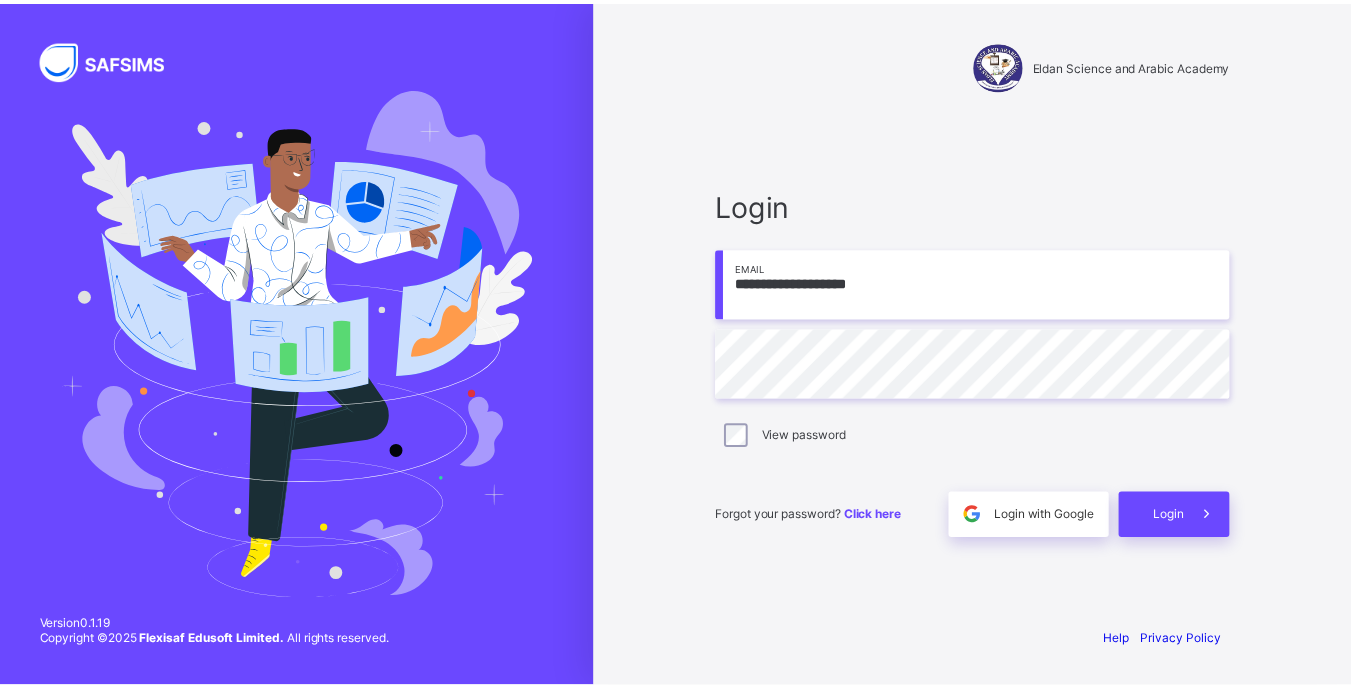 scroll, scrollTop: 0, scrollLeft: 0, axis: both 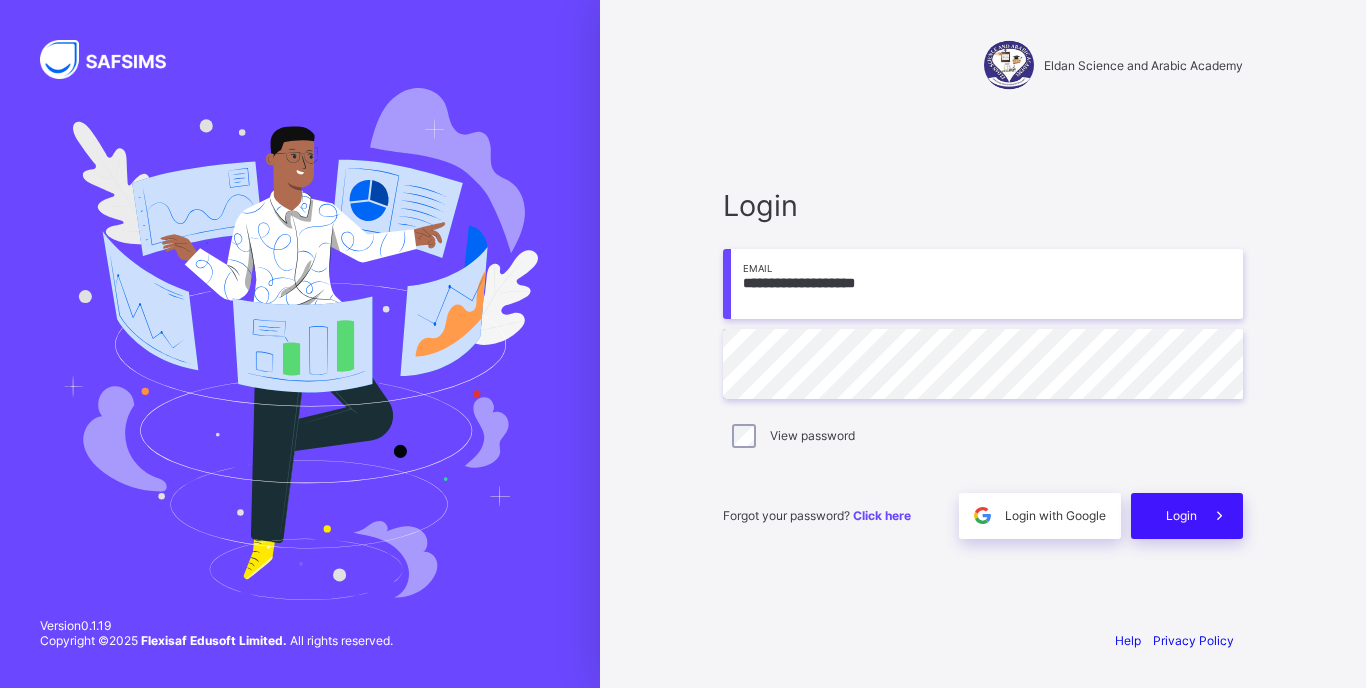 click at bounding box center [1219, 515] 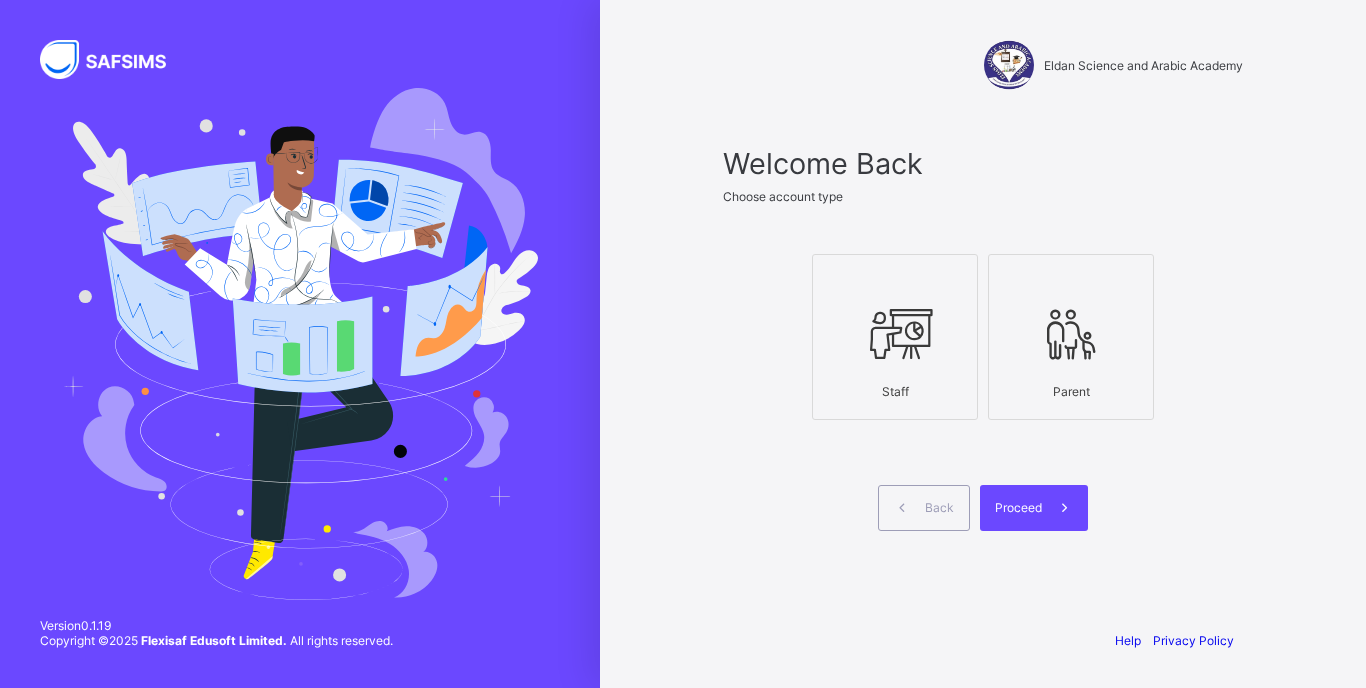 click at bounding box center [895, 334] 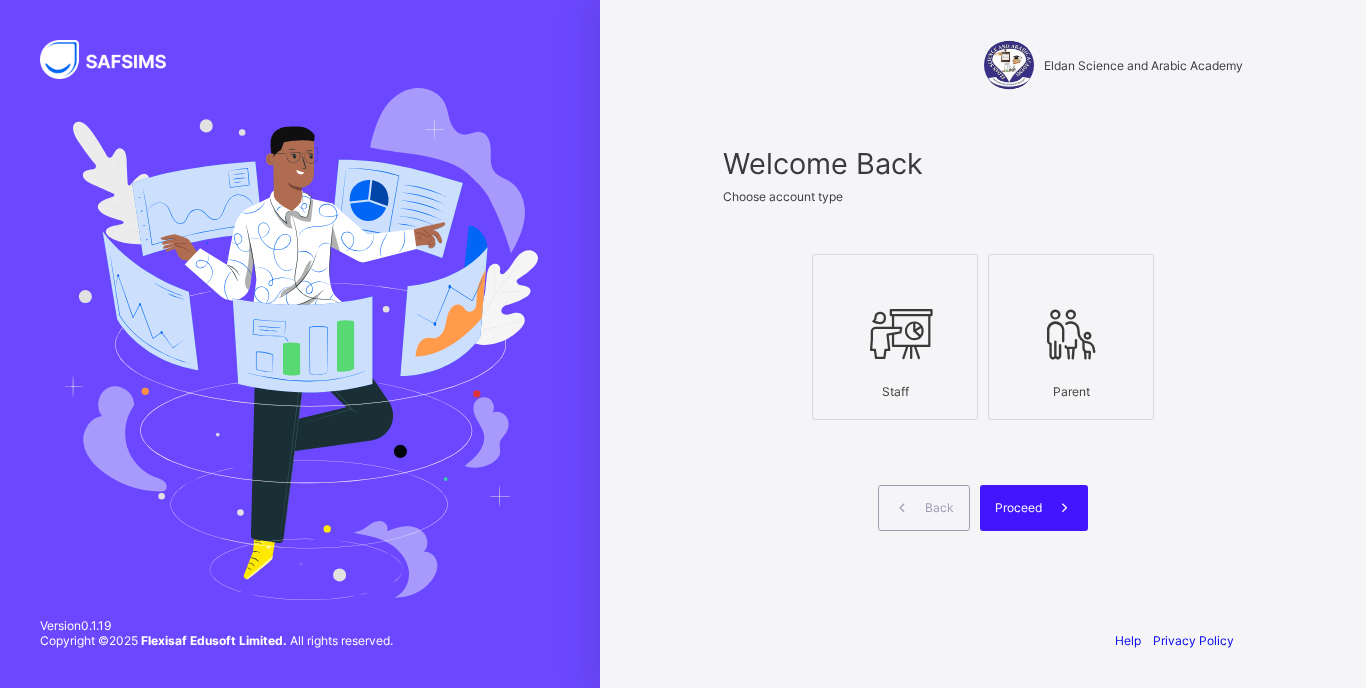click on "Proceed" at bounding box center (1018, 507) 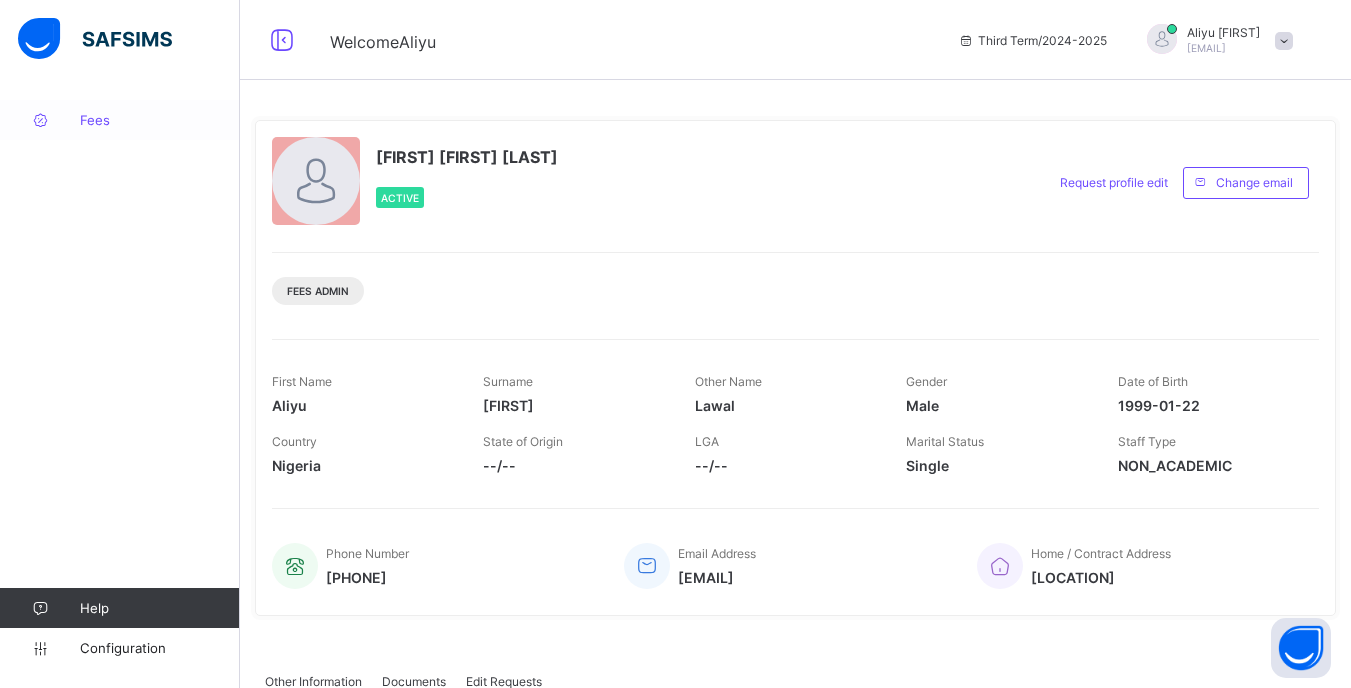 click on "Fees" at bounding box center [120, 120] 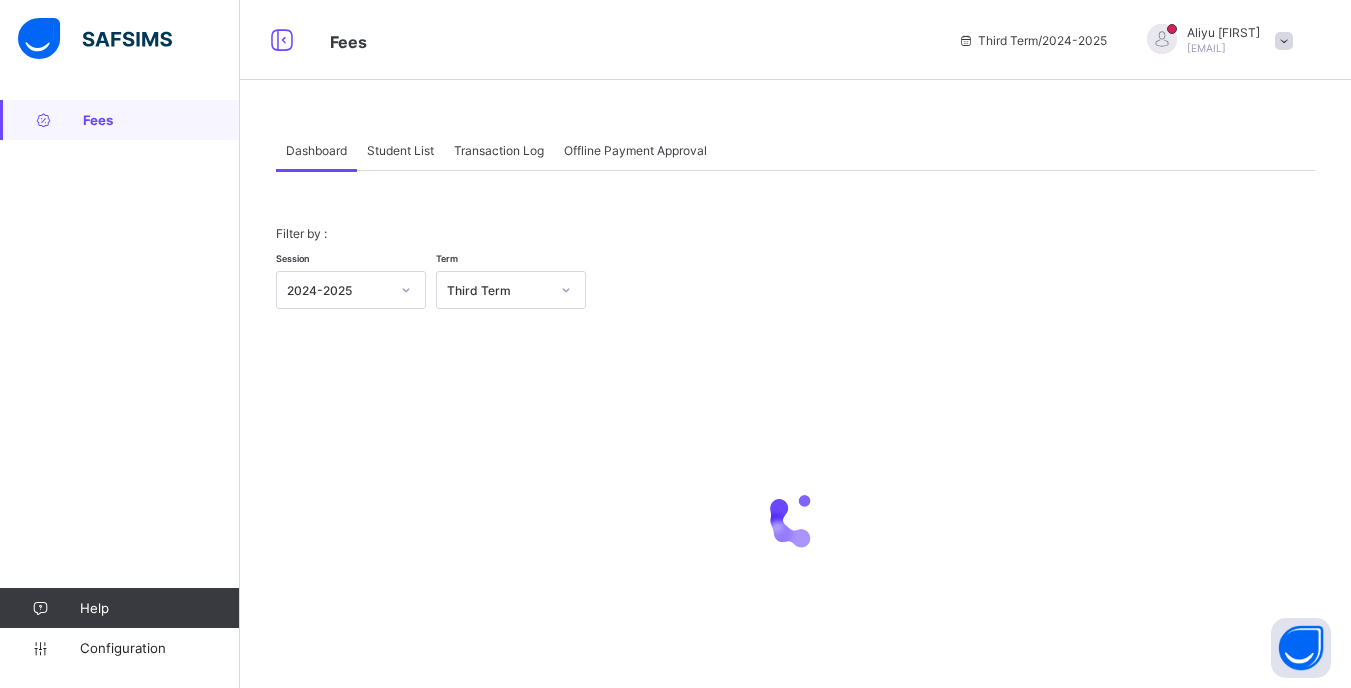 click on "Student List" at bounding box center [400, 150] 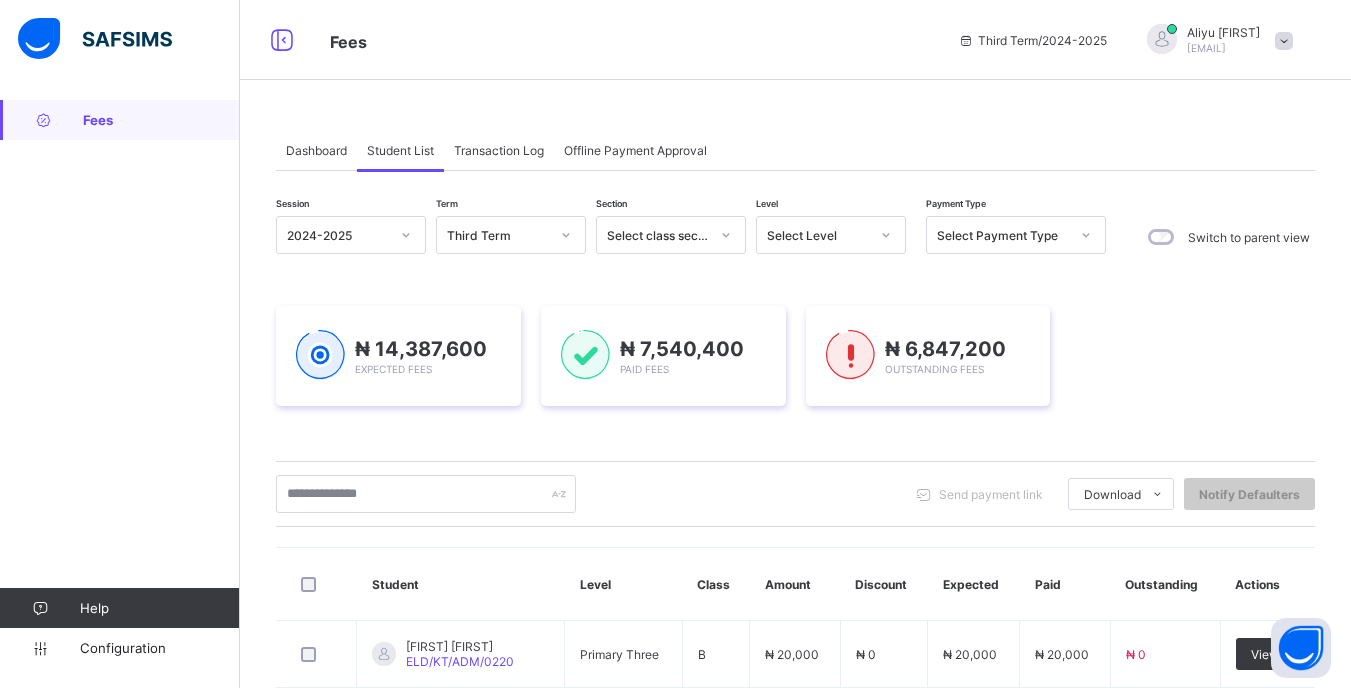 click at bounding box center [886, 235] 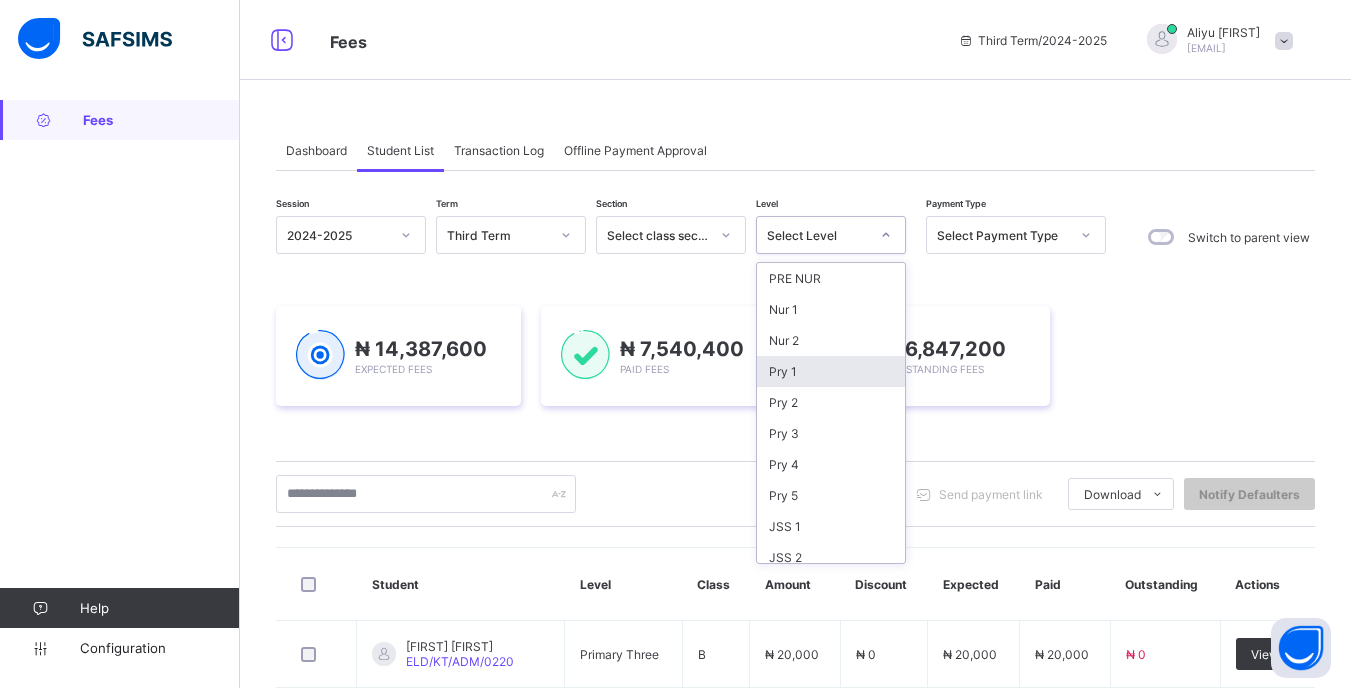 click on "Pry 1" at bounding box center (831, 371) 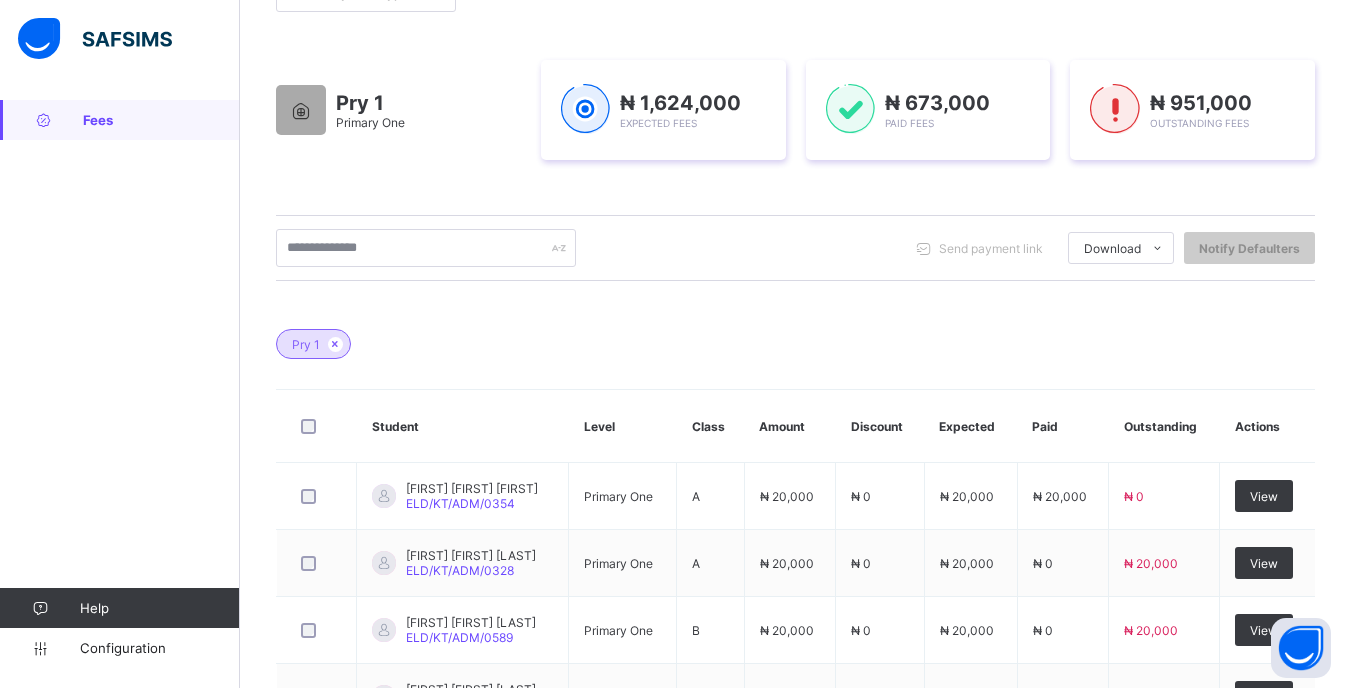 scroll, scrollTop: 300, scrollLeft: 0, axis: vertical 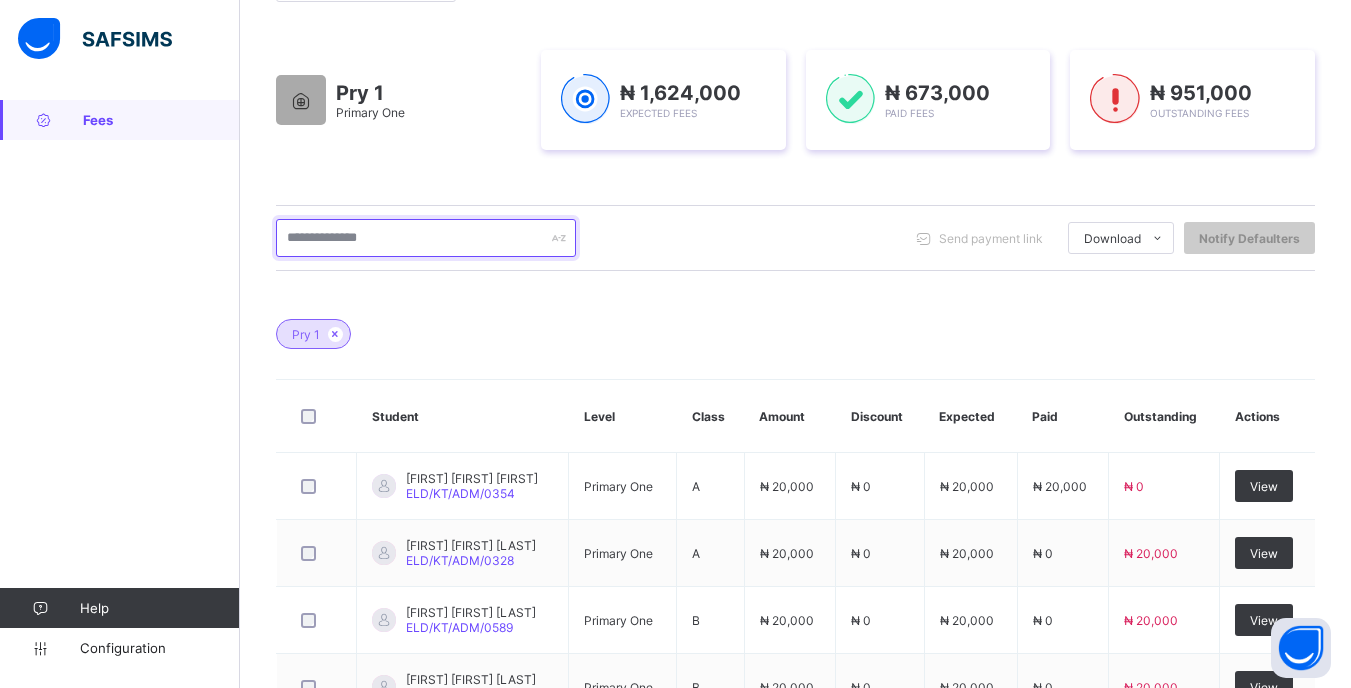 click at bounding box center (426, 238) 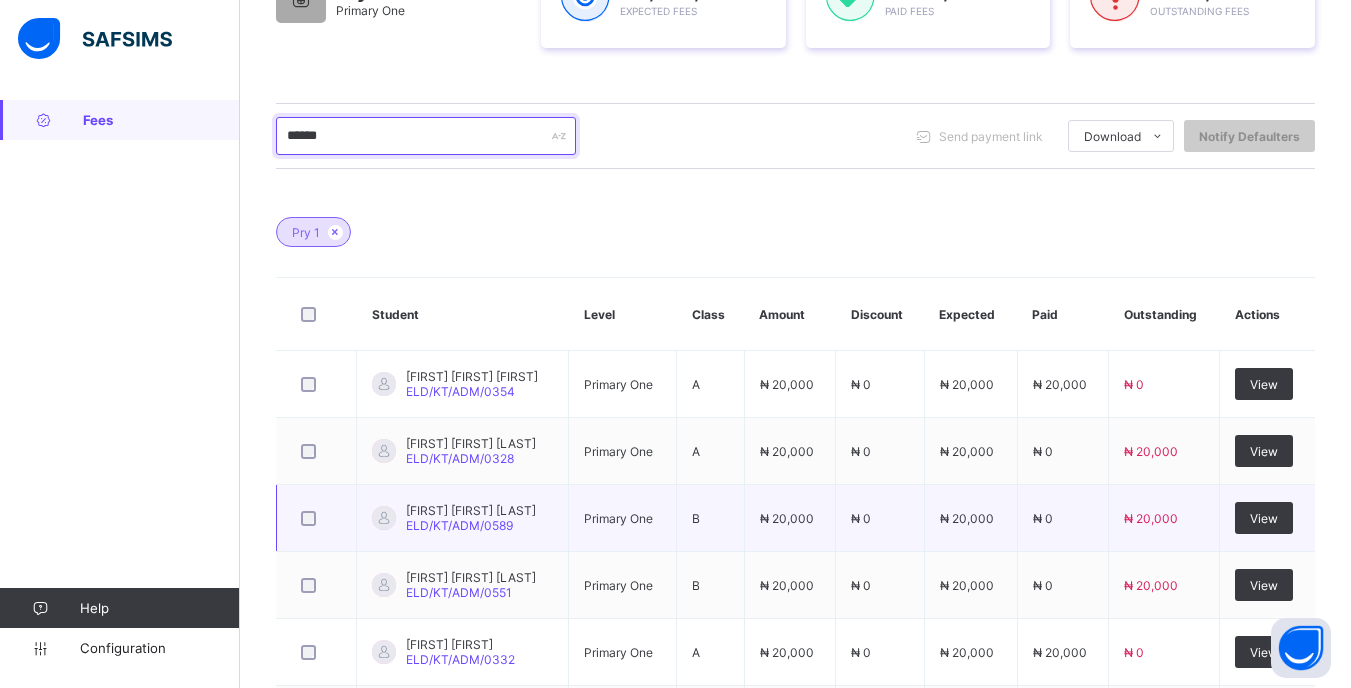 scroll, scrollTop: 255, scrollLeft: 0, axis: vertical 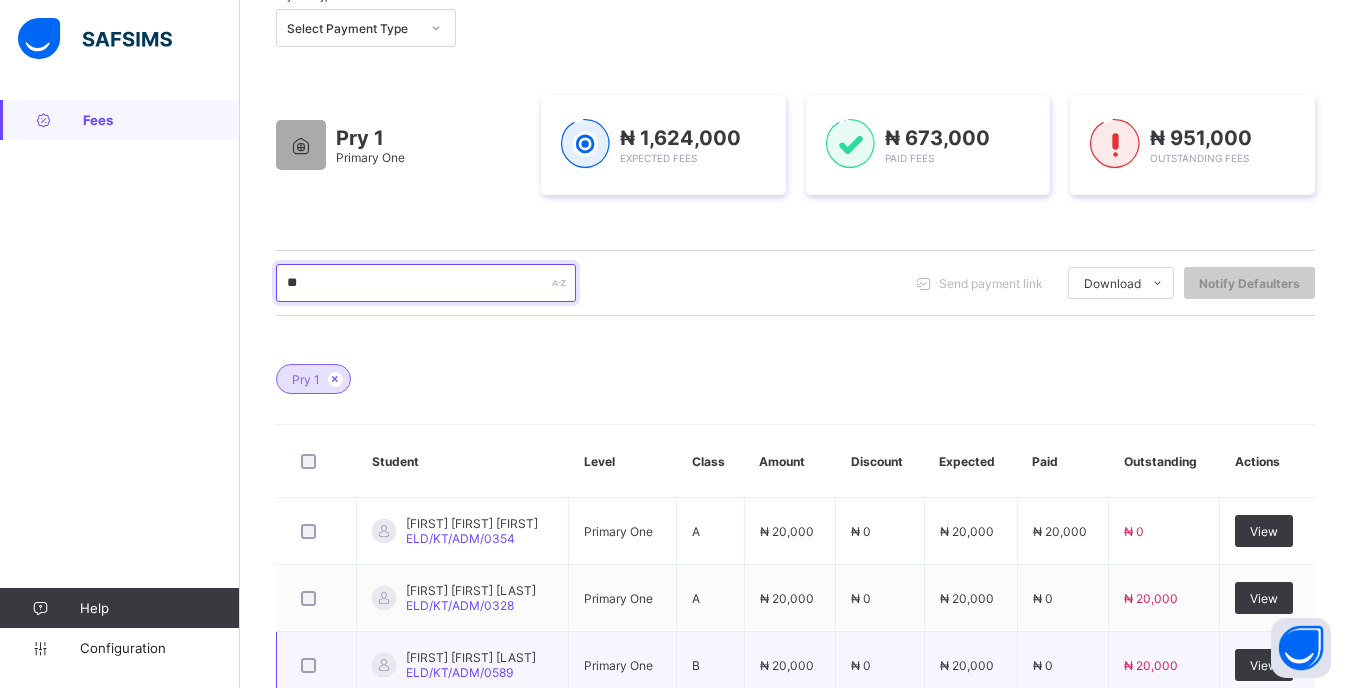 type on "*" 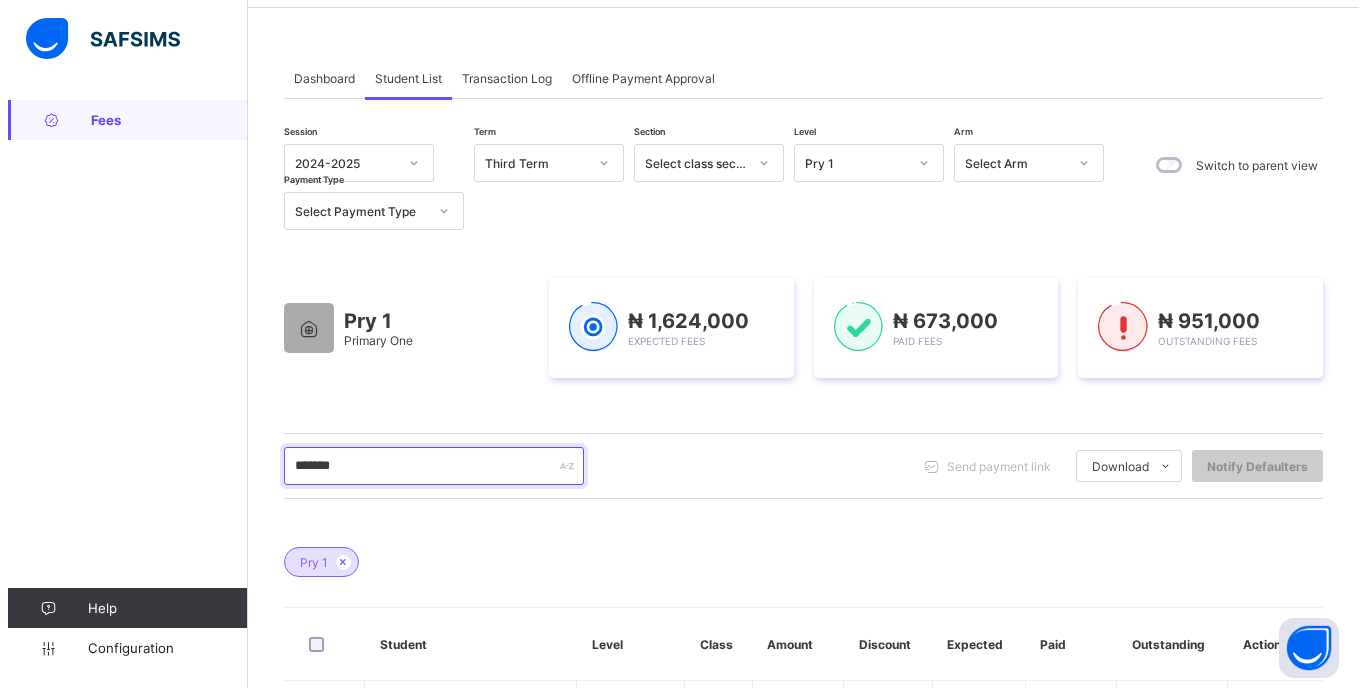 scroll, scrollTop: 0, scrollLeft: 0, axis: both 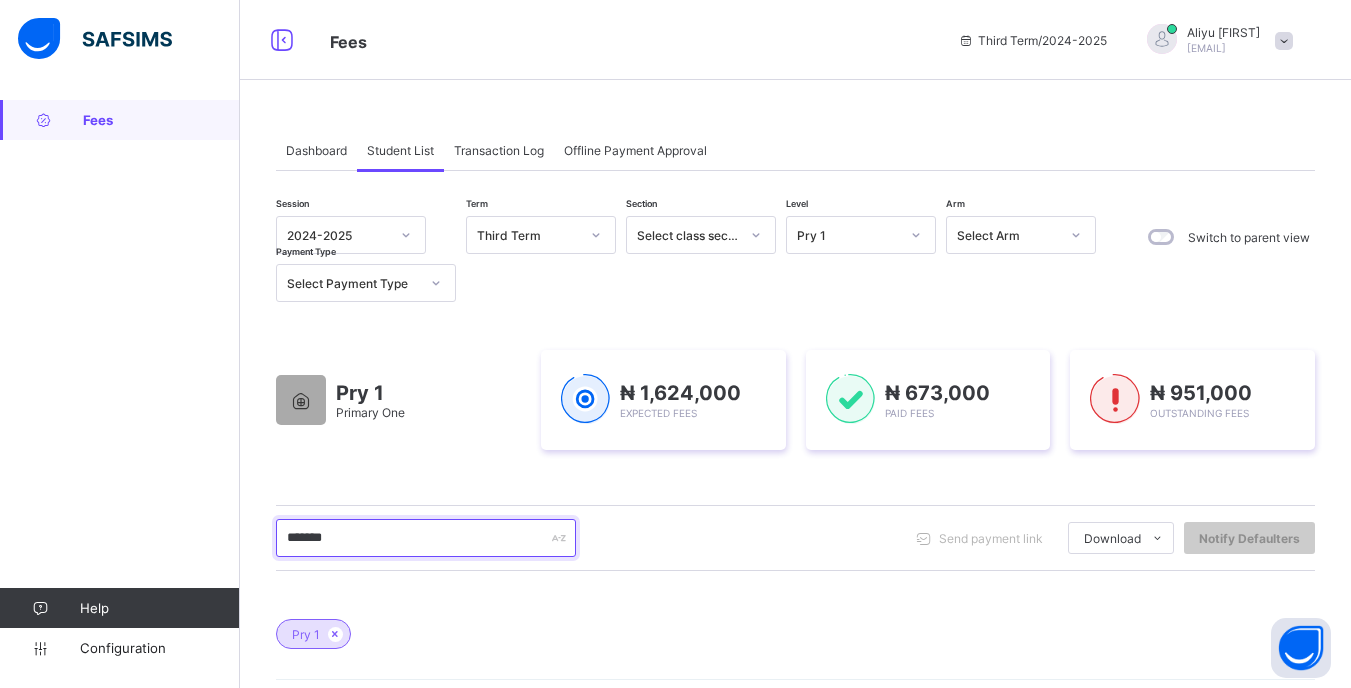 type on "*******" 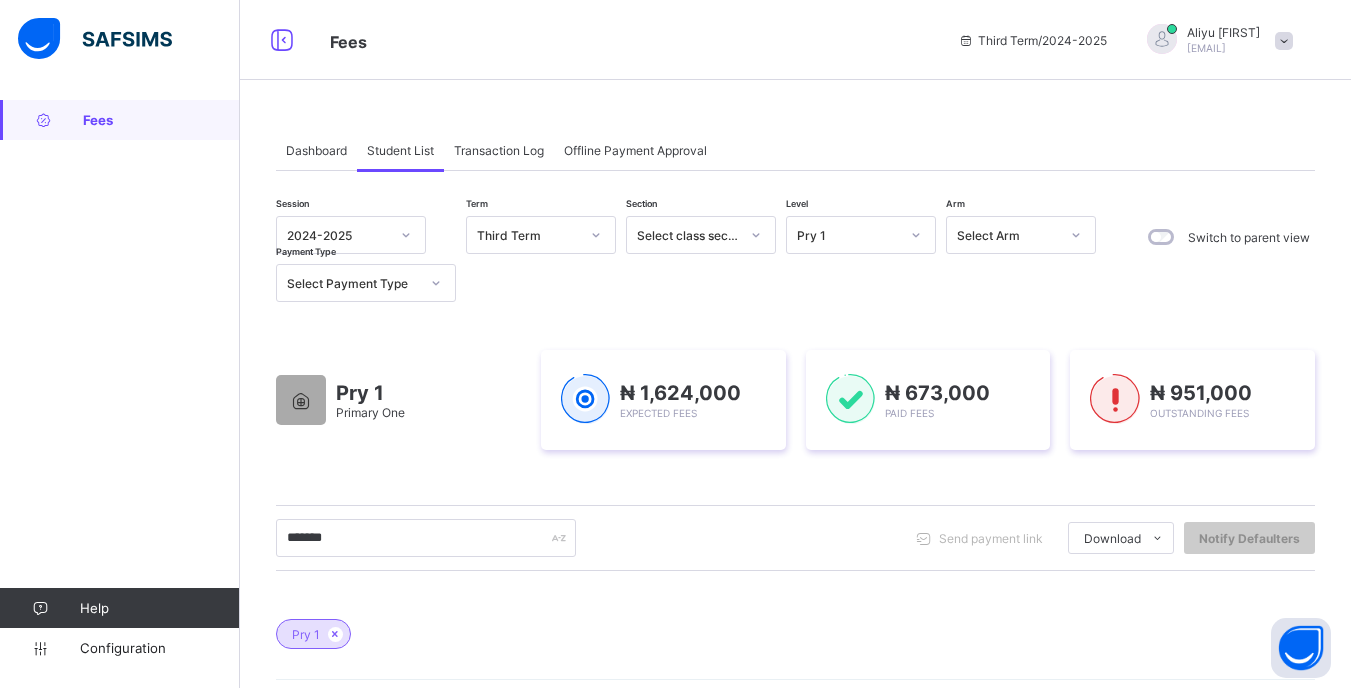 click at bounding box center [1284, 41] 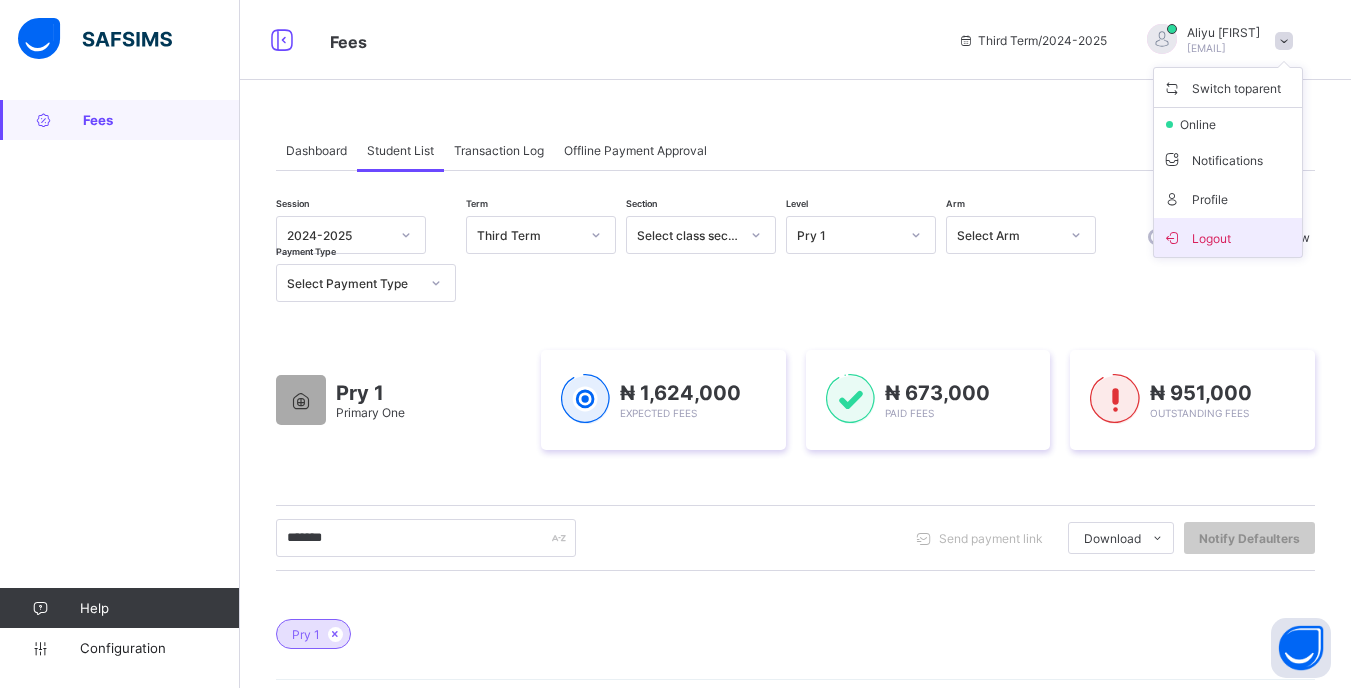 click on "Logout" at bounding box center [1228, 237] 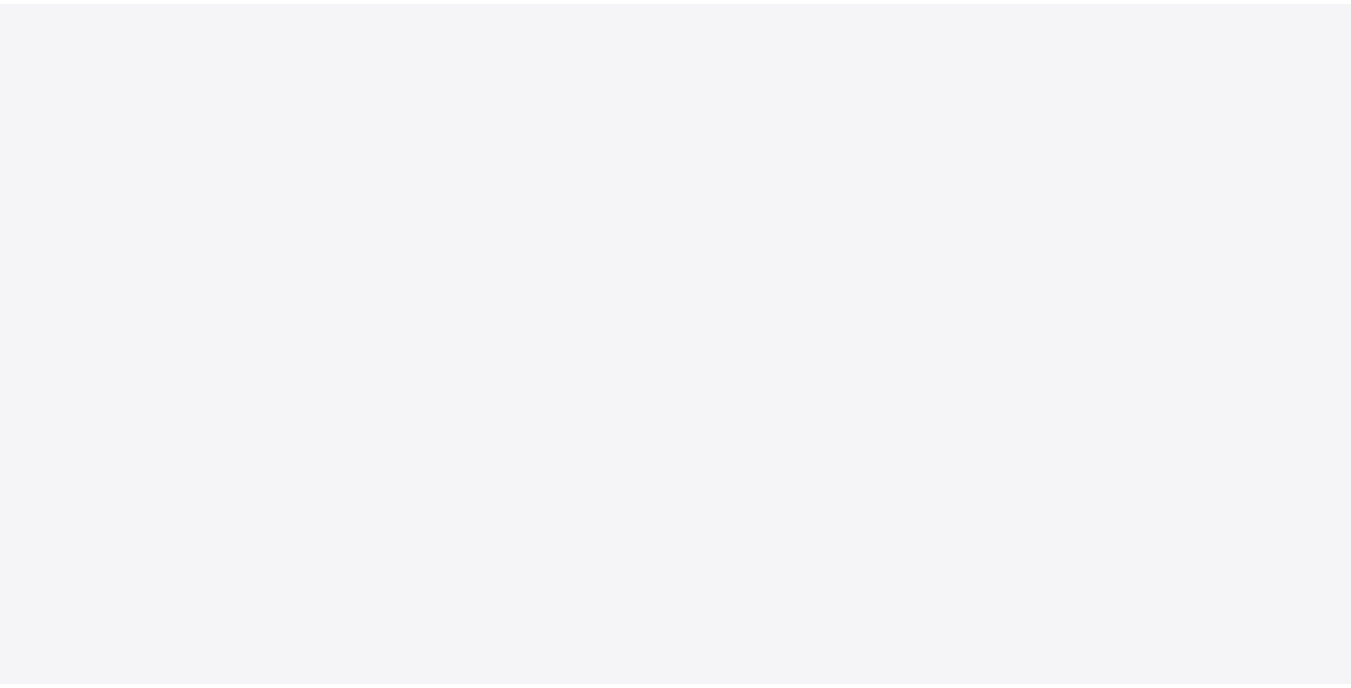 scroll, scrollTop: 0, scrollLeft: 0, axis: both 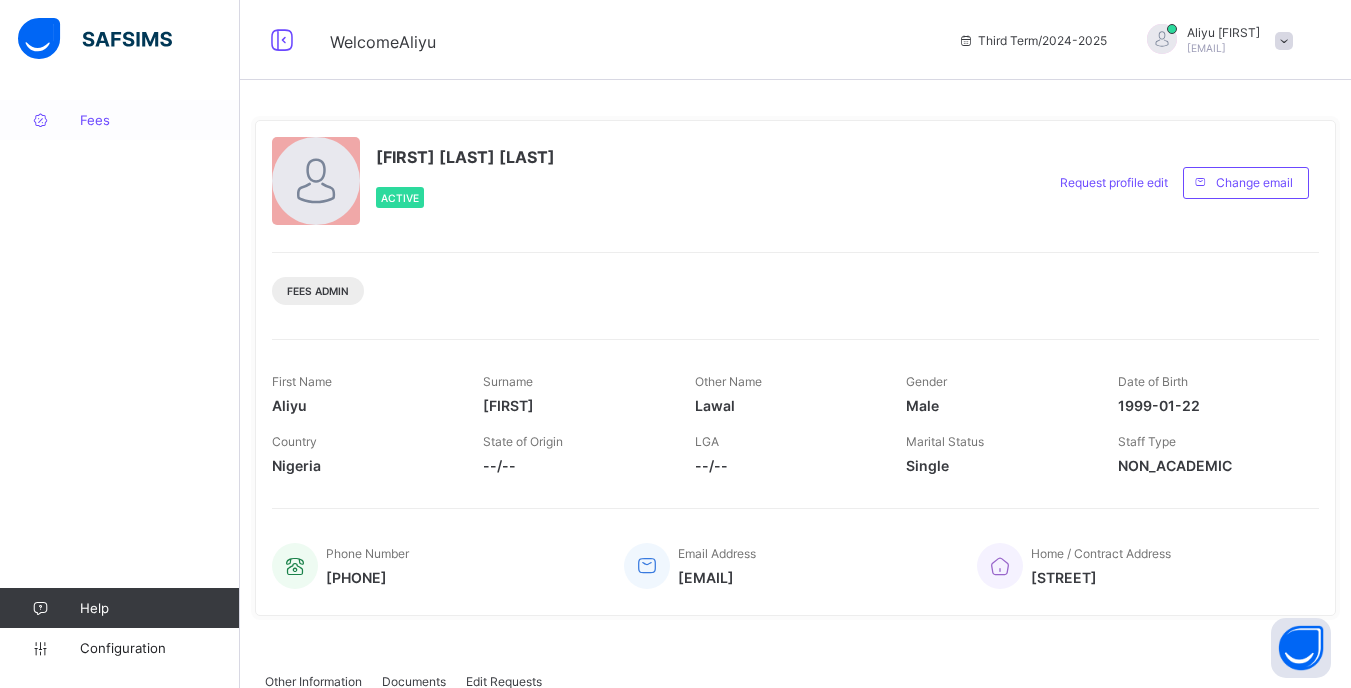 click on "Fees" at bounding box center (120, 120) 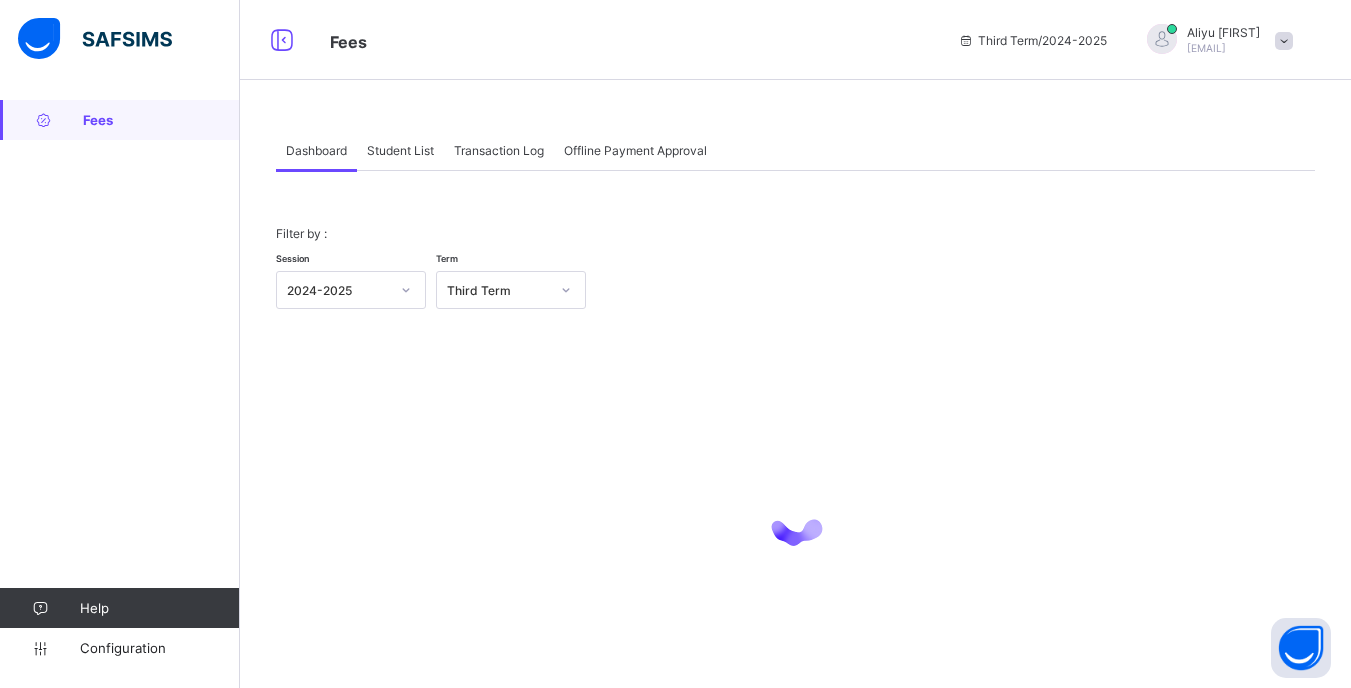 click on "Student List" at bounding box center (400, 150) 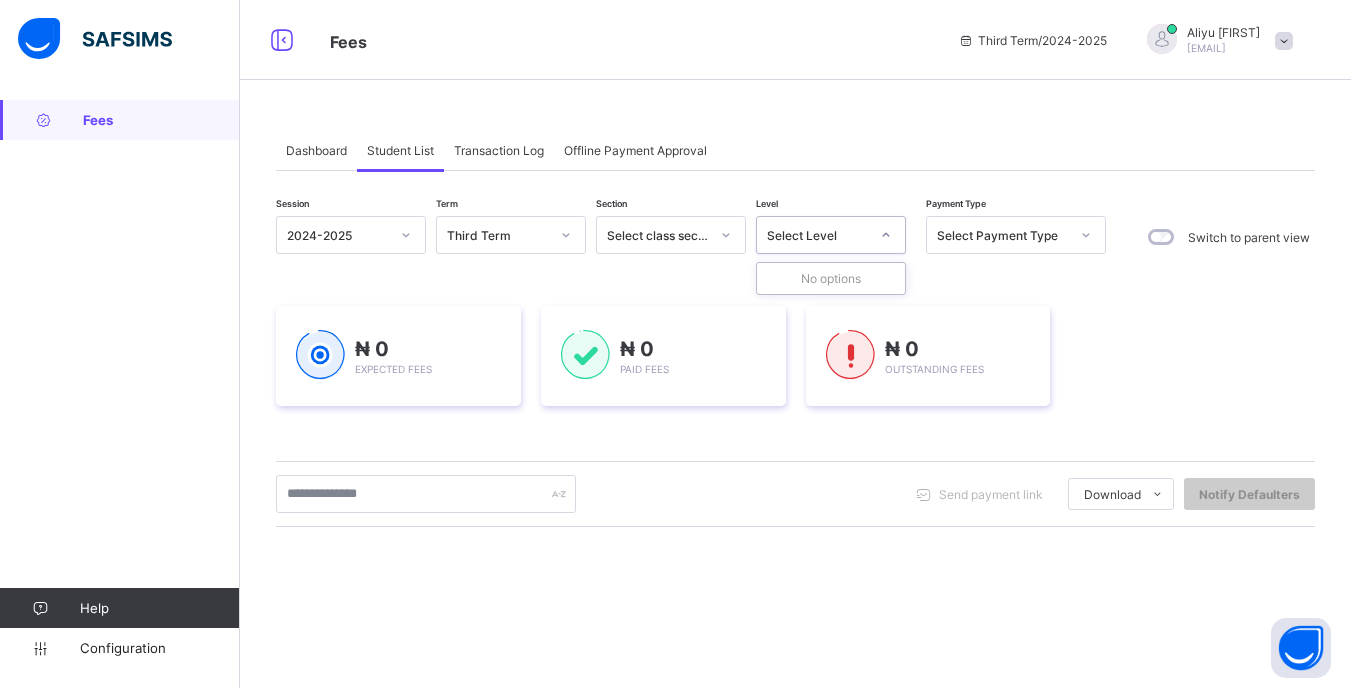 click on "Select Level" at bounding box center [818, 235] 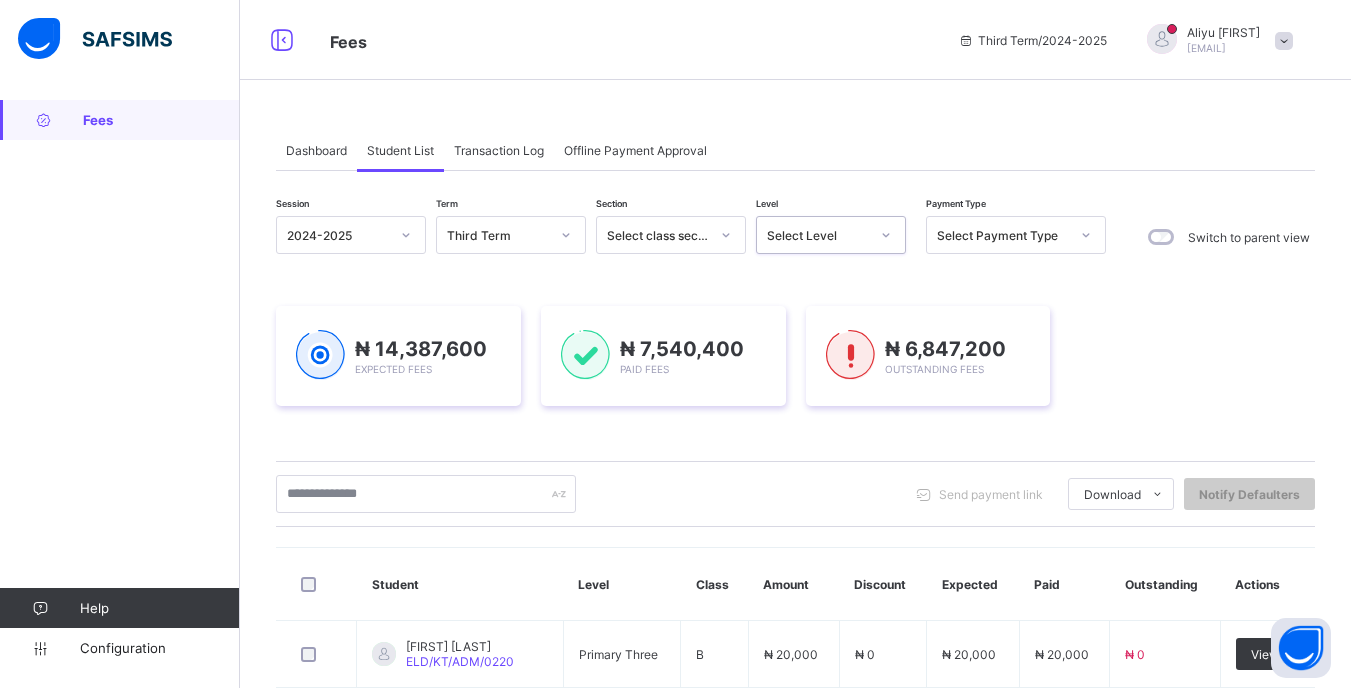 click on "Select Level" at bounding box center [818, 235] 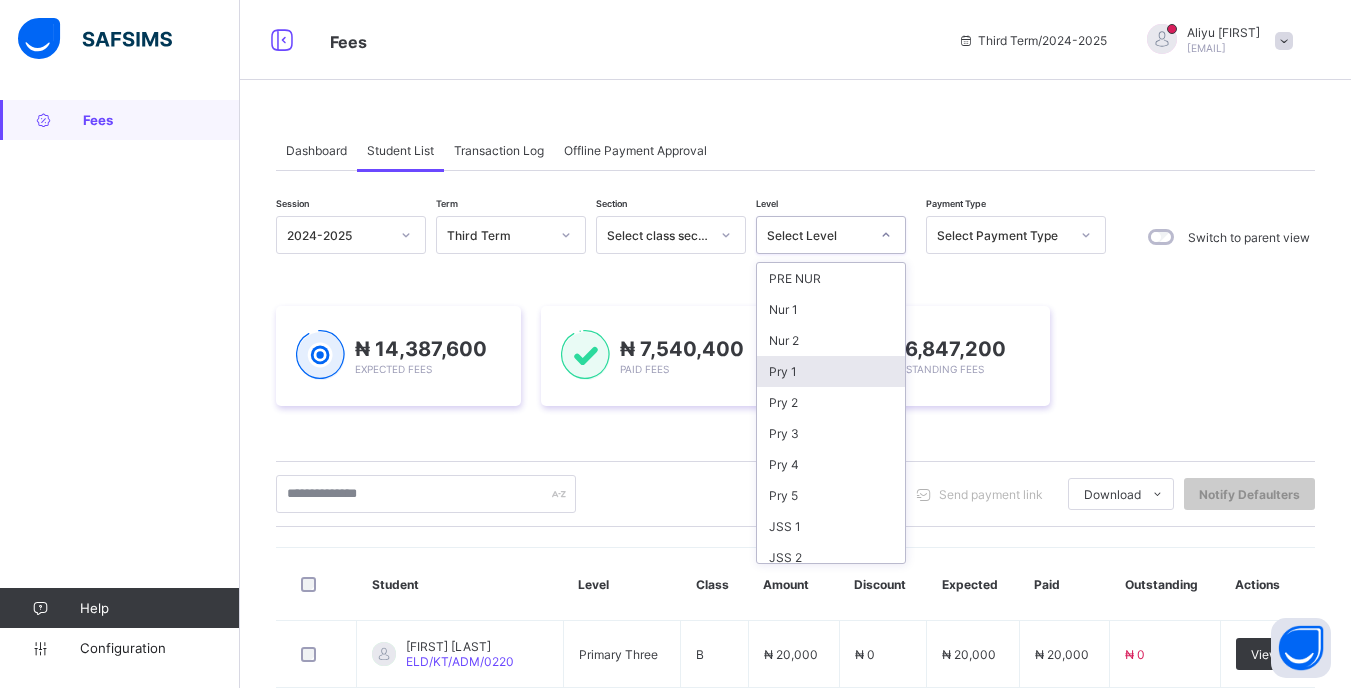 click on "Pry 1" at bounding box center [831, 371] 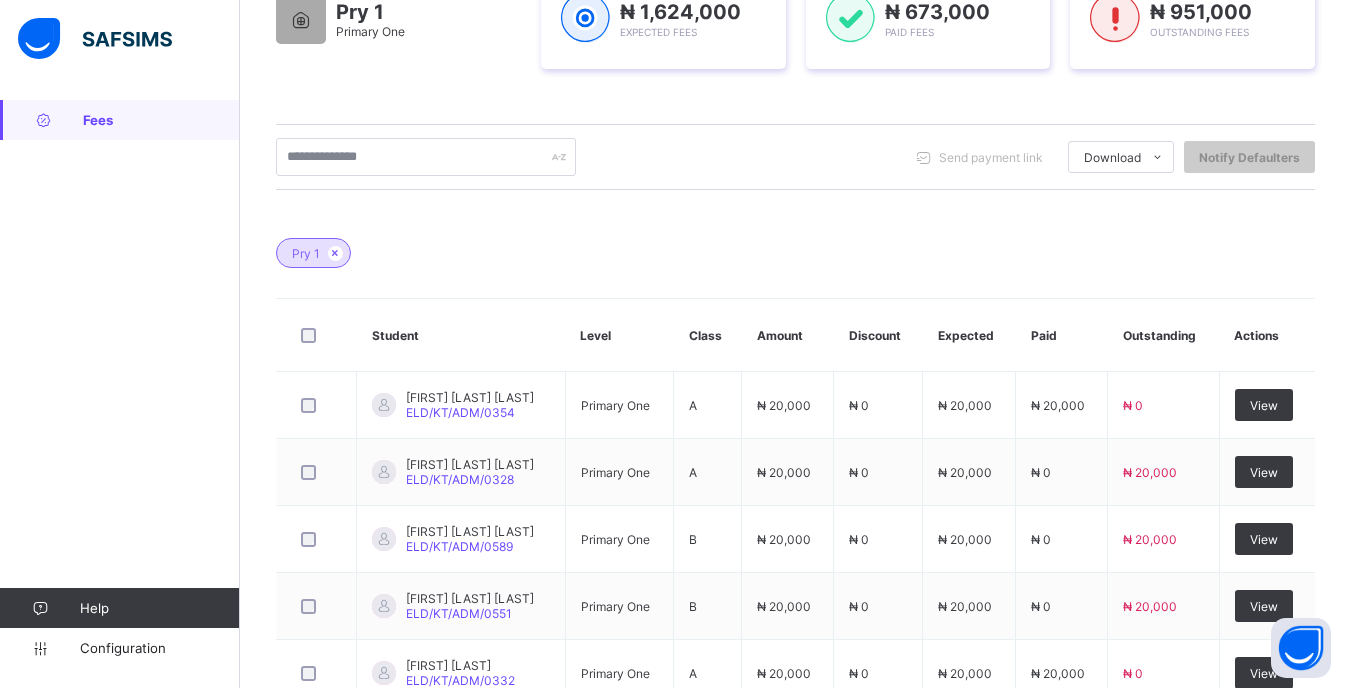 scroll, scrollTop: 181, scrollLeft: 0, axis: vertical 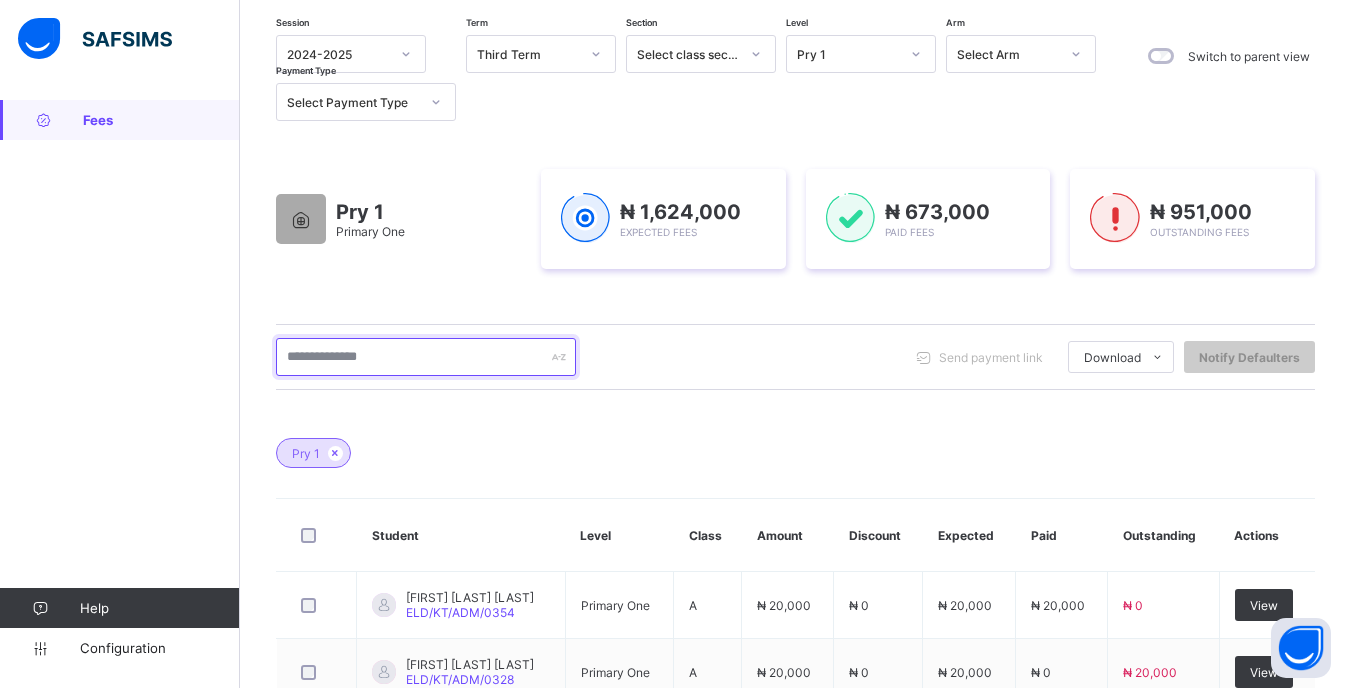 click at bounding box center (426, 357) 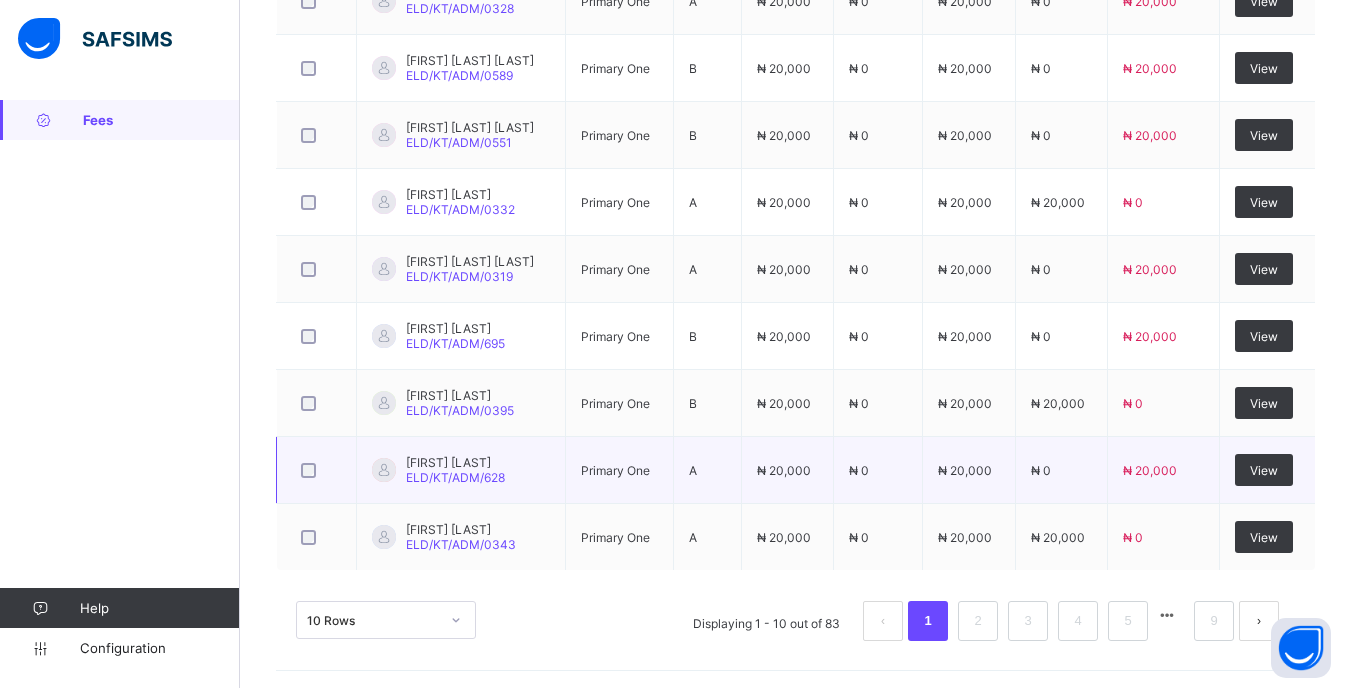 scroll, scrollTop: 855, scrollLeft: 0, axis: vertical 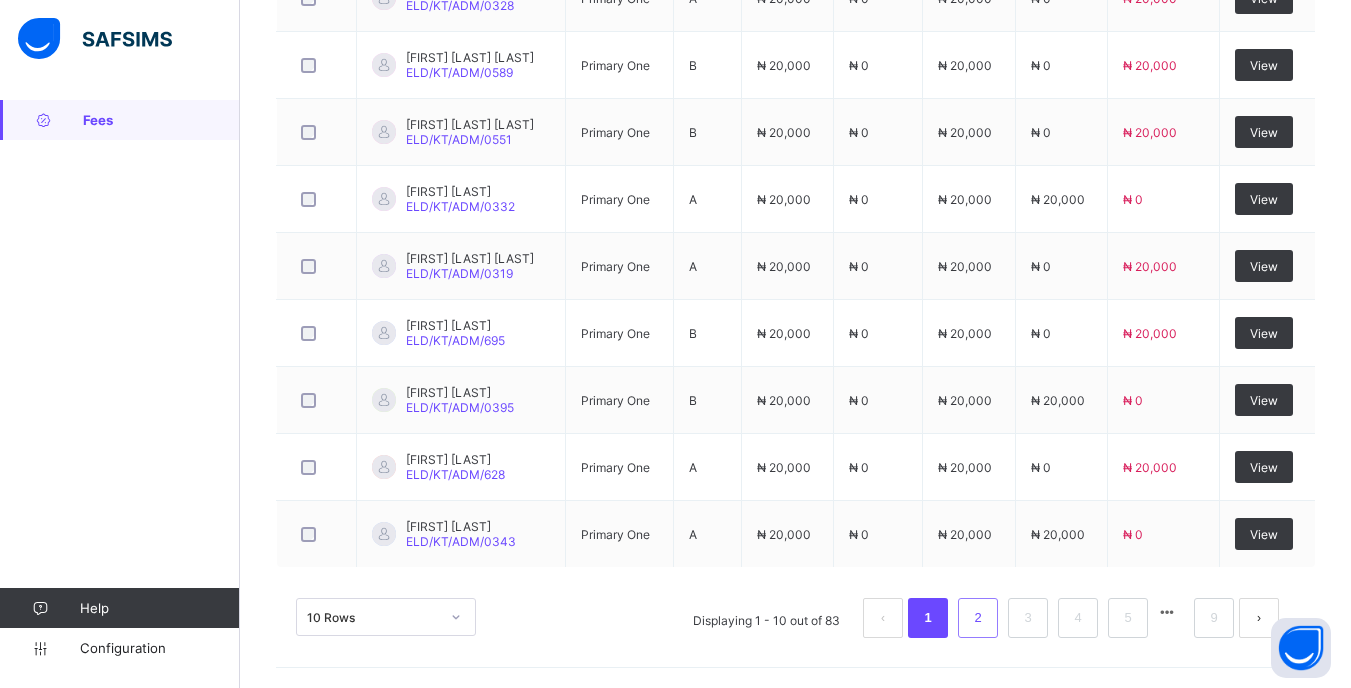 click on "2" at bounding box center [978, 618] 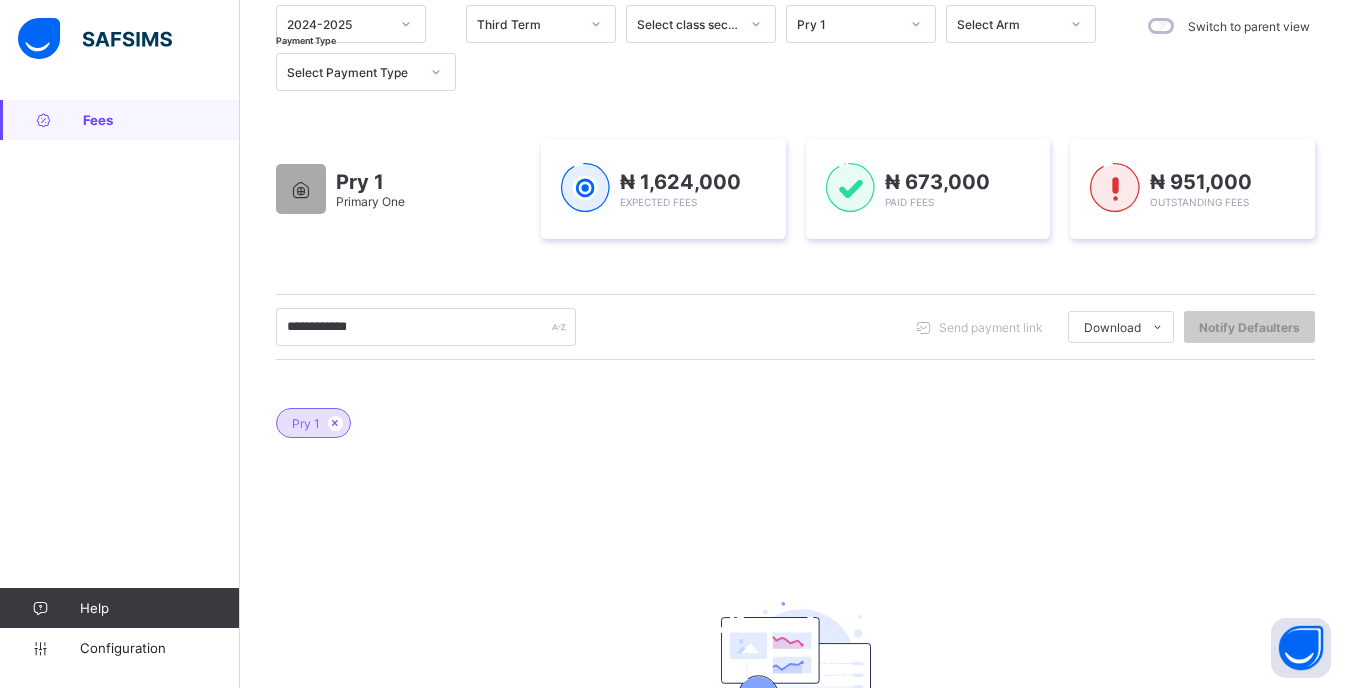 scroll, scrollTop: 95, scrollLeft: 0, axis: vertical 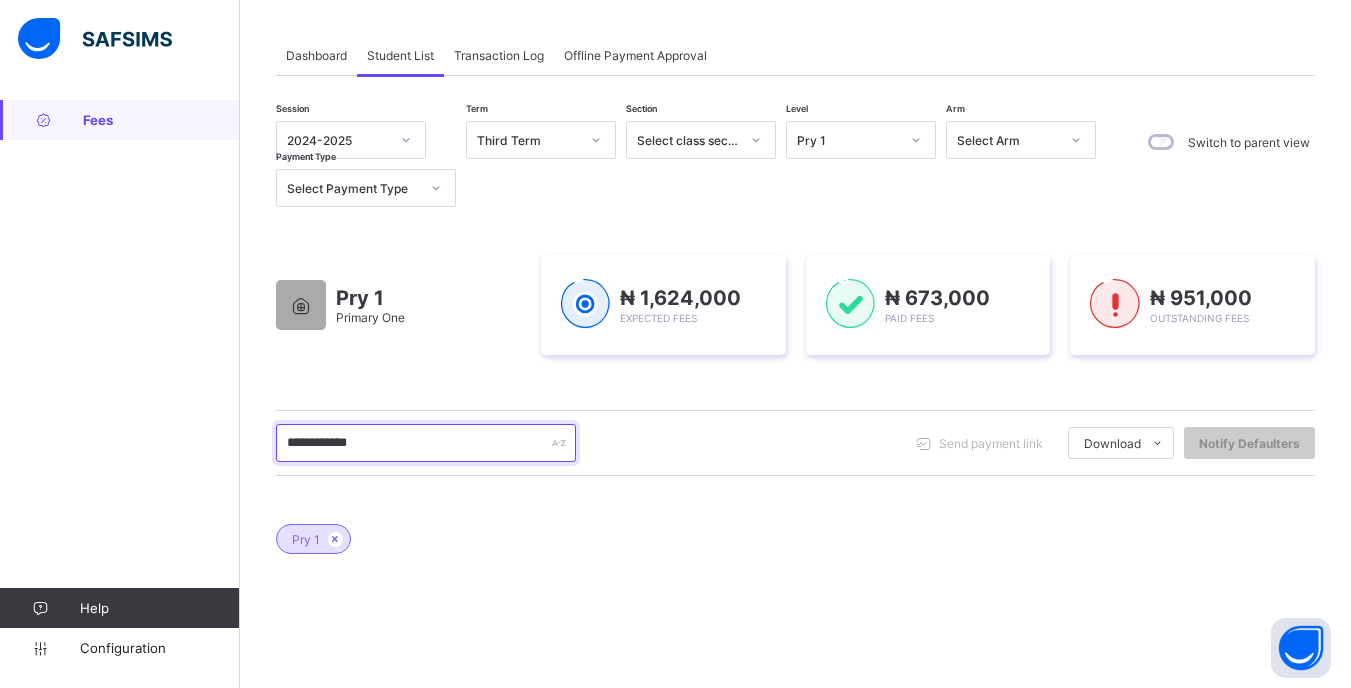 click on "**********" at bounding box center [426, 443] 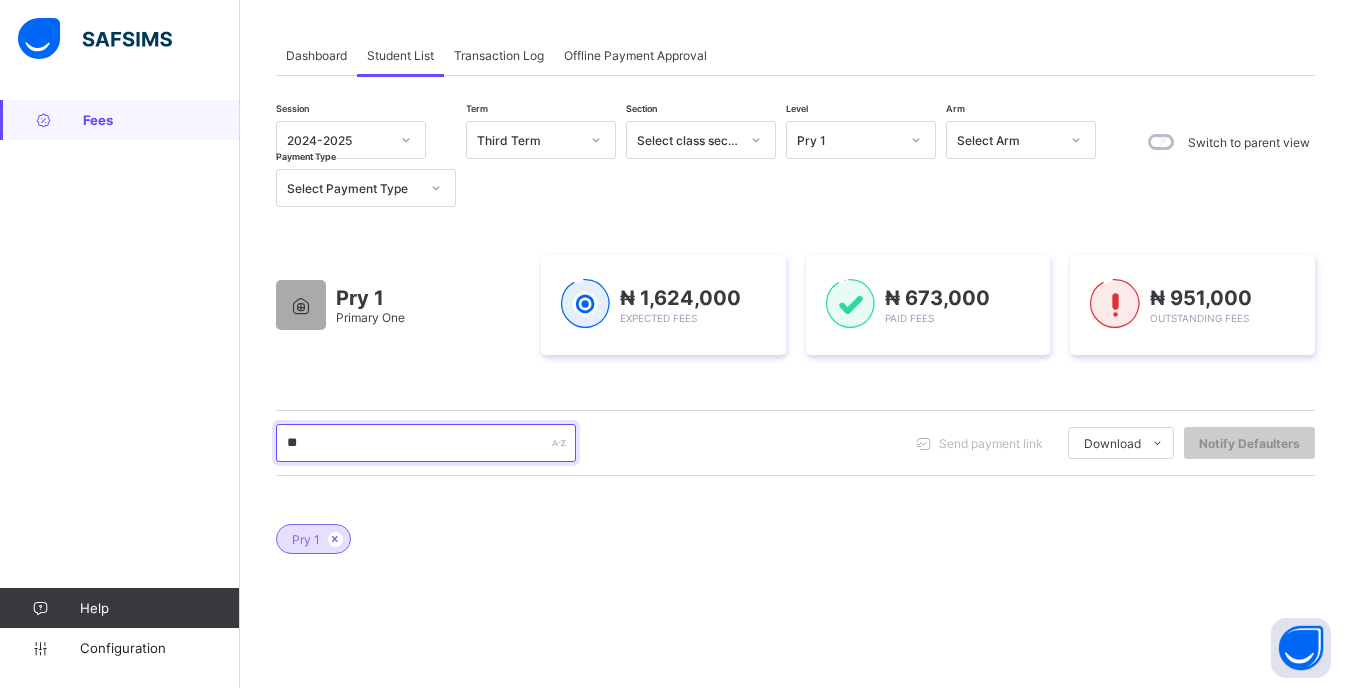 type on "*" 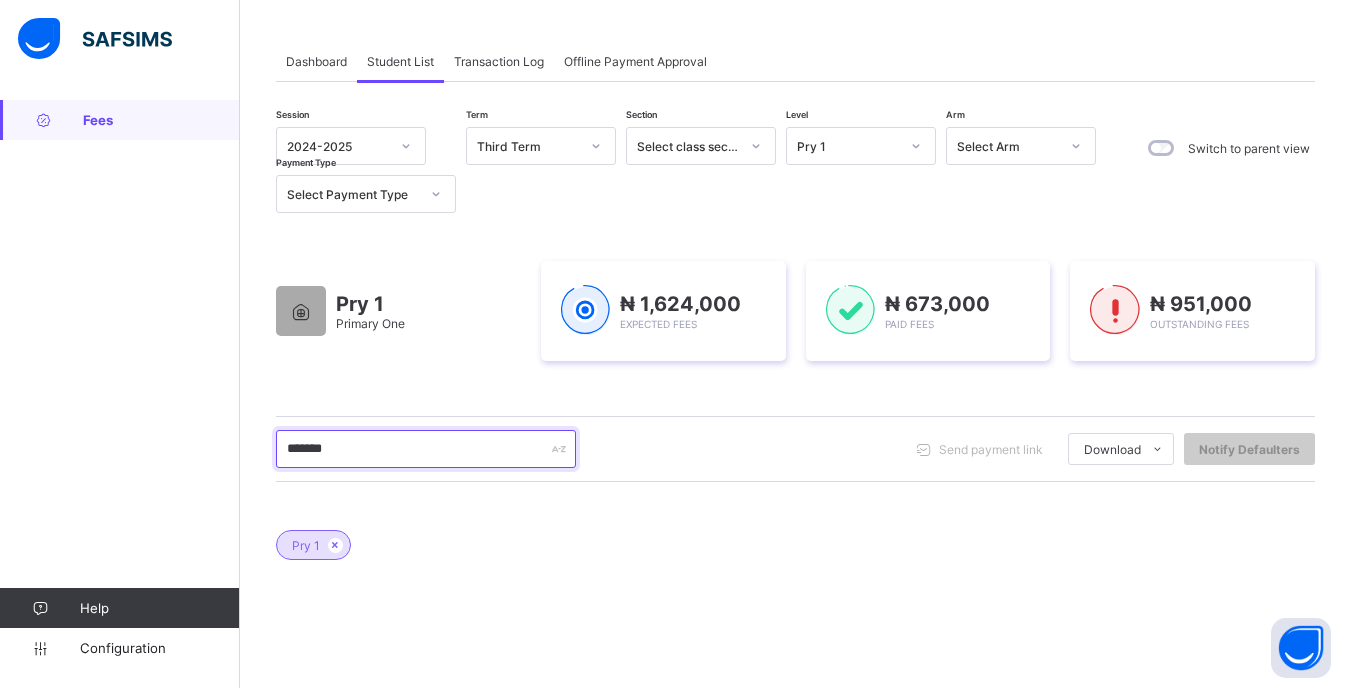 scroll, scrollTop: 0, scrollLeft: 0, axis: both 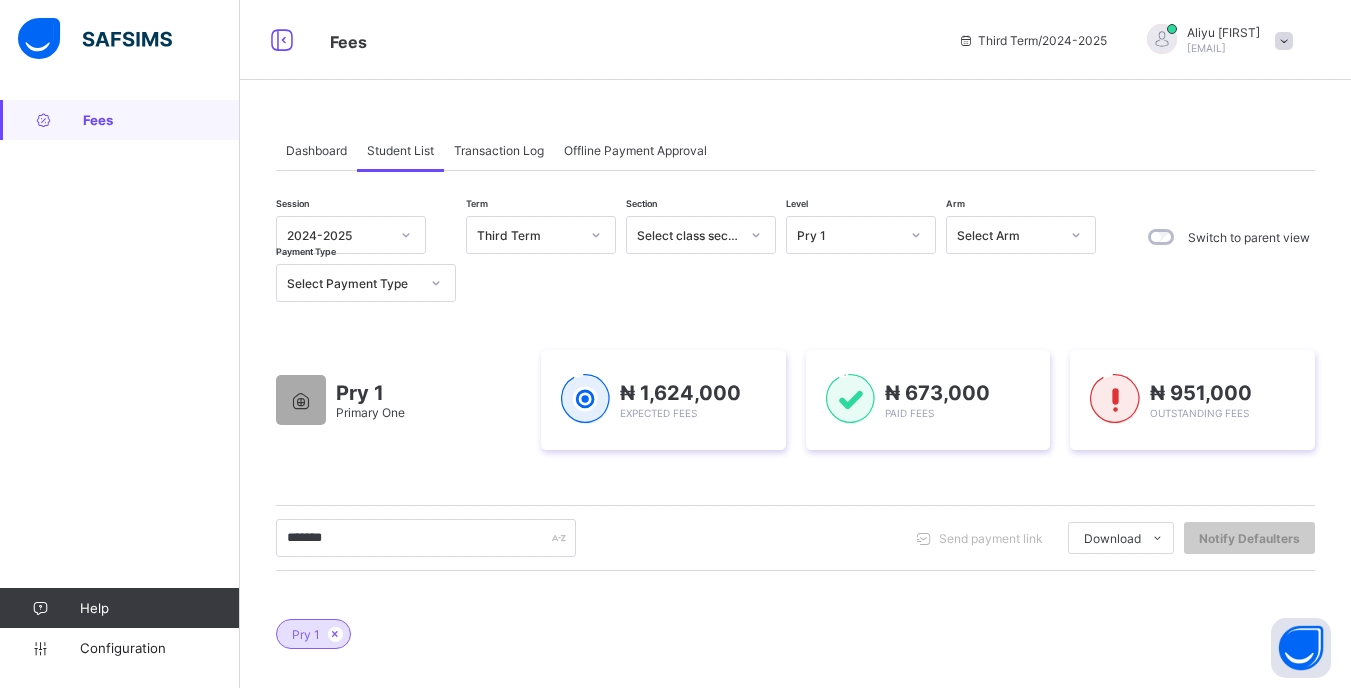 click on "Pry 1" at bounding box center (848, 235) 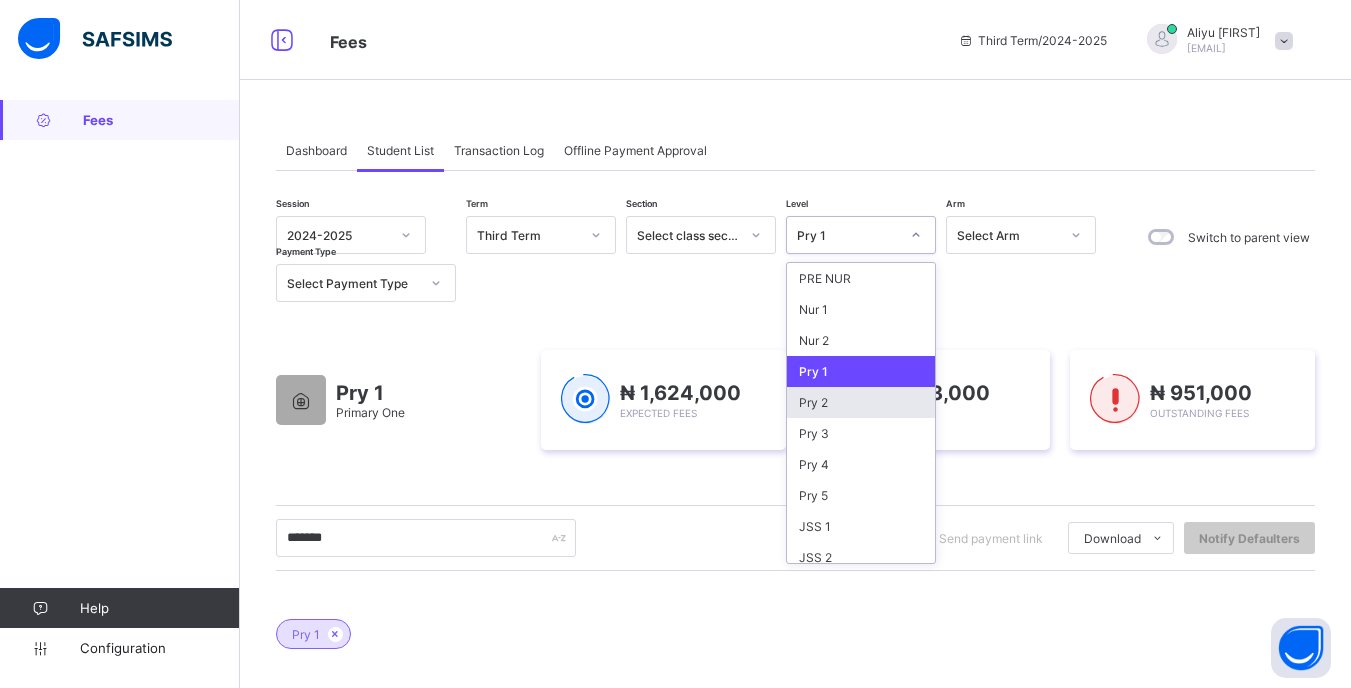 click on "Pry 2" at bounding box center (861, 402) 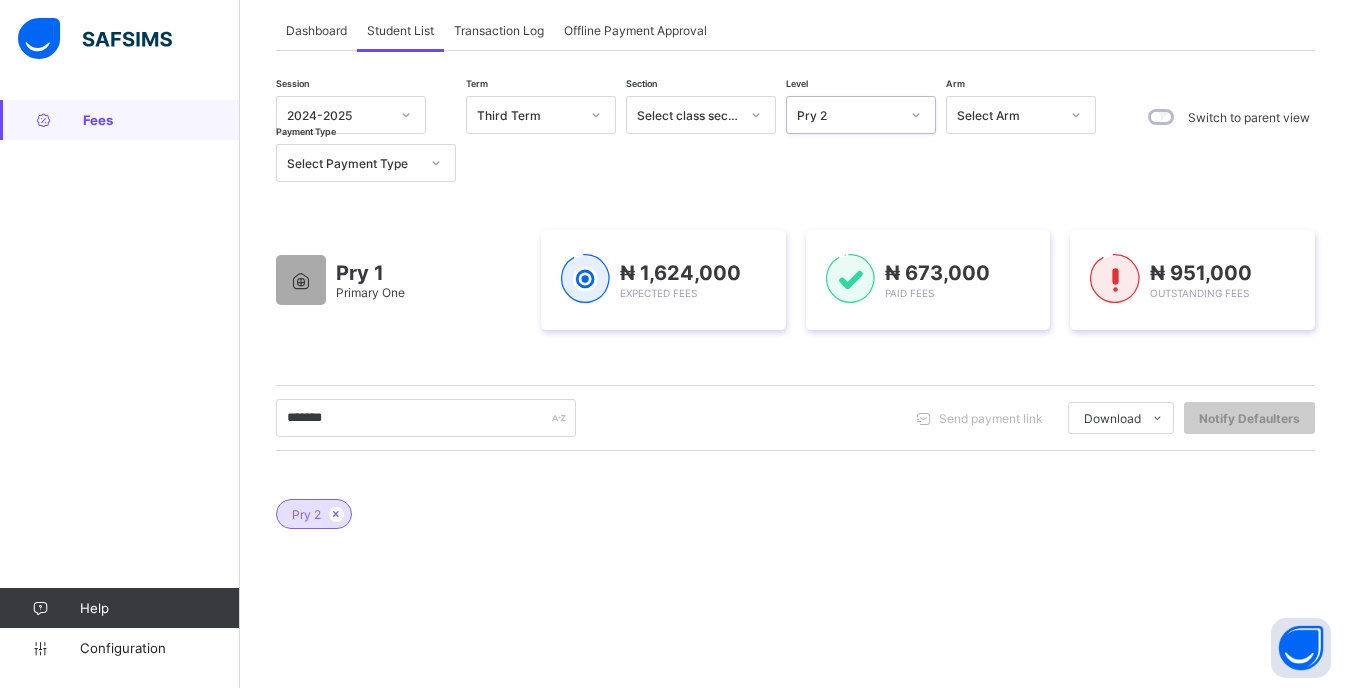 scroll, scrollTop: 100, scrollLeft: 0, axis: vertical 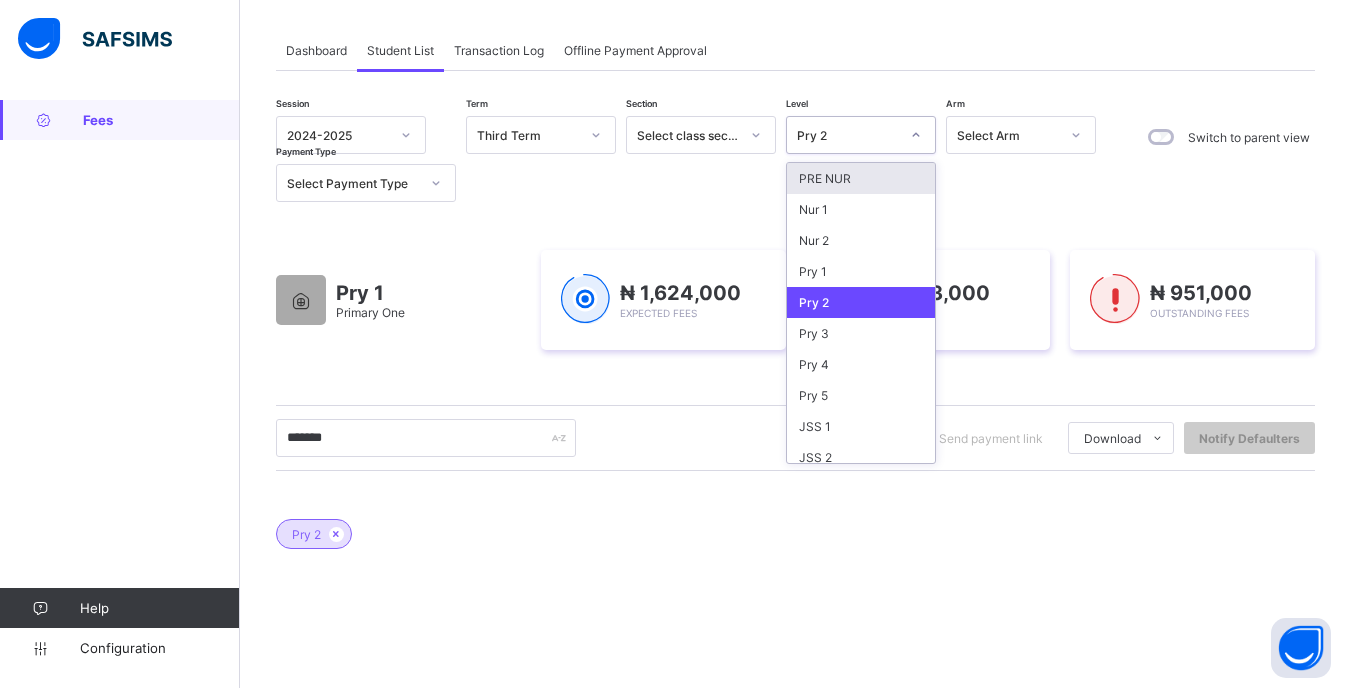 click on "Pry 2" at bounding box center (848, 135) 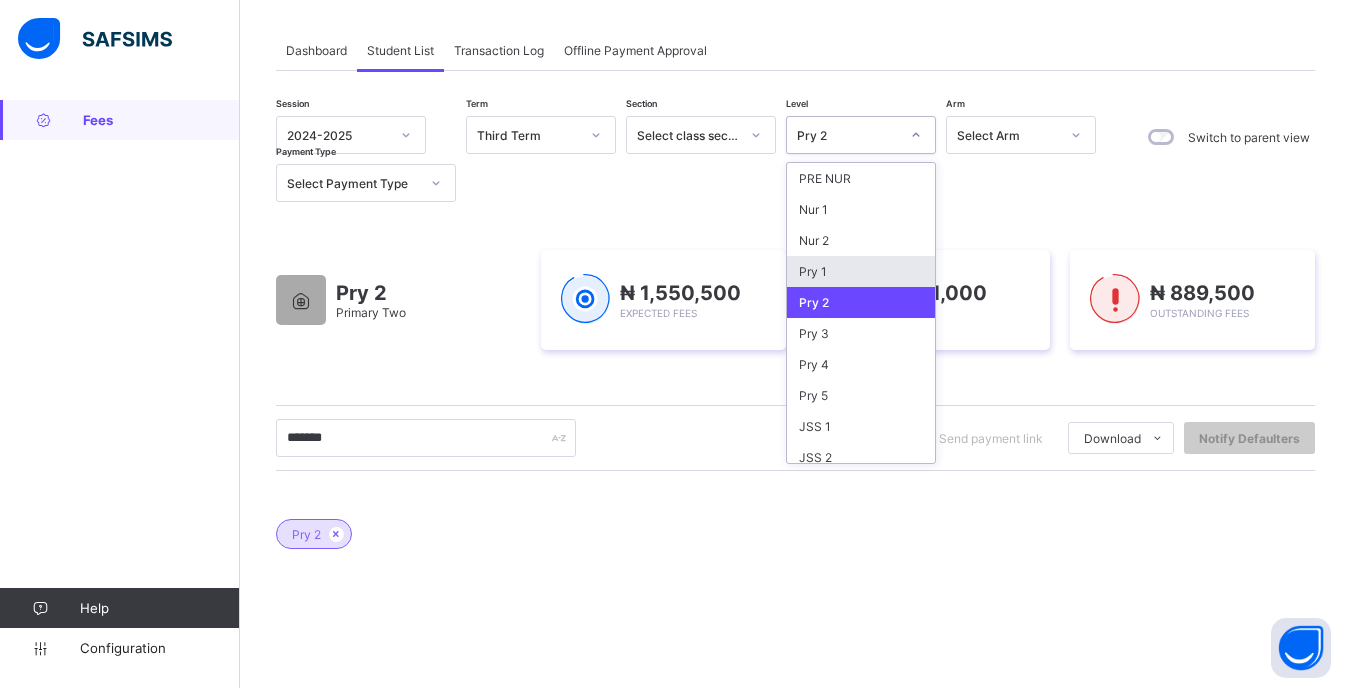 click on "Pry 1" at bounding box center (861, 271) 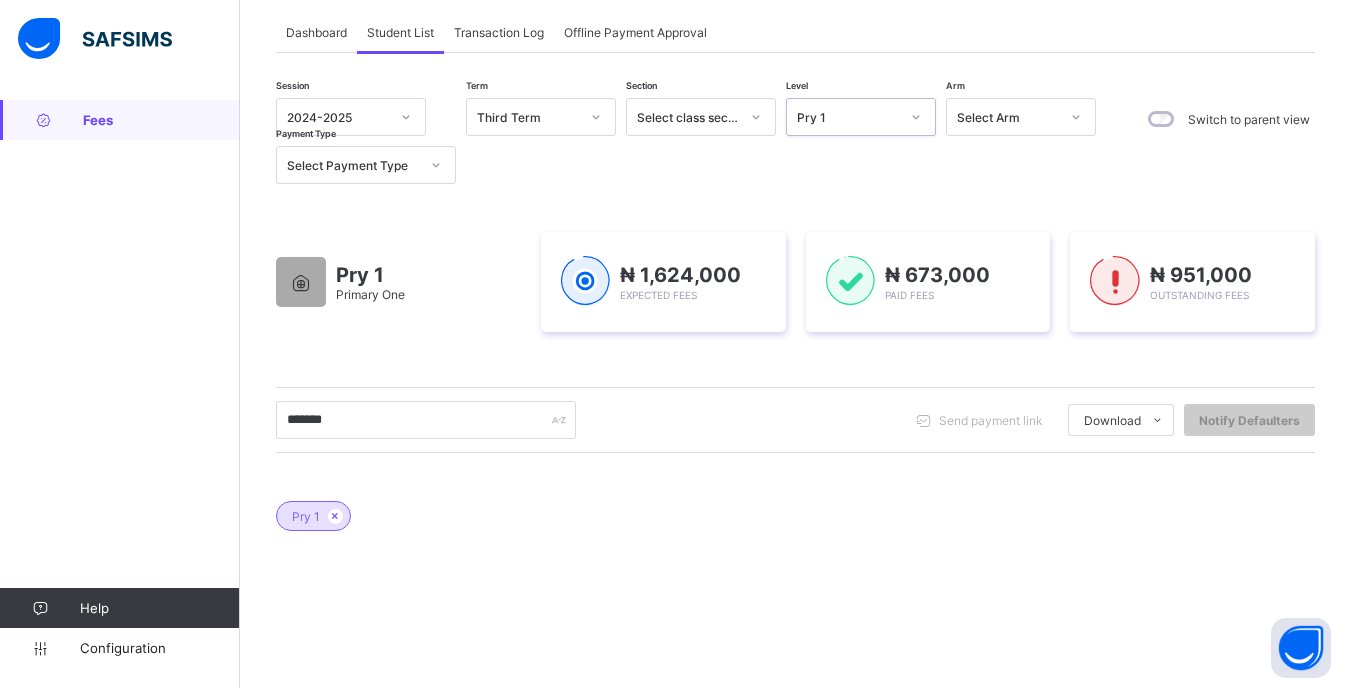 scroll, scrollTop: 95, scrollLeft: 0, axis: vertical 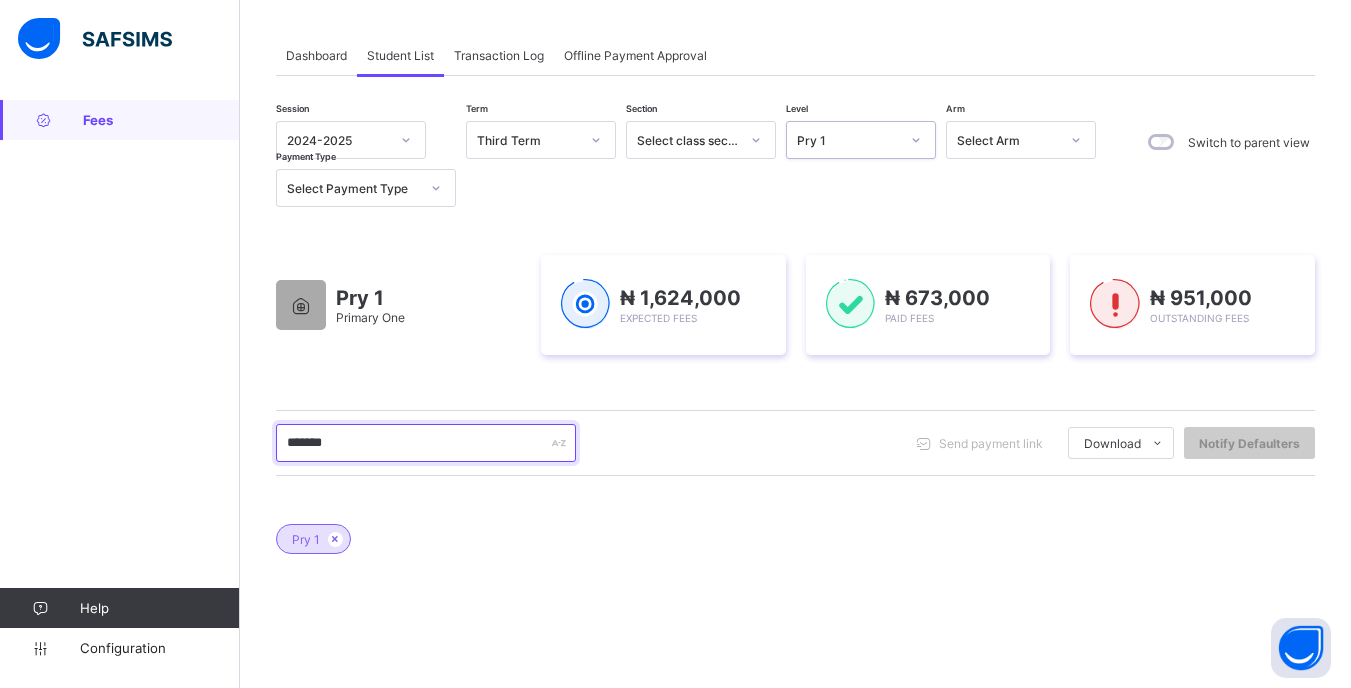 click on "*******" at bounding box center (426, 443) 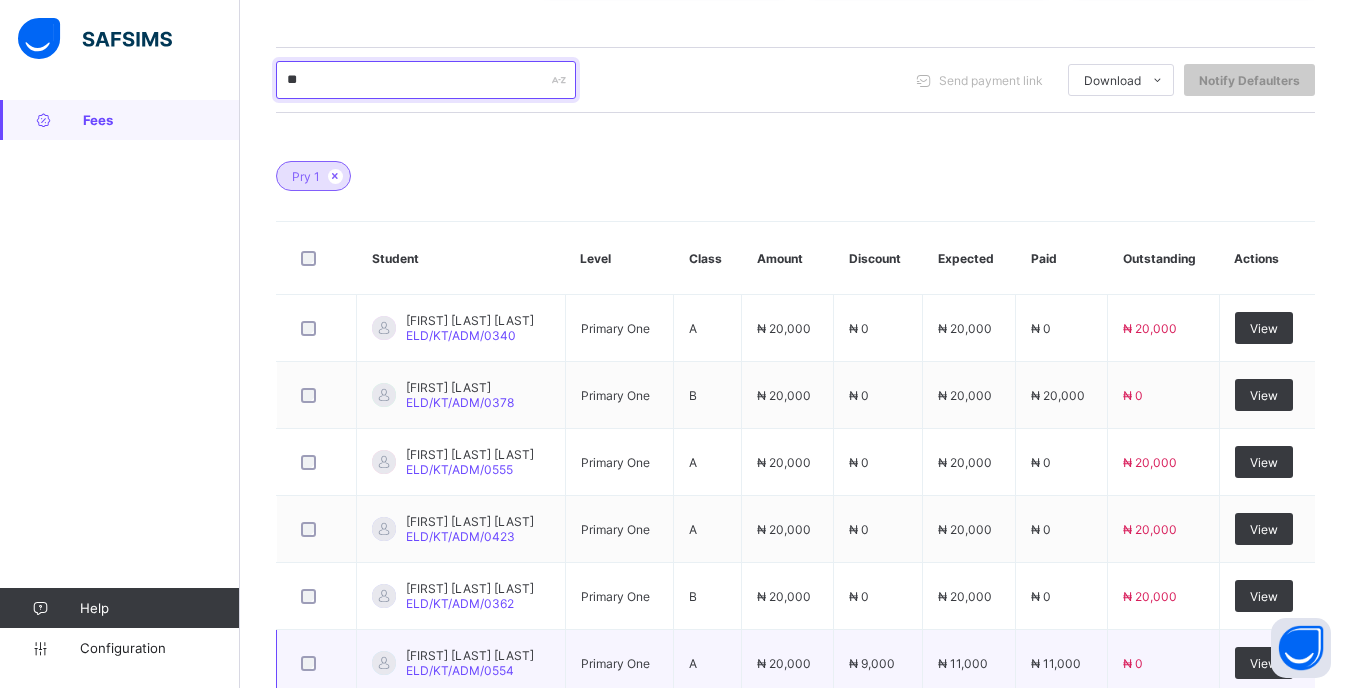 scroll, scrollTop: 358, scrollLeft: 0, axis: vertical 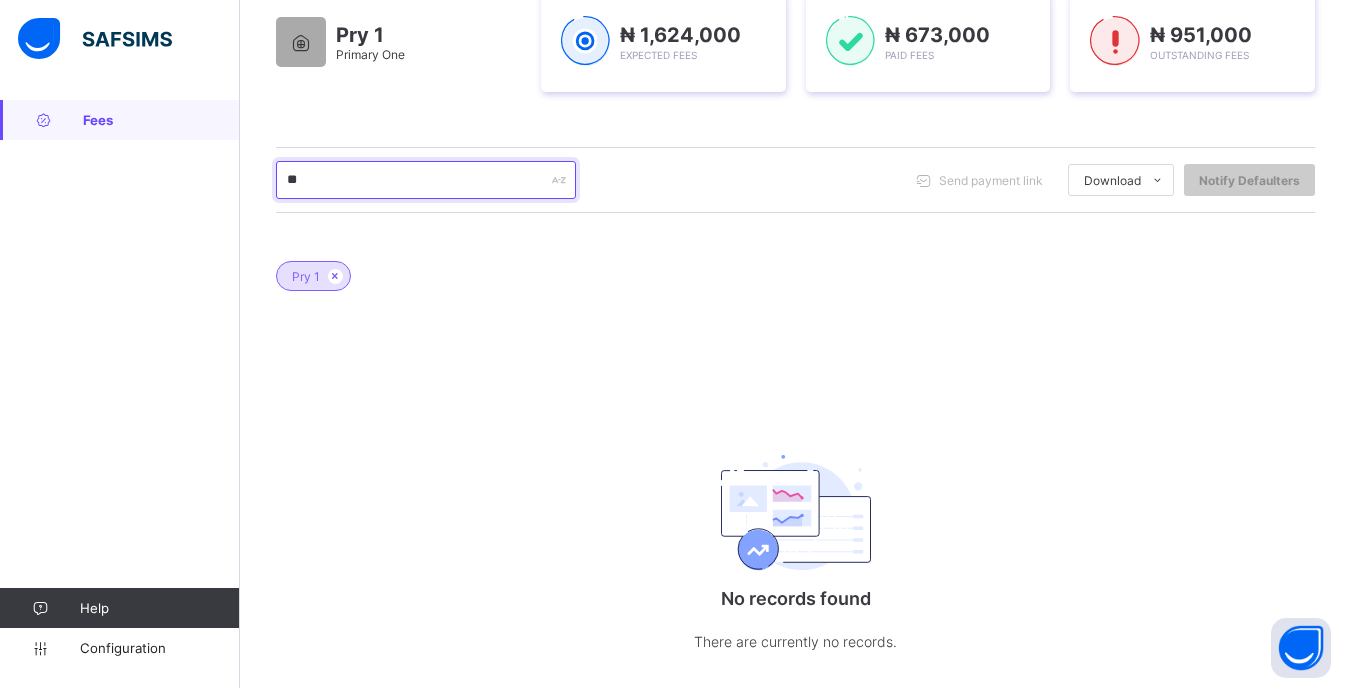 type on "*" 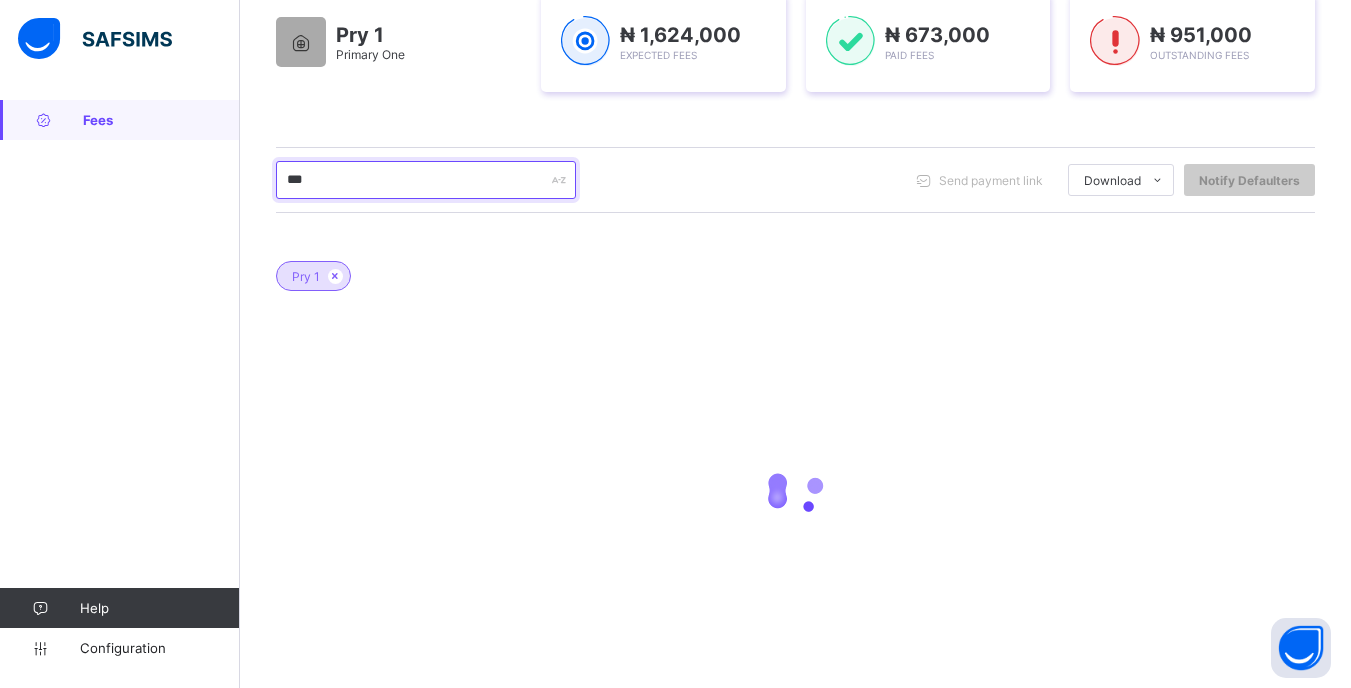 type on "****" 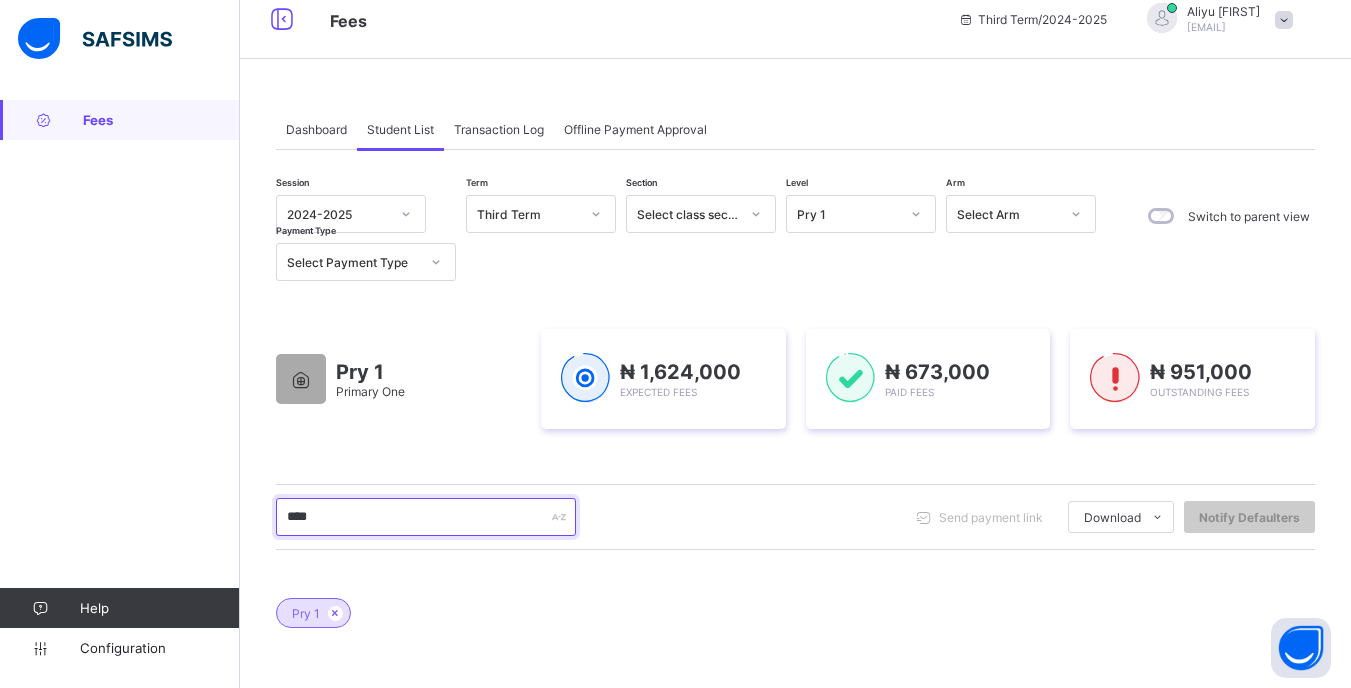 scroll, scrollTop: 0, scrollLeft: 0, axis: both 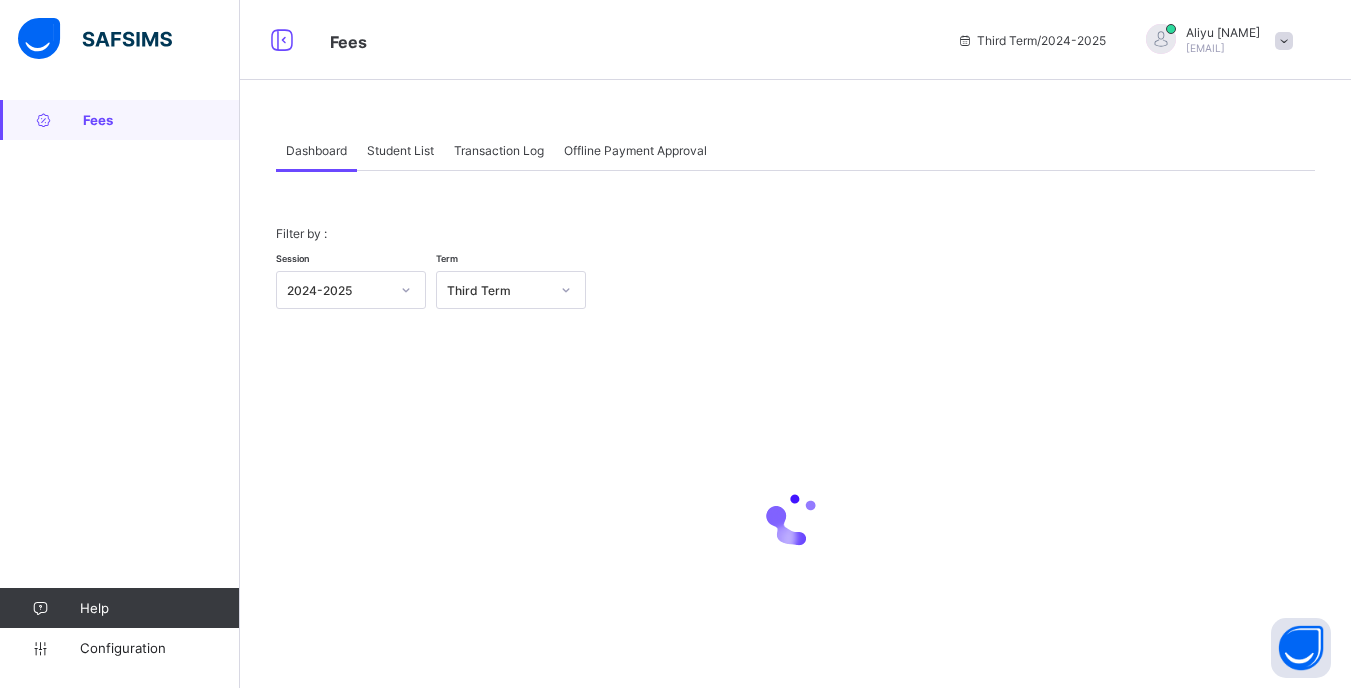 click on "Student List" at bounding box center [400, 150] 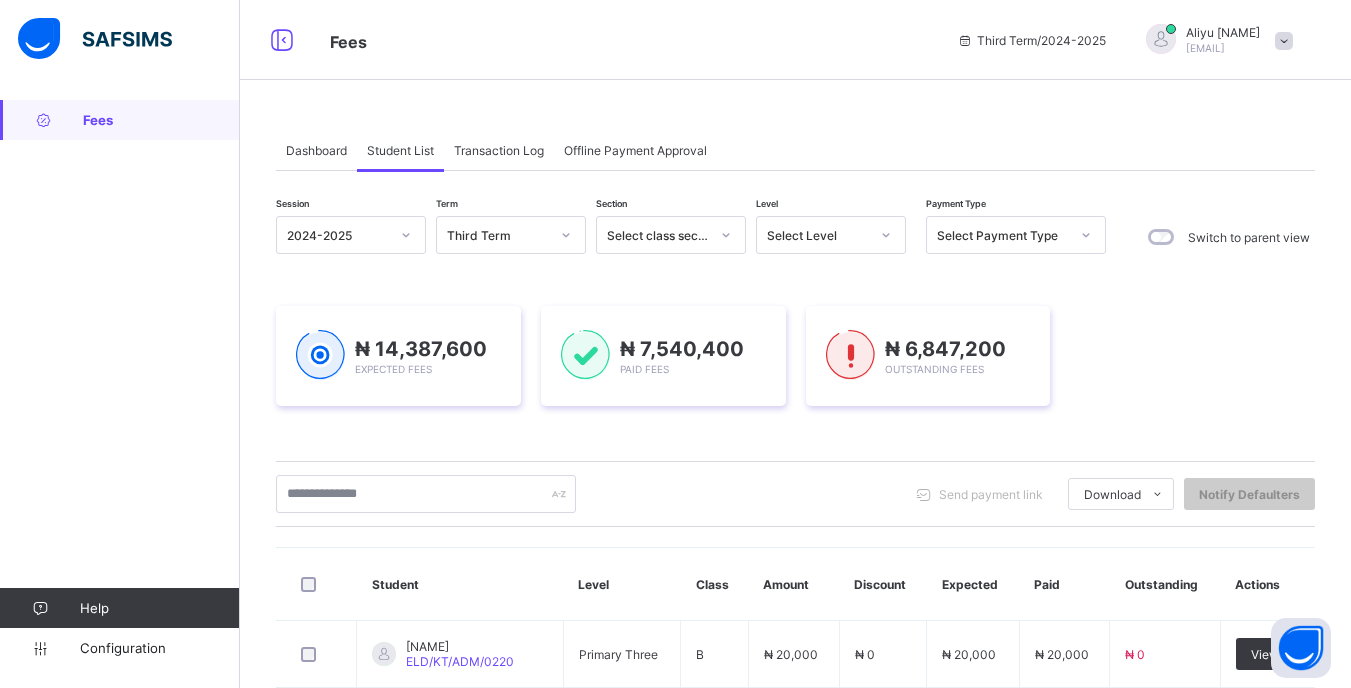 click on "Select Level" at bounding box center [818, 235] 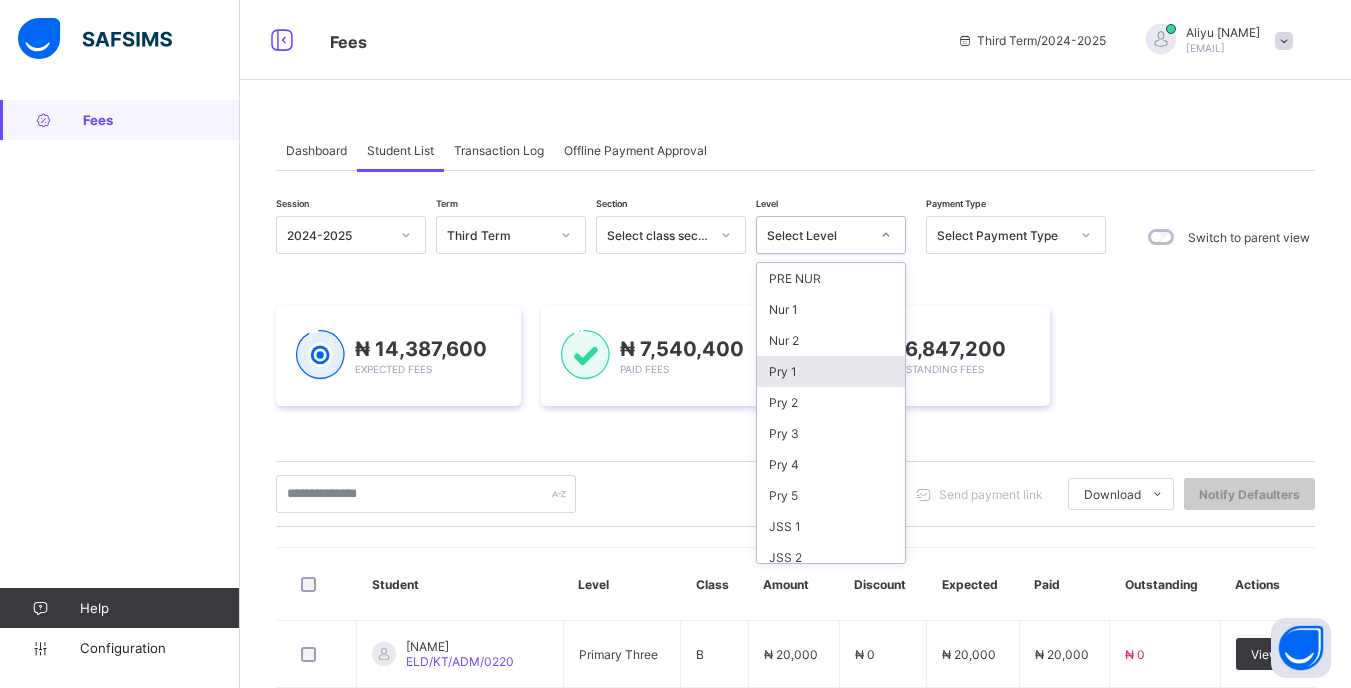 click on "Pry 1" at bounding box center [831, 371] 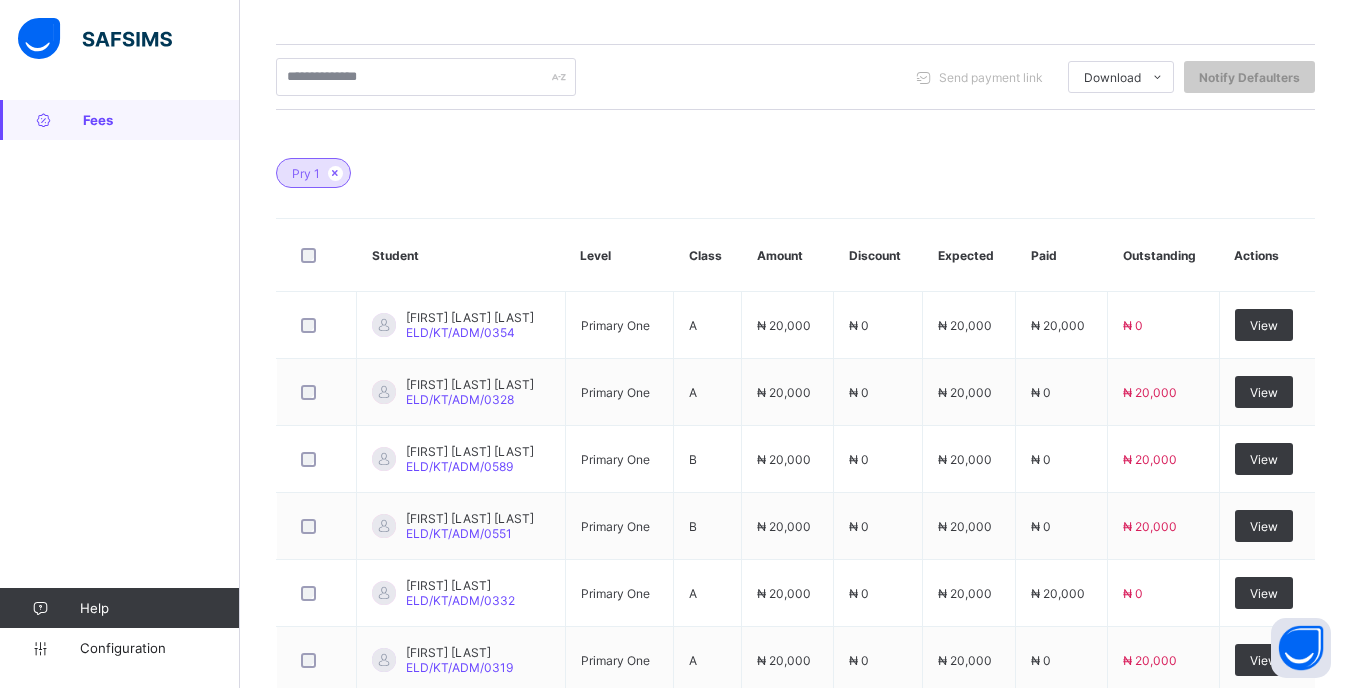 scroll, scrollTop: 400, scrollLeft: 0, axis: vertical 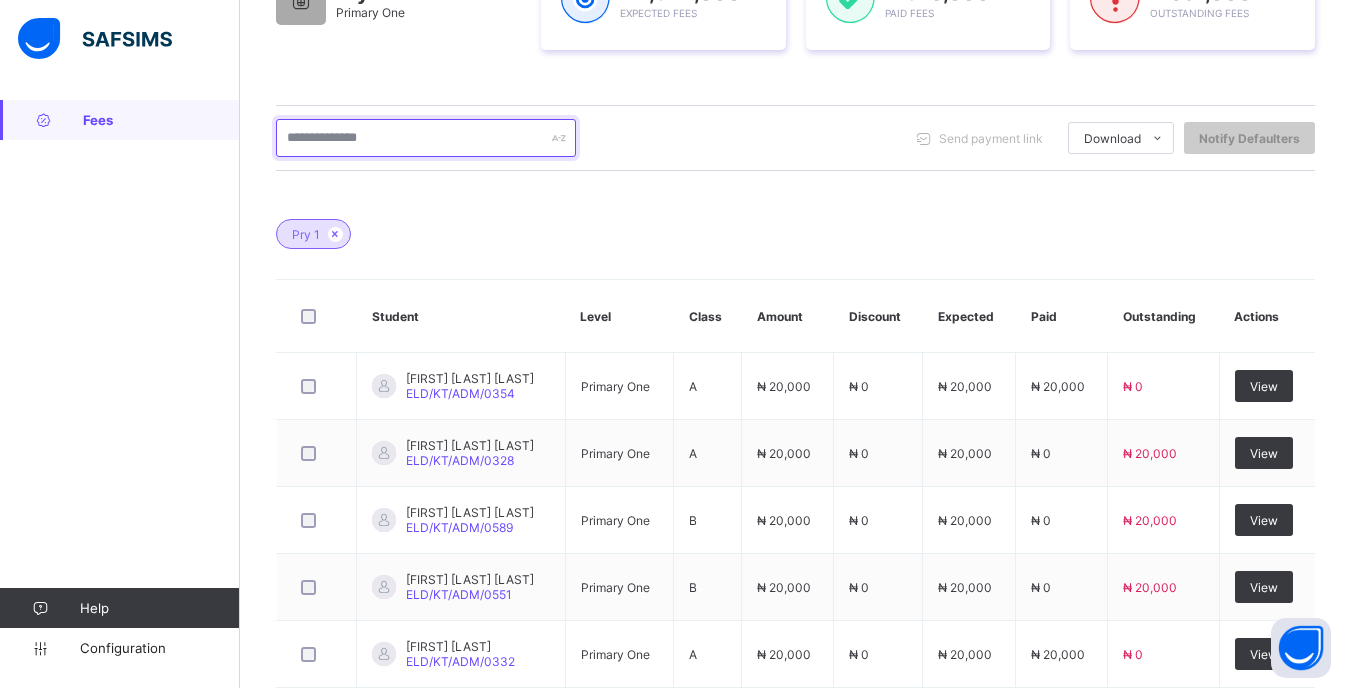 click at bounding box center (426, 138) 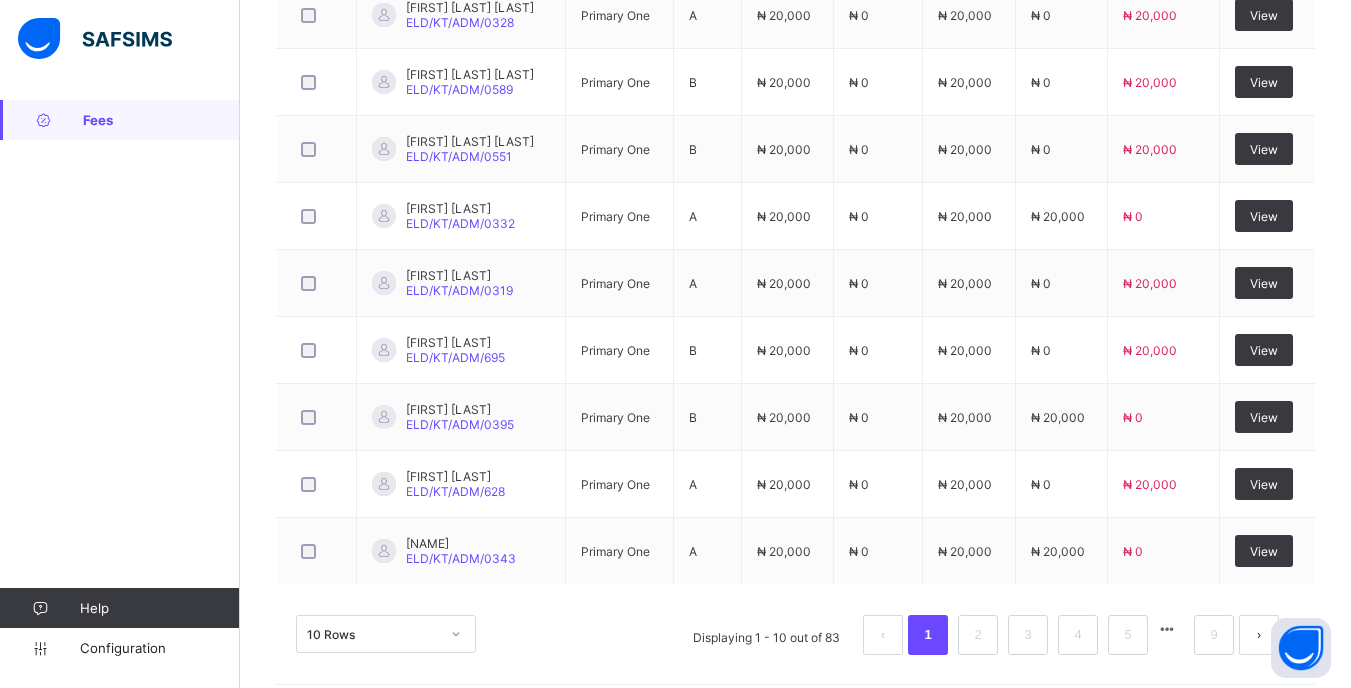 scroll, scrollTop: 855, scrollLeft: 0, axis: vertical 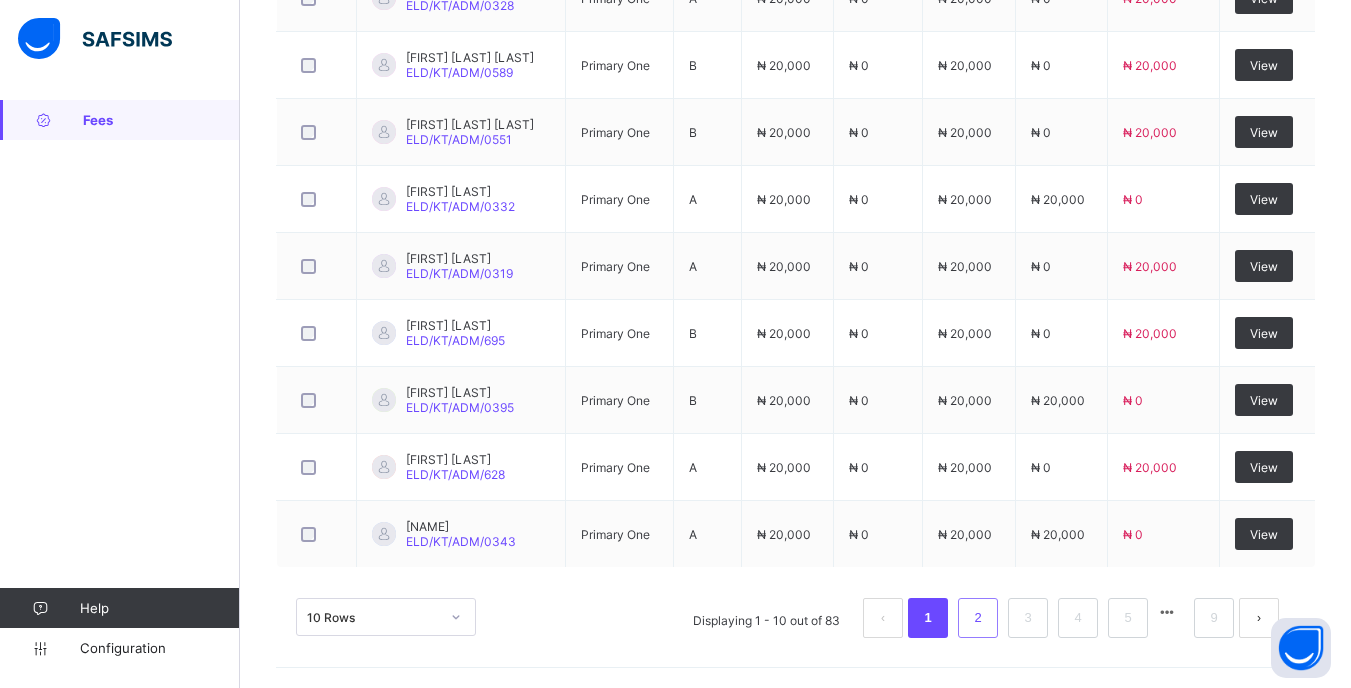 type on "*****" 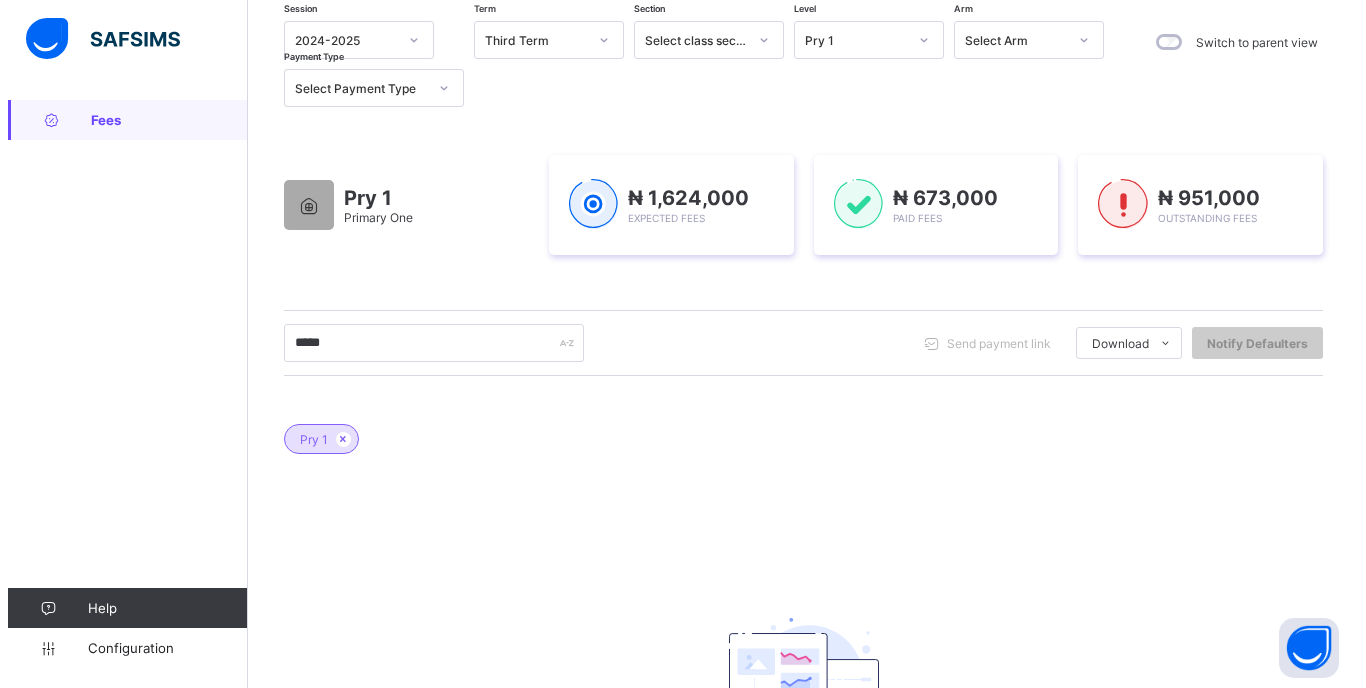 scroll, scrollTop: 0, scrollLeft: 0, axis: both 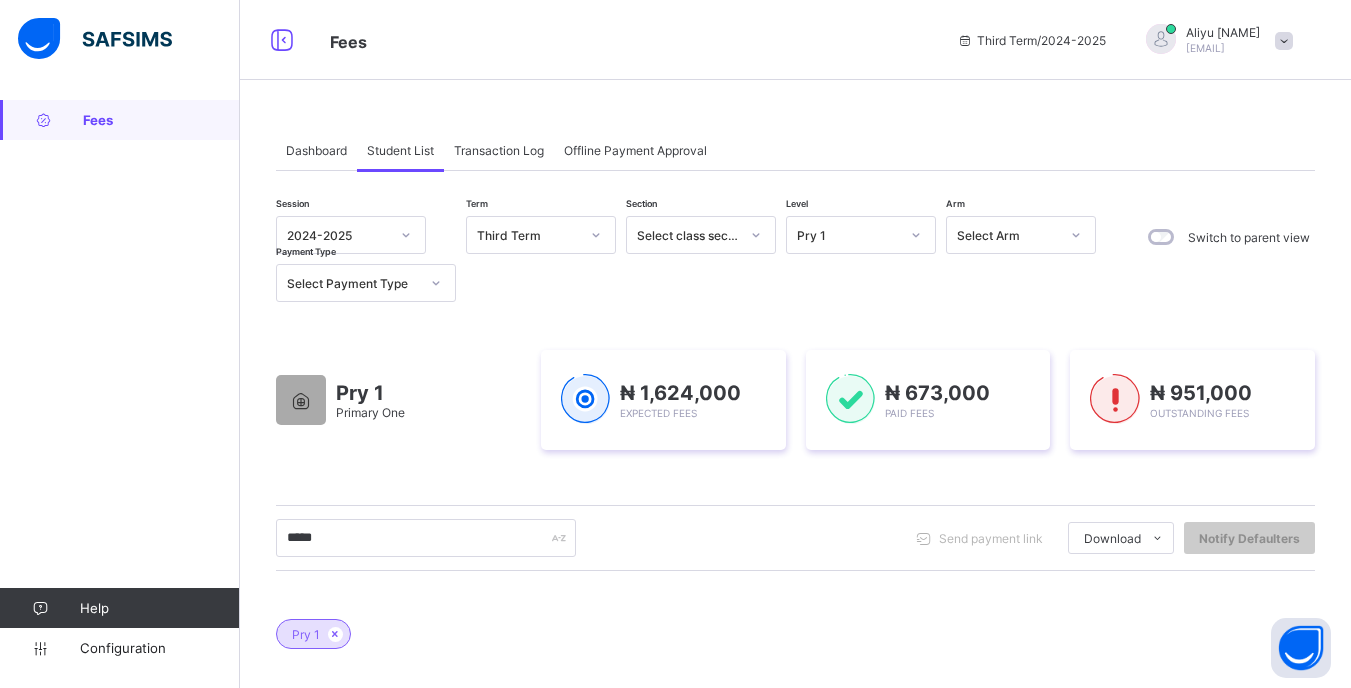 click at bounding box center (1284, 41) 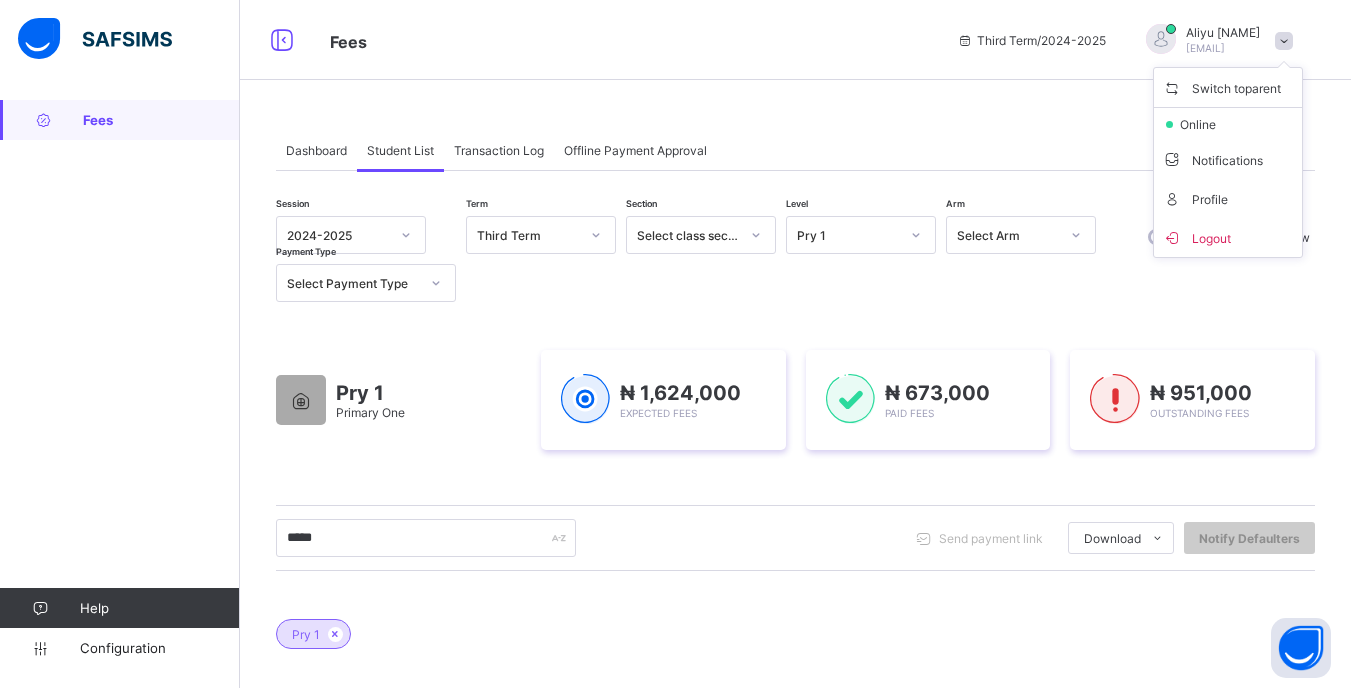 click on "Logout" at bounding box center [1228, 237] 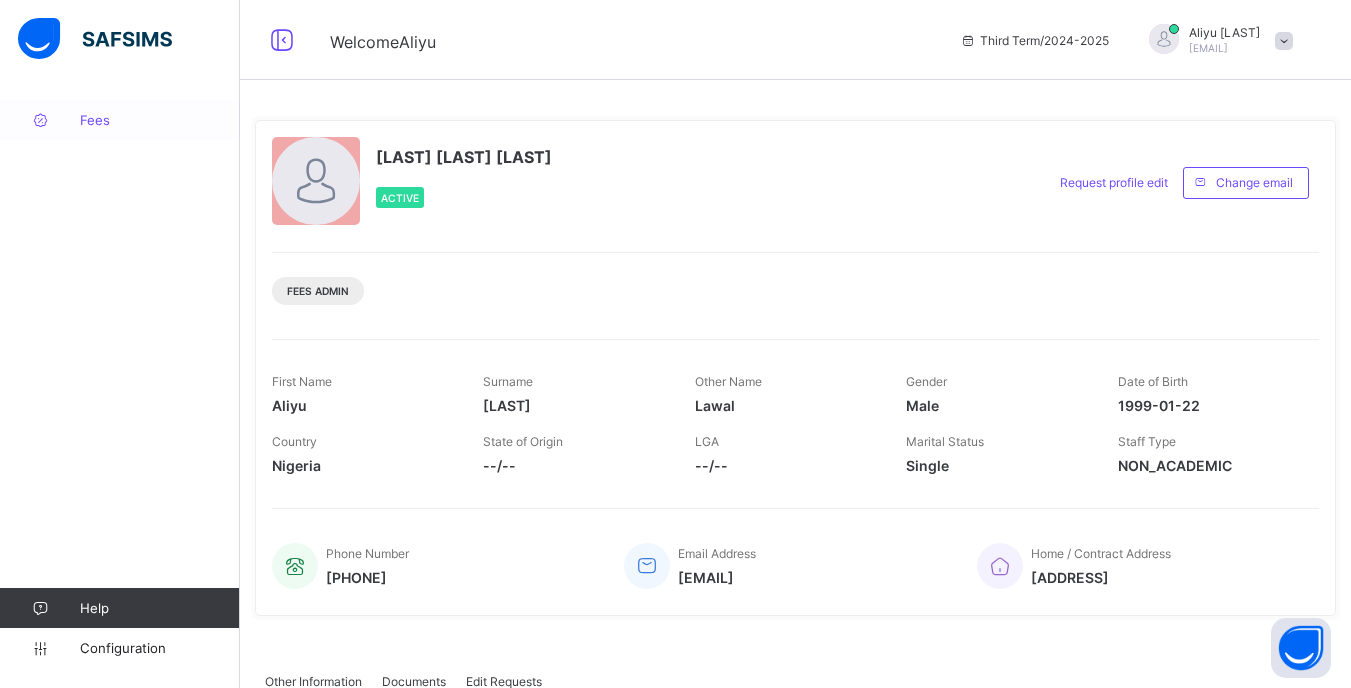 scroll, scrollTop: 0, scrollLeft: 0, axis: both 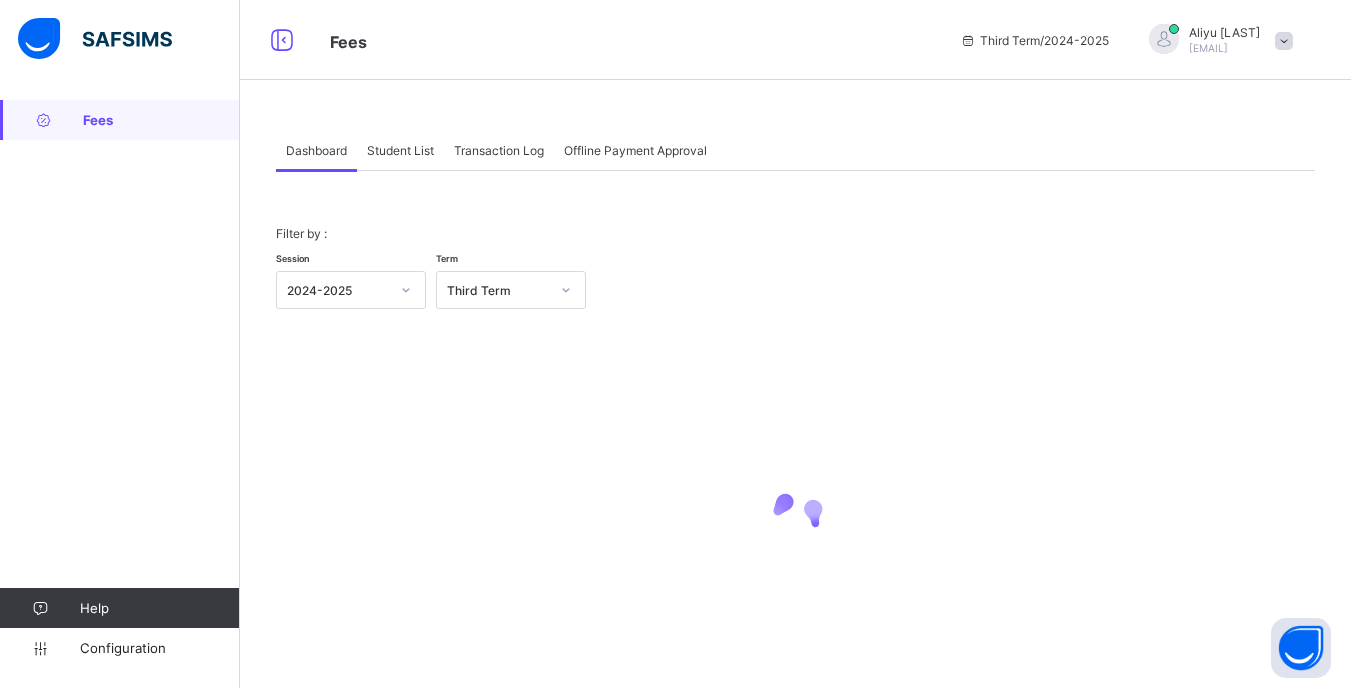 click on "Student List" at bounding box center (400, 150) 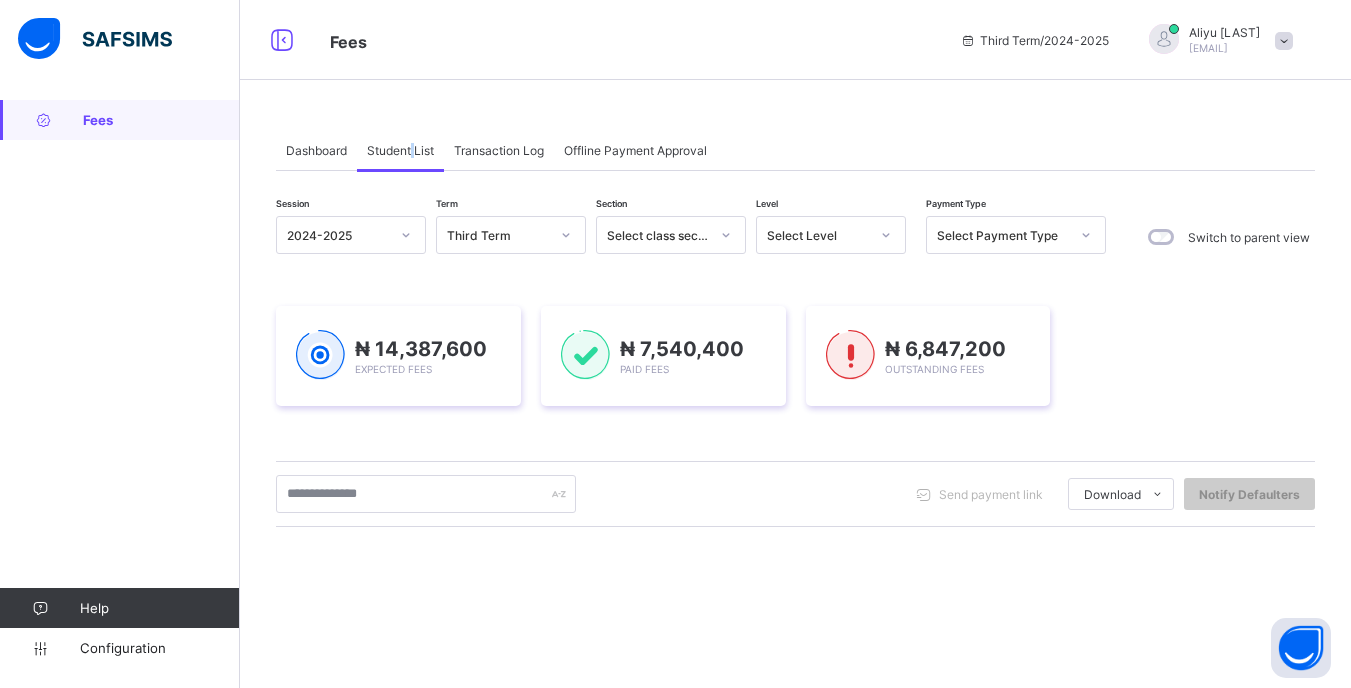 click on "Select Level" at bounding box center (818, 235) 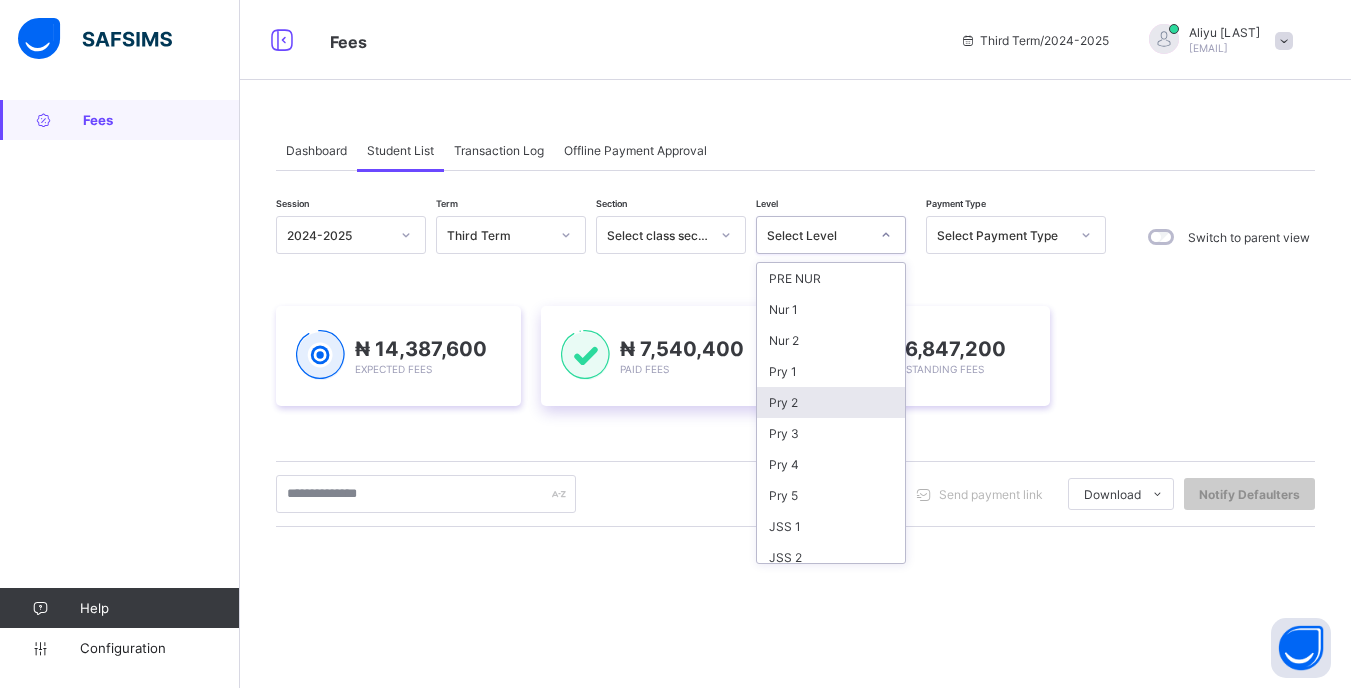 click on "Pry 1" at bounding box center (831, 371) 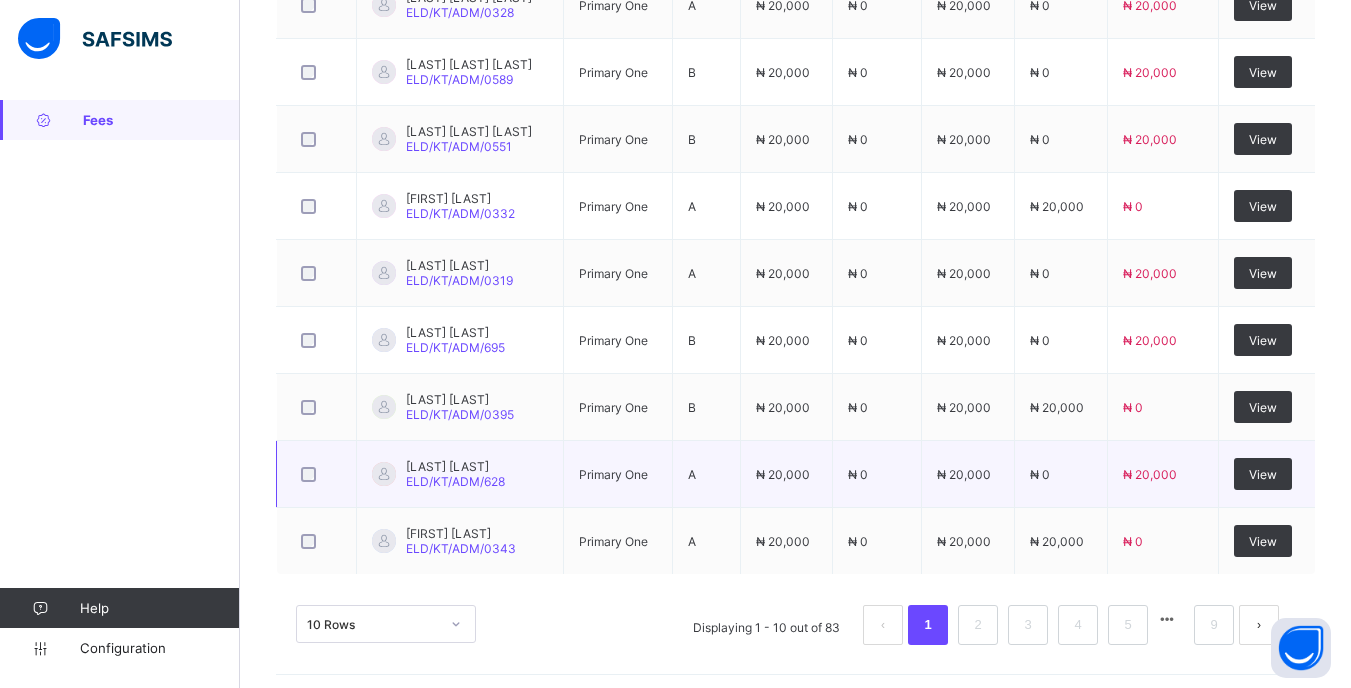 scroll, scrollTop: 855, scrollLeft: 0, axis: vertical 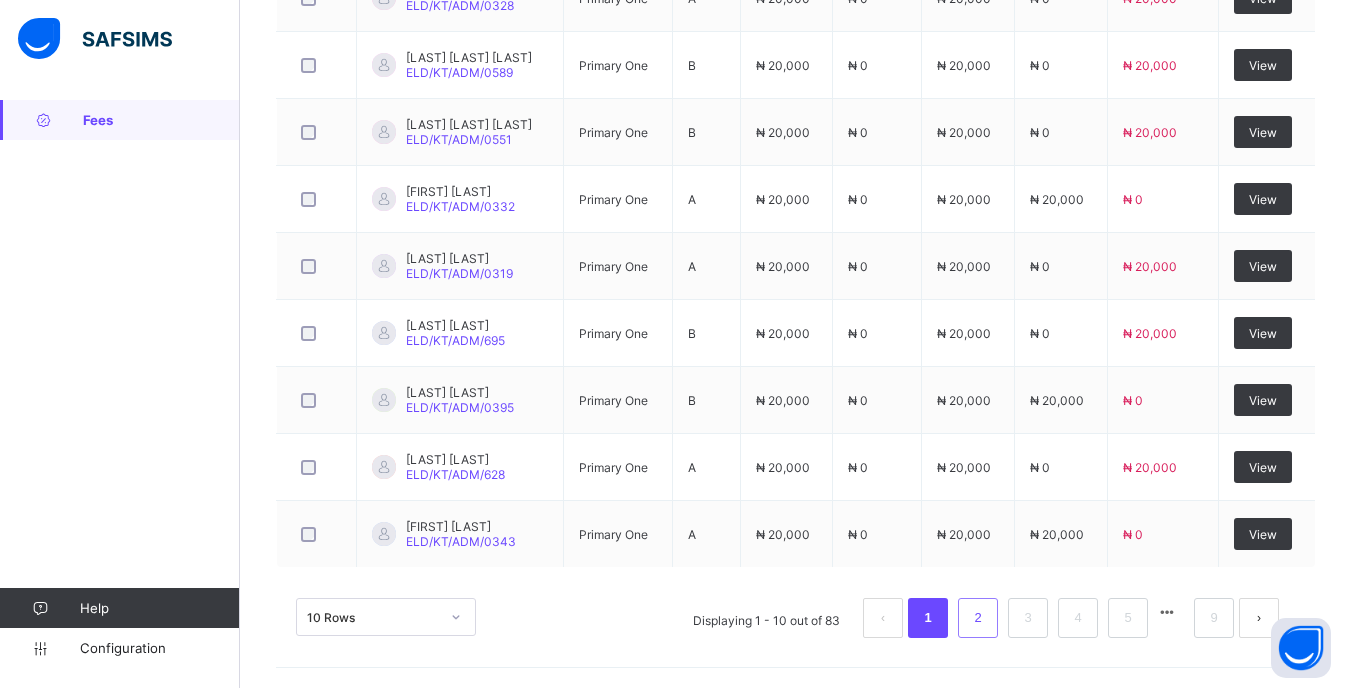 click on "2" at bounding box center (978, 618) 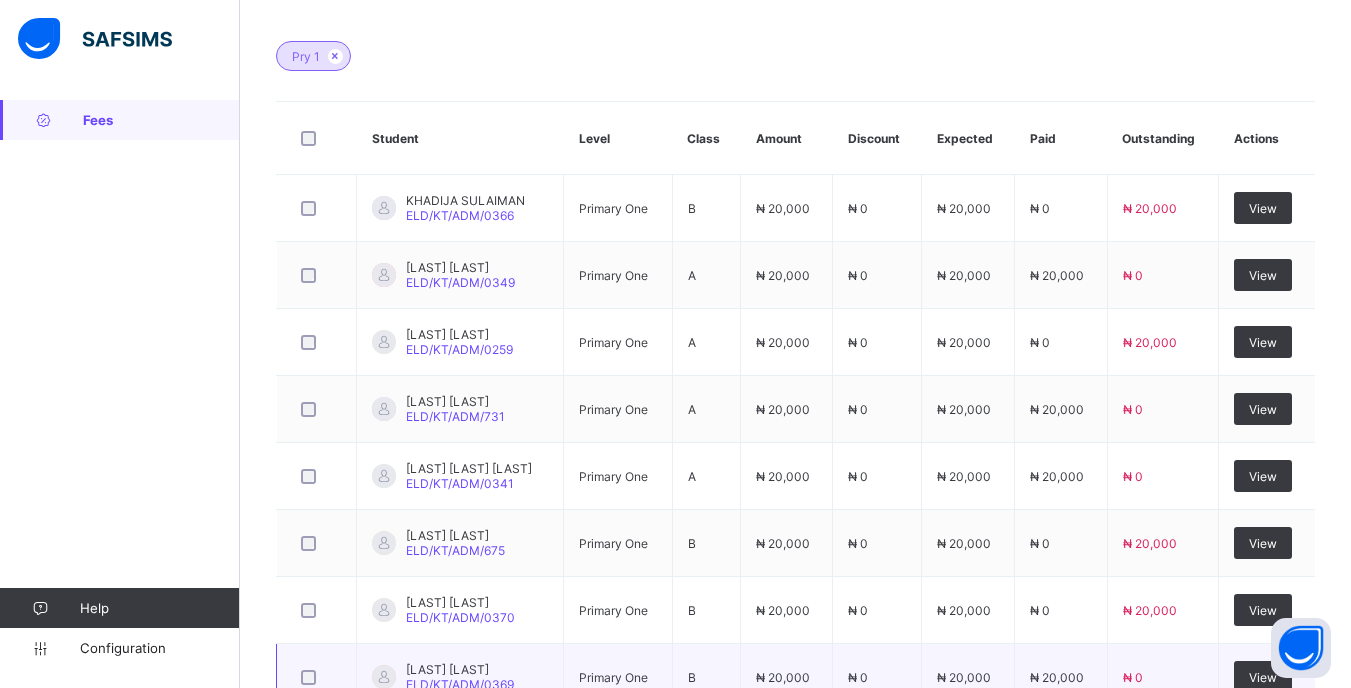scroll, scrollTop: 555, scrollLeft: 0, axis: vertical 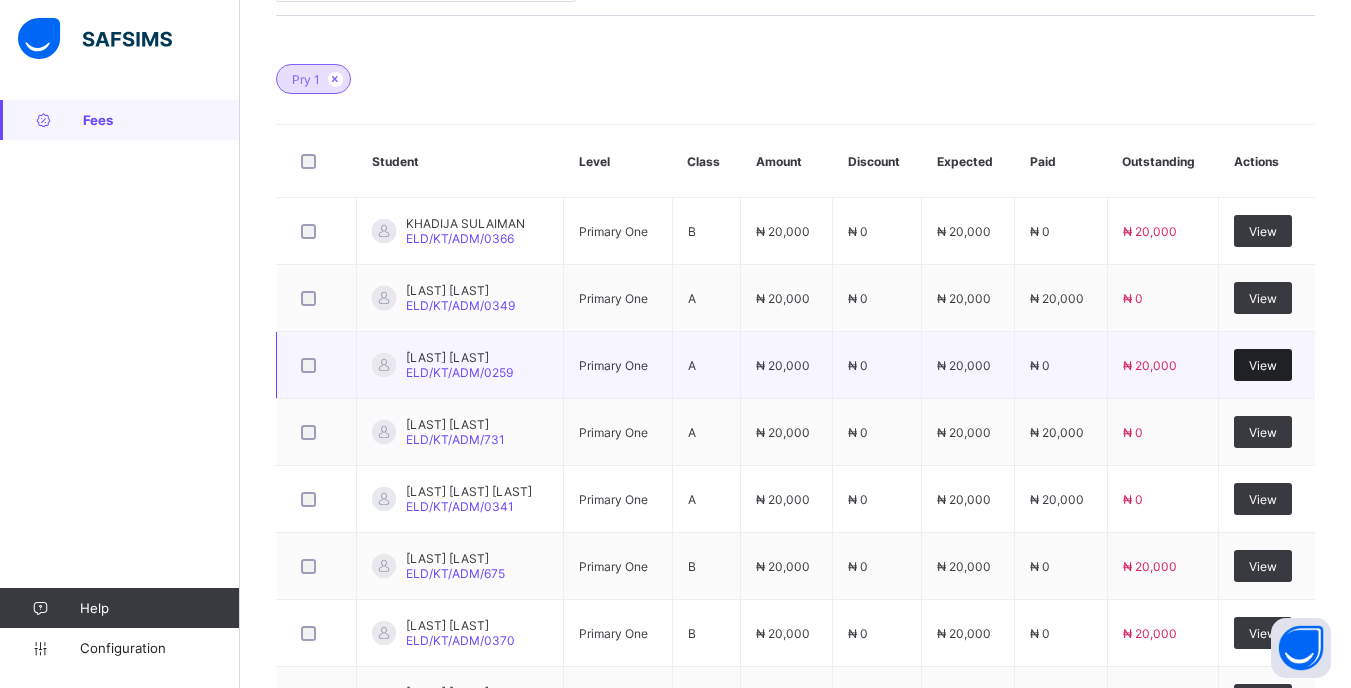 click on "View" at bounding box center (1263, 365) 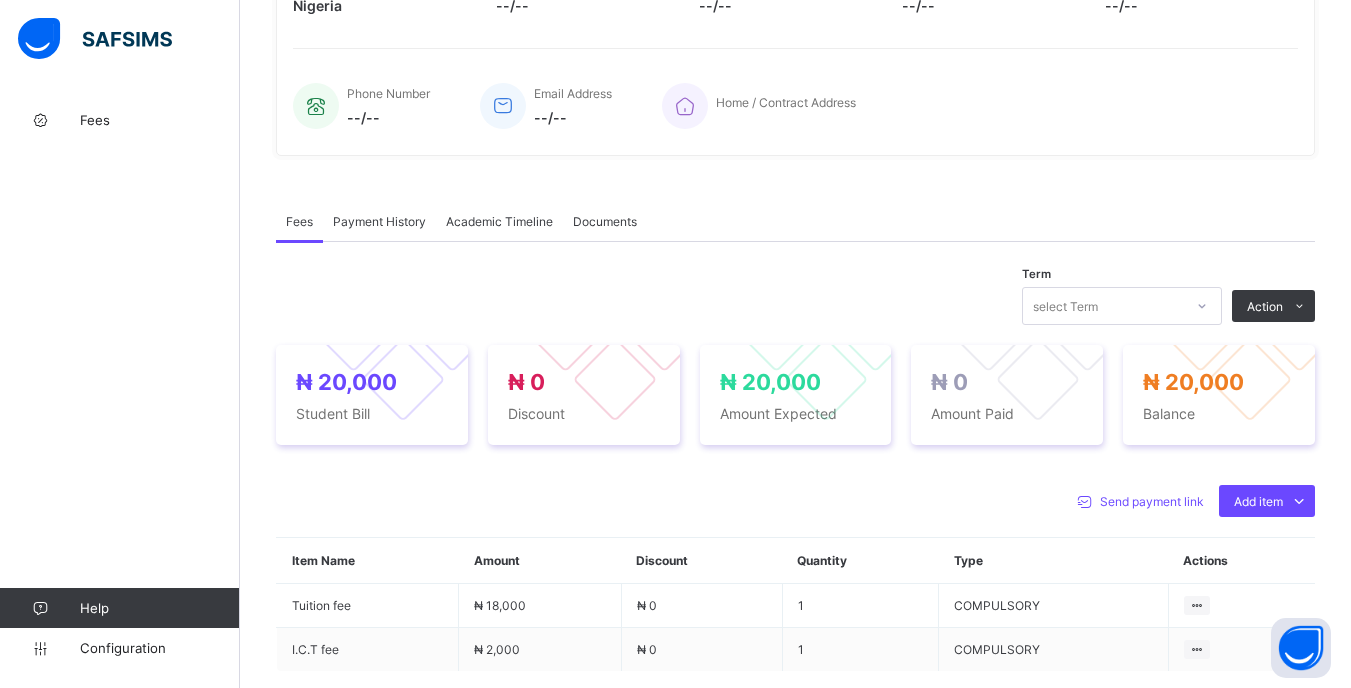 scroll, scrollTop: 500, scrollLeft: 0, axis: vertical 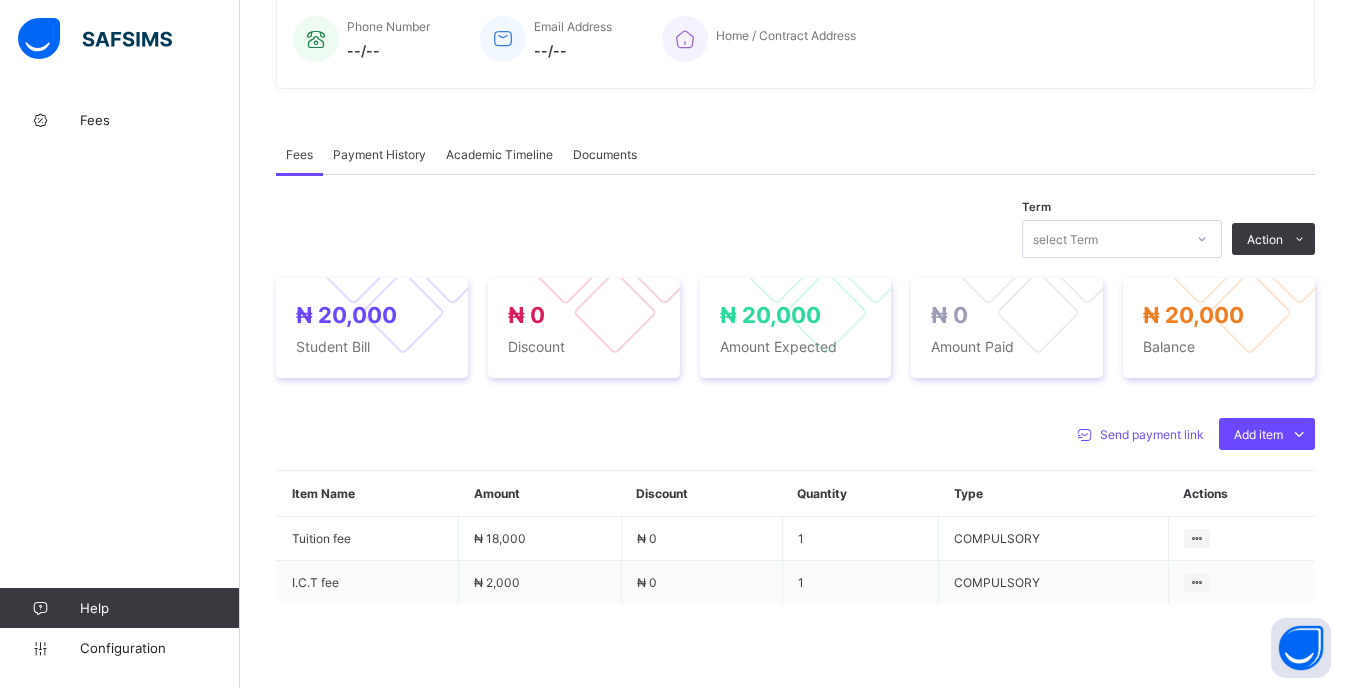 click at bounding box center [1202, 239] 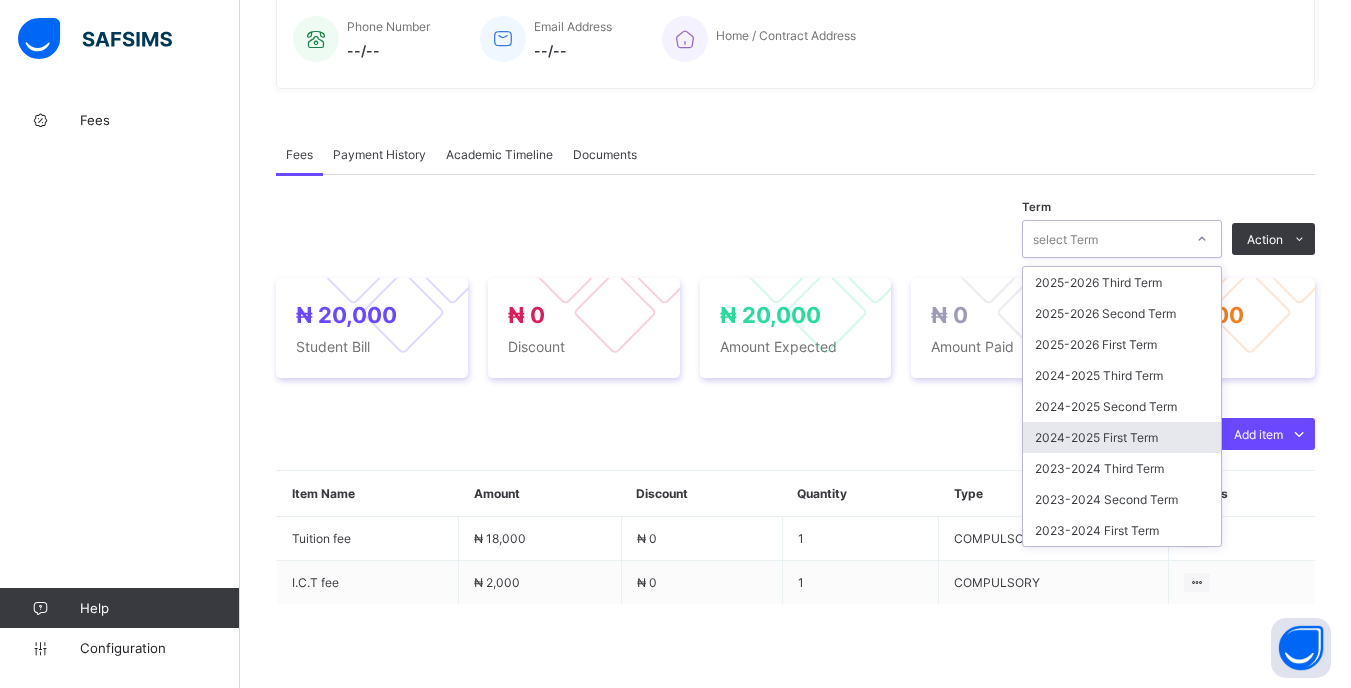 click on "2024-2025 First Term" at bounding box center (1122, 437) 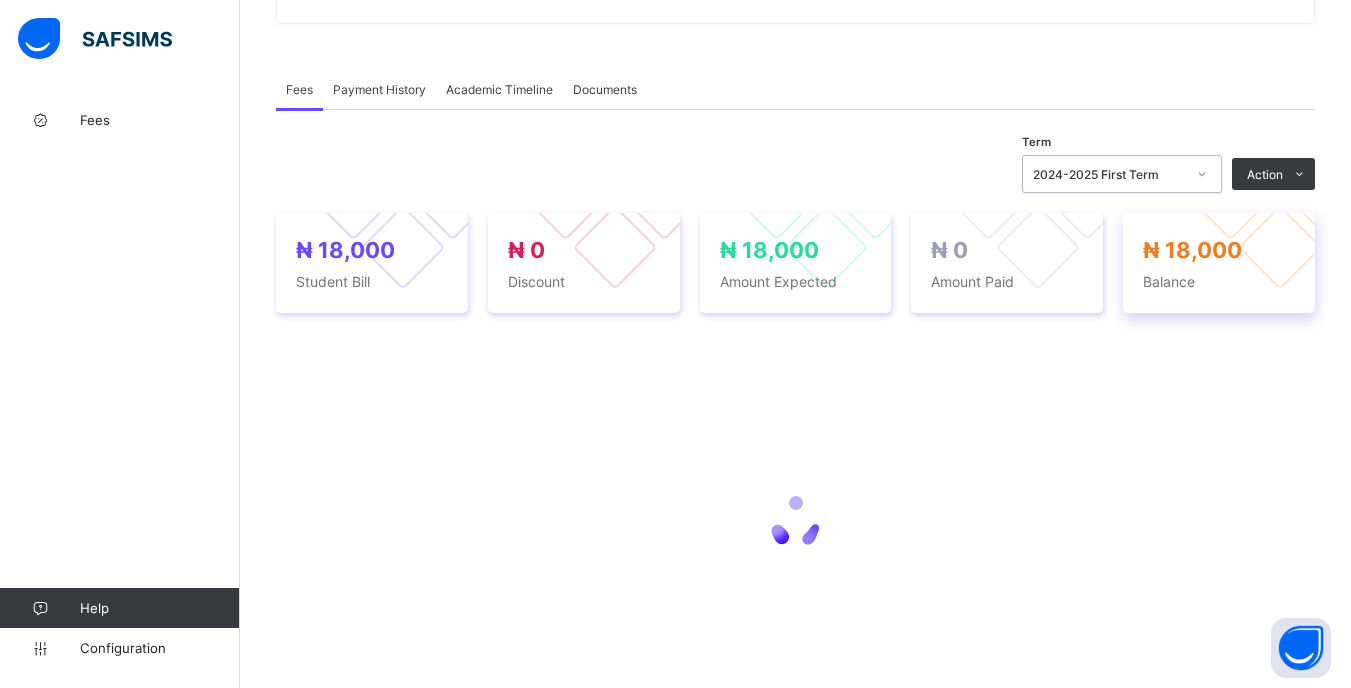 scroll, scrollTop: 600, scrollLeft: 0, axis: vertical 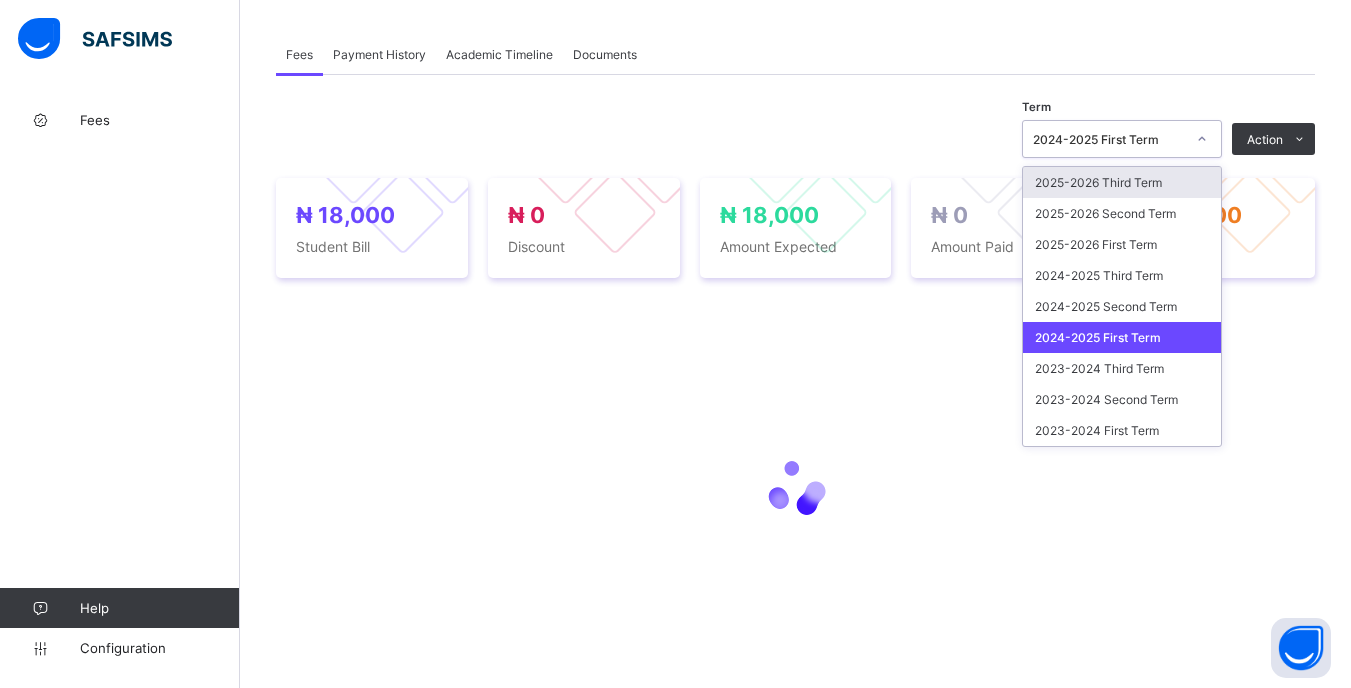 click on "2024-2025 First Term" at bounding box center (1109, 139) 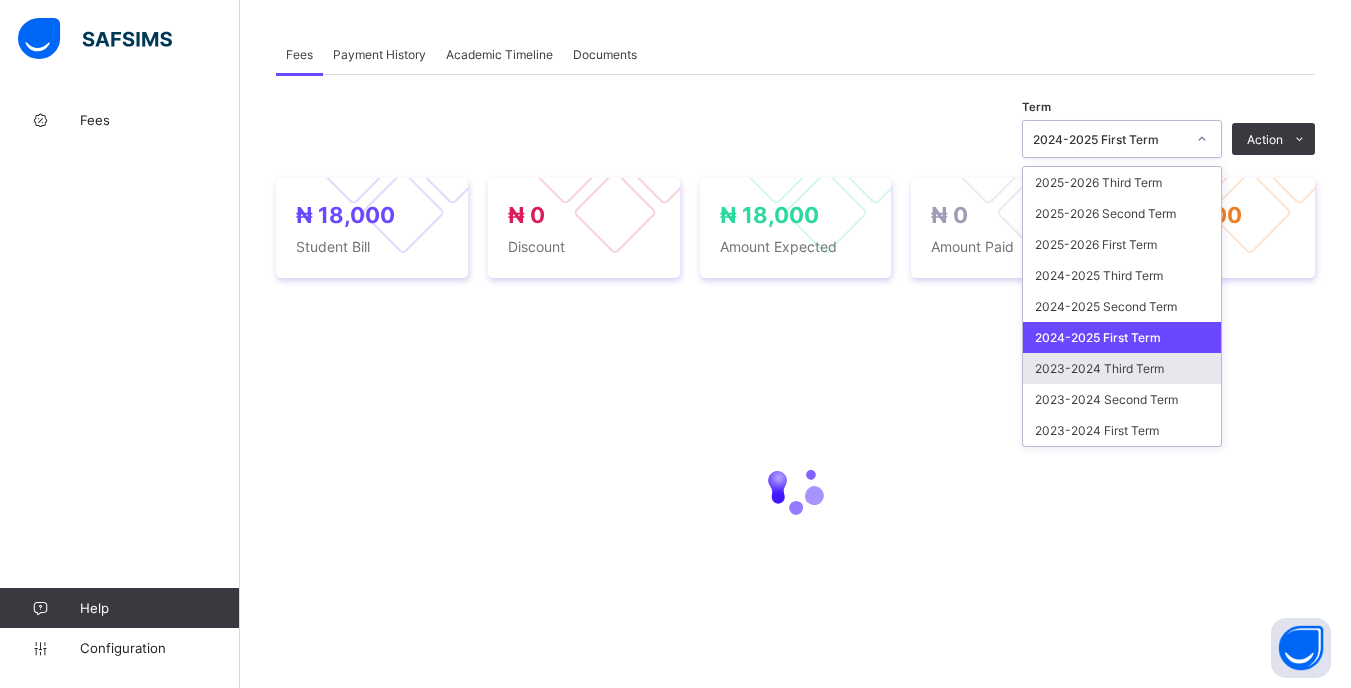 click on "2023-2024 Third Term" at bounding box center (1122, 368) 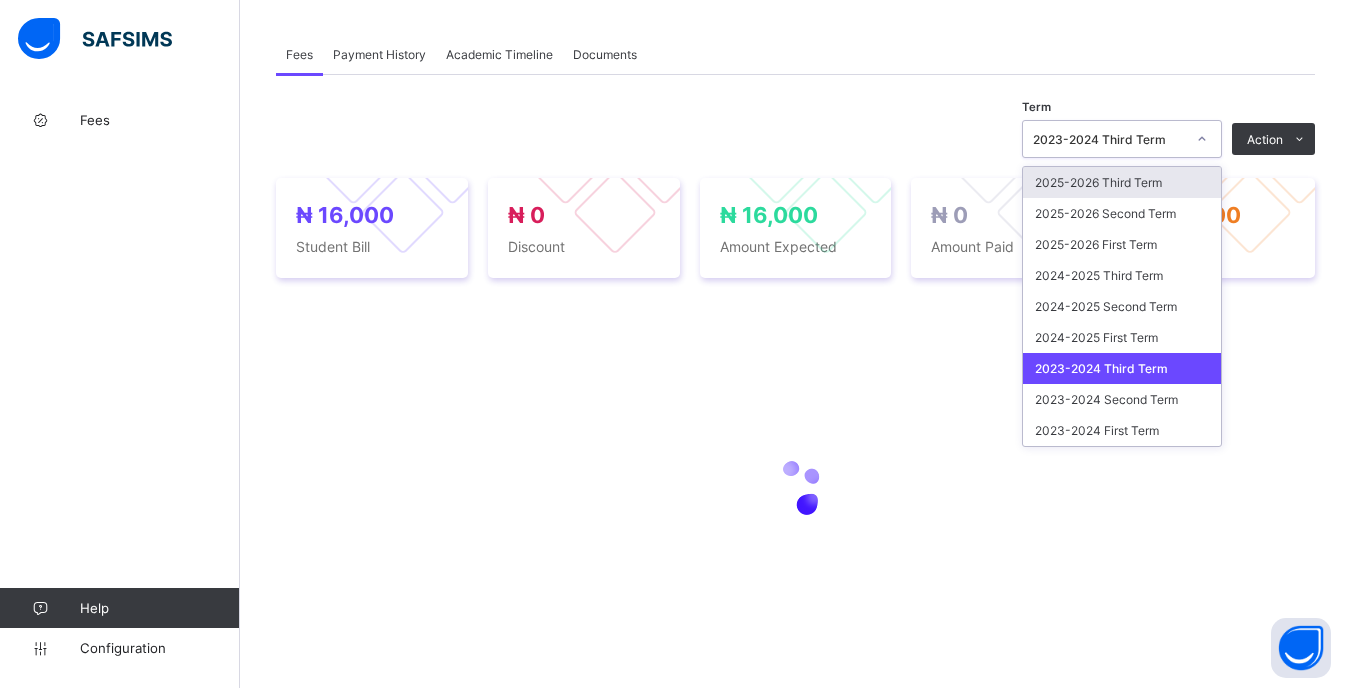 click on "2023-2024 Third Term" at bounding box center [1109, 139] 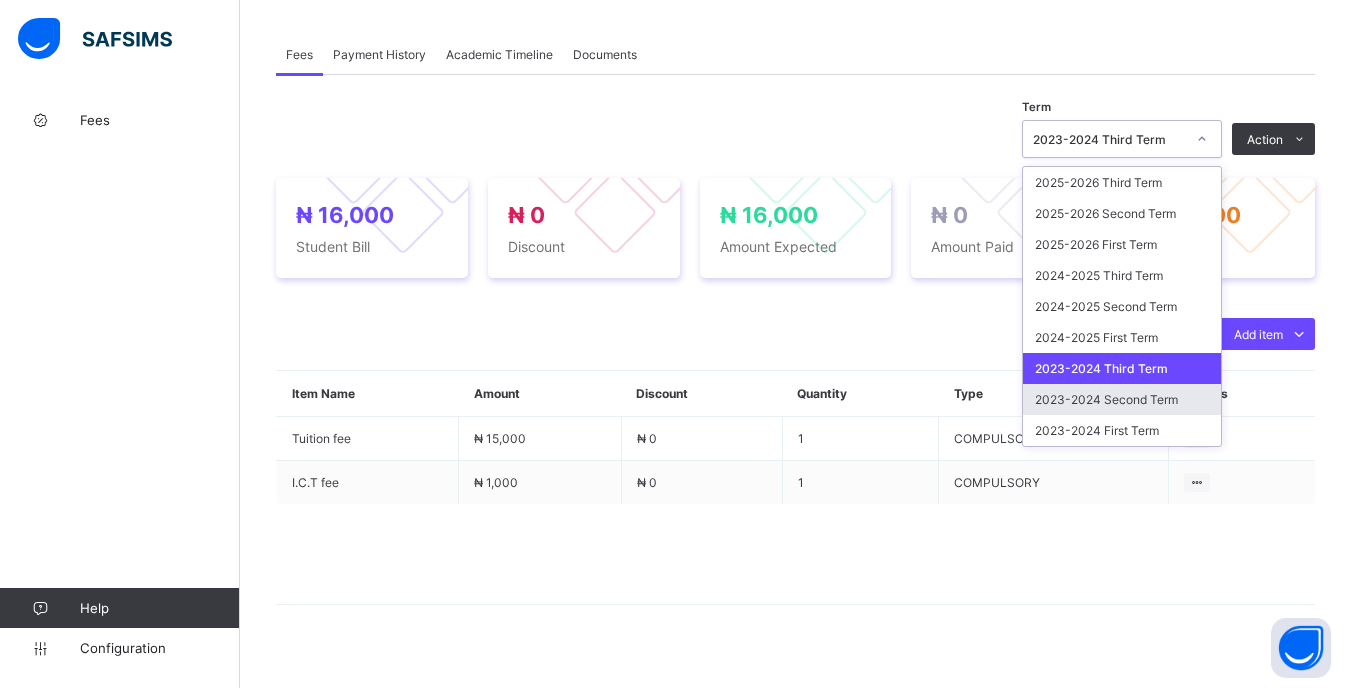 click on "2023-2024 Second Term" at bounding box center [1122, 399] 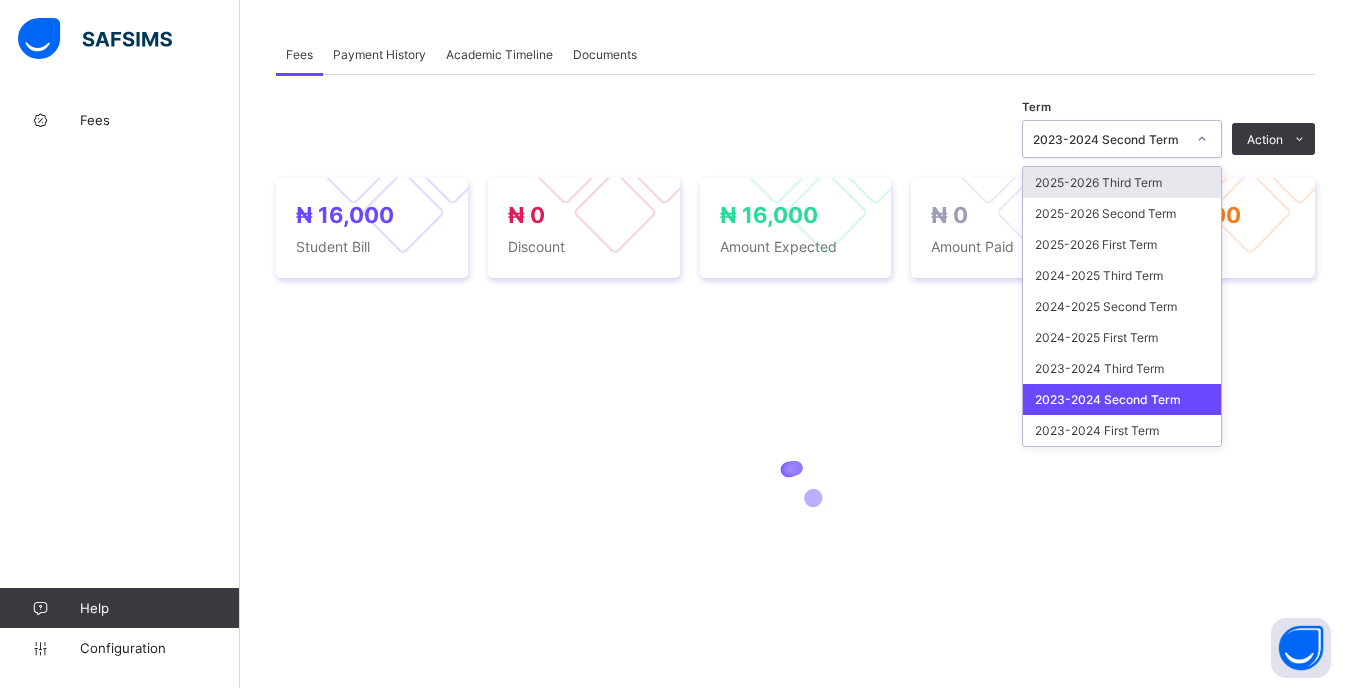 click on "2023-2024 Second Term" at bounding box center [1109, 139] 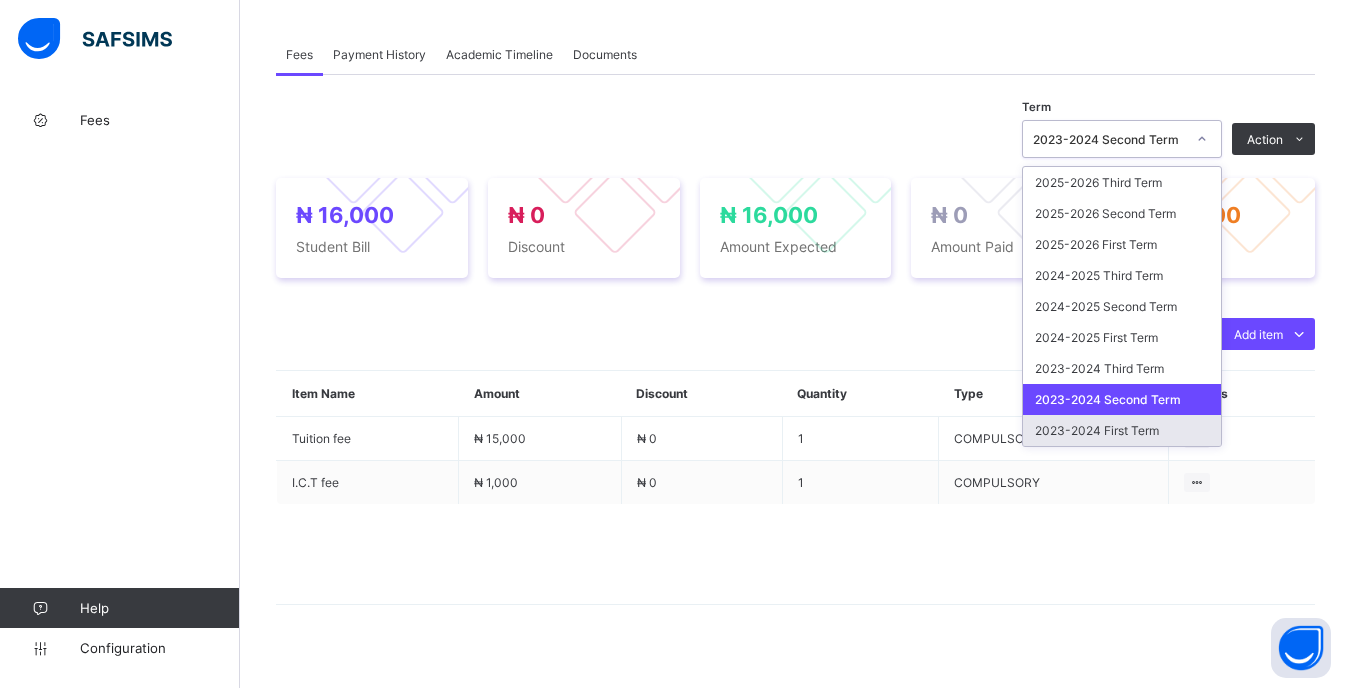click on "2023-2024 First Term" at bounding box center (1122, 430) 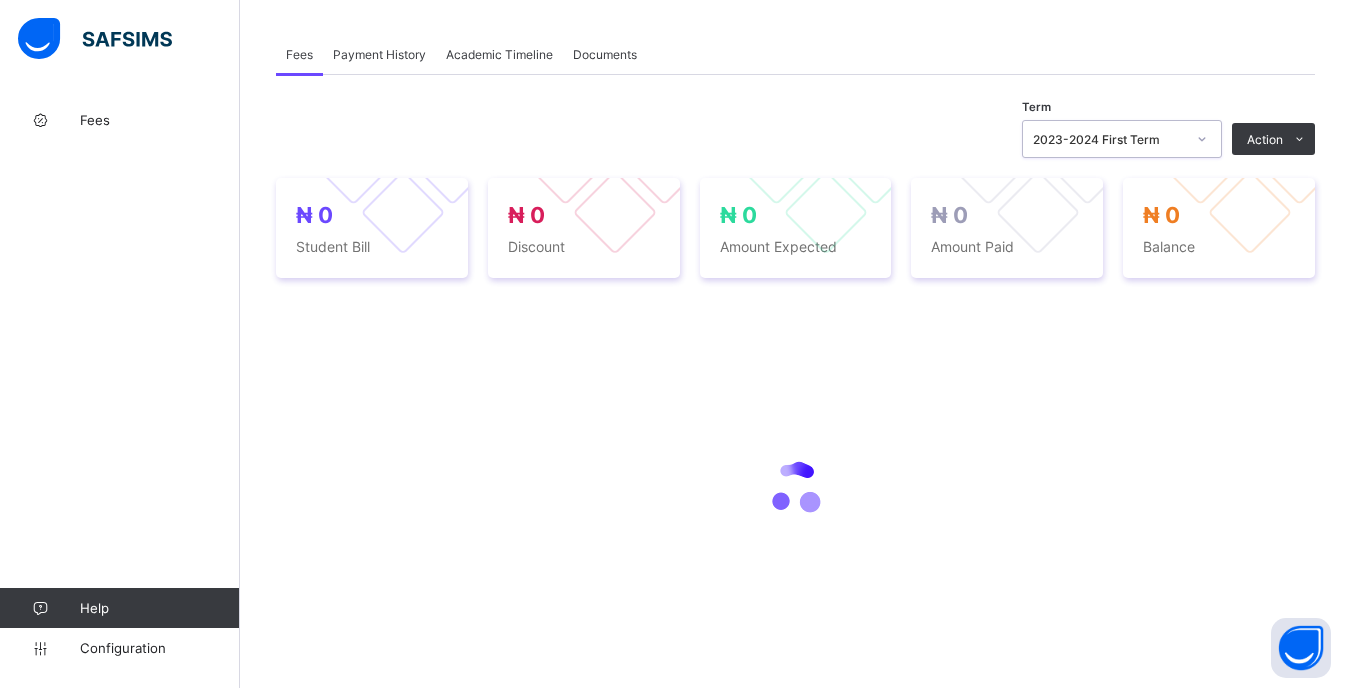 click on "2023-2024 First Term" at bounding box center (1109, 139) 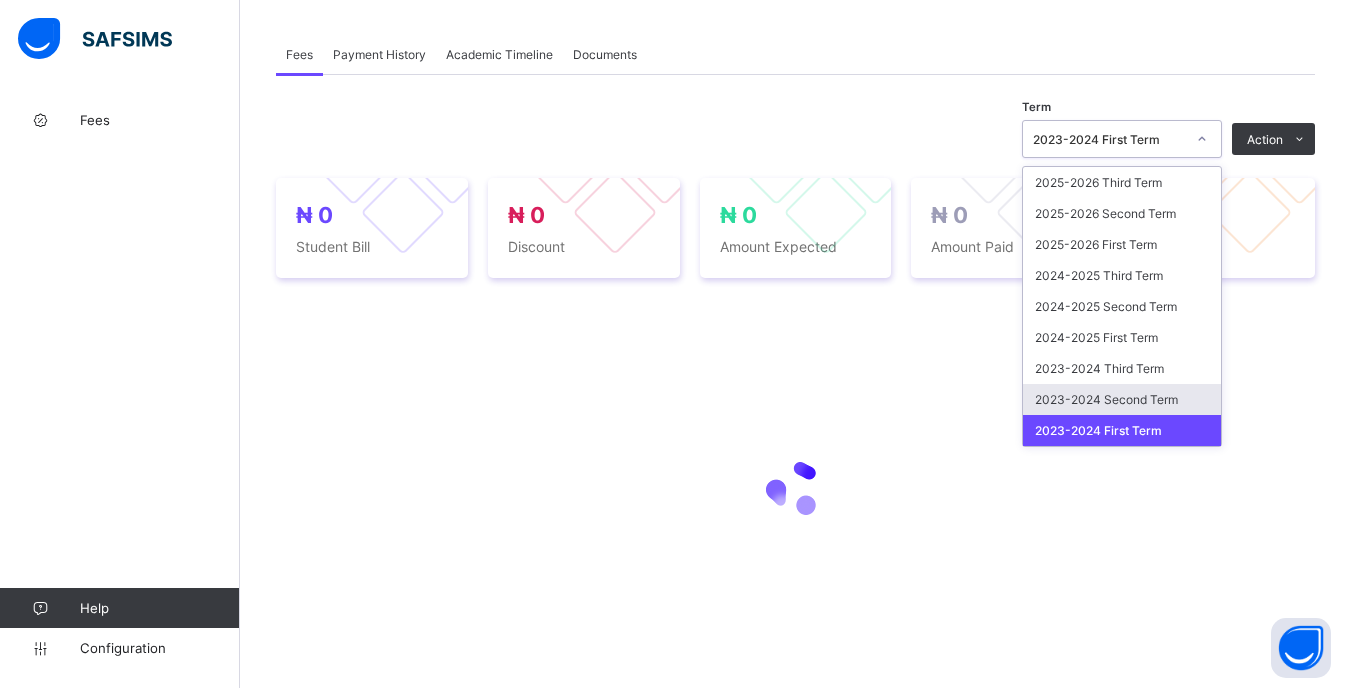 click on "2023-2024 Second Term" at bounding box center (1122, 399) 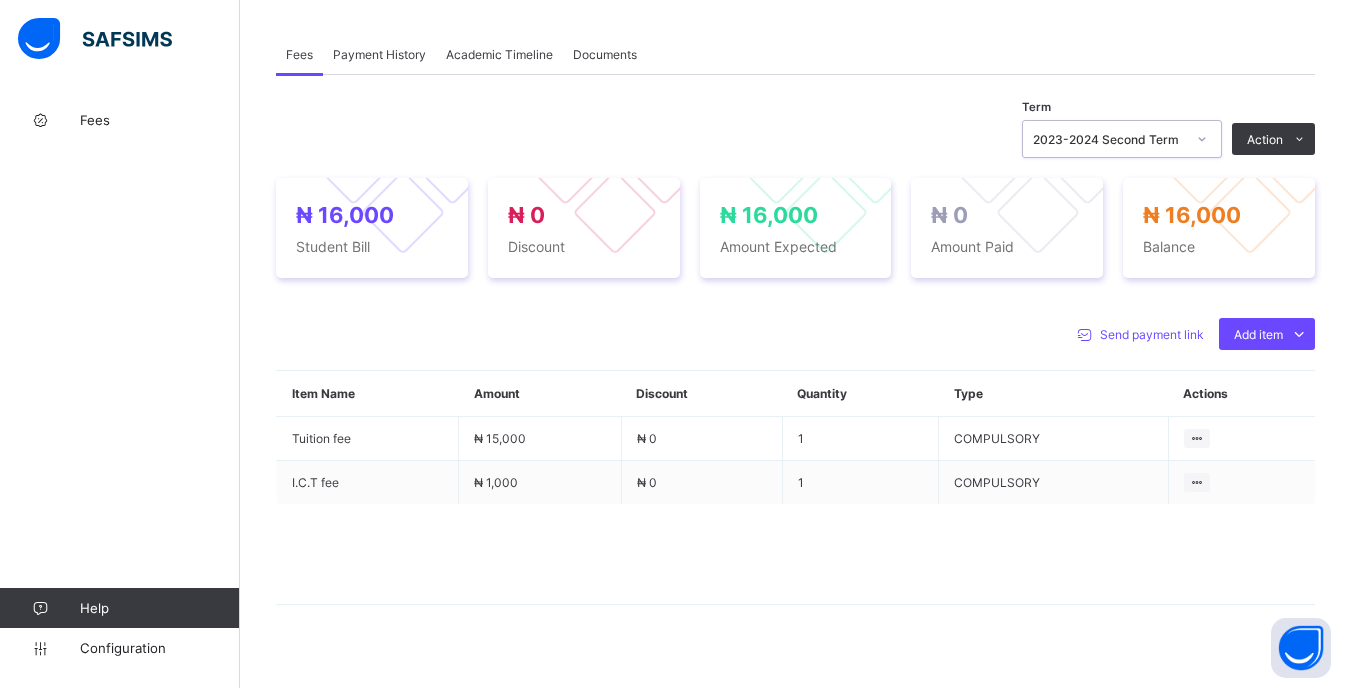 click on "2023-2024 Second Term" at bounding box center (1109, 139) 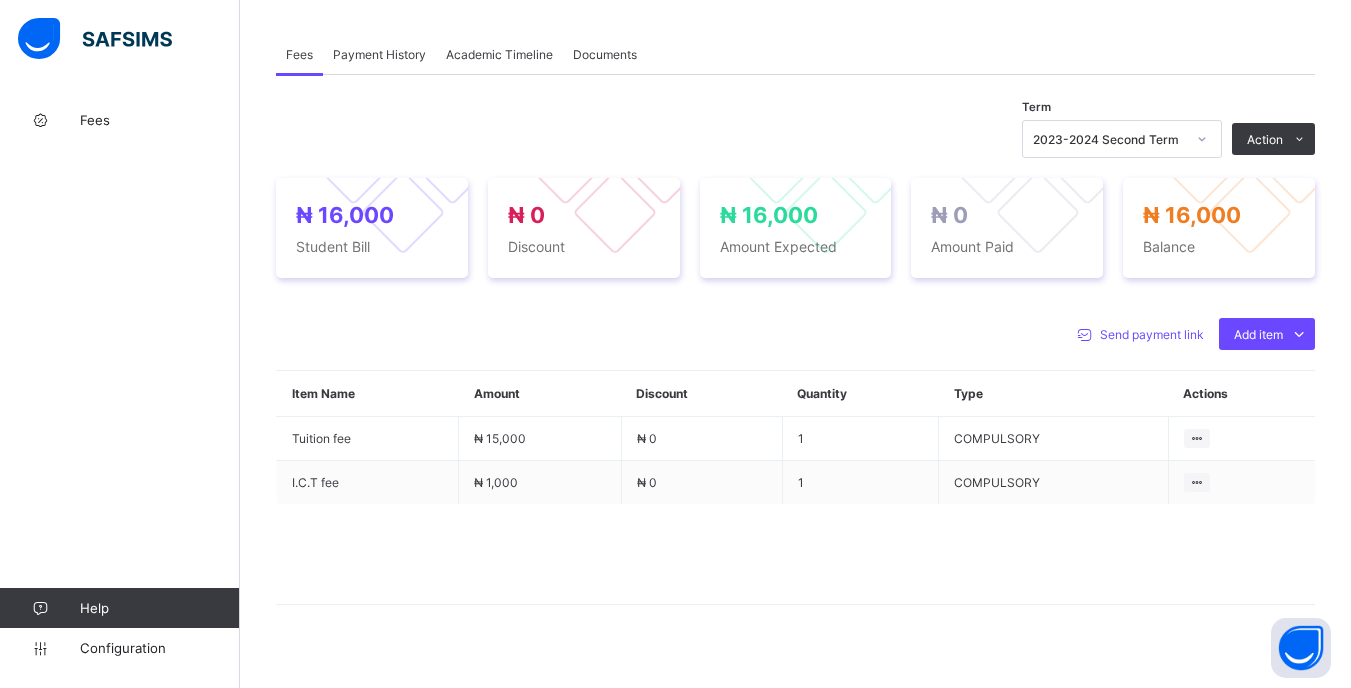 click on "Send payment link Add item Optional items Special bill Item Name Amount Discount Quantity Type Actions Tuition fee   ₦ 15,000 ₦ 0 1 COMPULSORY I.C.T fee   ₦ 1,000 ₦ 0 1 COMPULSORY × Add Item Select item Cancel Save × Special bill Add items from previous terms or outstanding payments Item Name Price [₦] Qty Select item * Add item Total ₦ 0 Comments Cancel Add to invoice × Edit Discount   Fee Item       Fee Amount     Discount Options Fixed Percentage Discount Amount * Discount Comment Cancel Delete Discount Save Changes × Delete Item This action would delete   undefined  from the invoice. Are you sure you want to carry on? Cancel Yes, Delete Item × Send payment link This action would send payment link to  AINA`U  MURTALA  's parent. Are you sure you want to carry on? Email Cancel Send link Ready for collecting Are you sure your want to issue out the item for collection? Cancel Yes, issue out Undo collected item Are you sure you want to undo this issued out item? Cancel Yes, undo × Cancel" at bounding box center [795, 471] 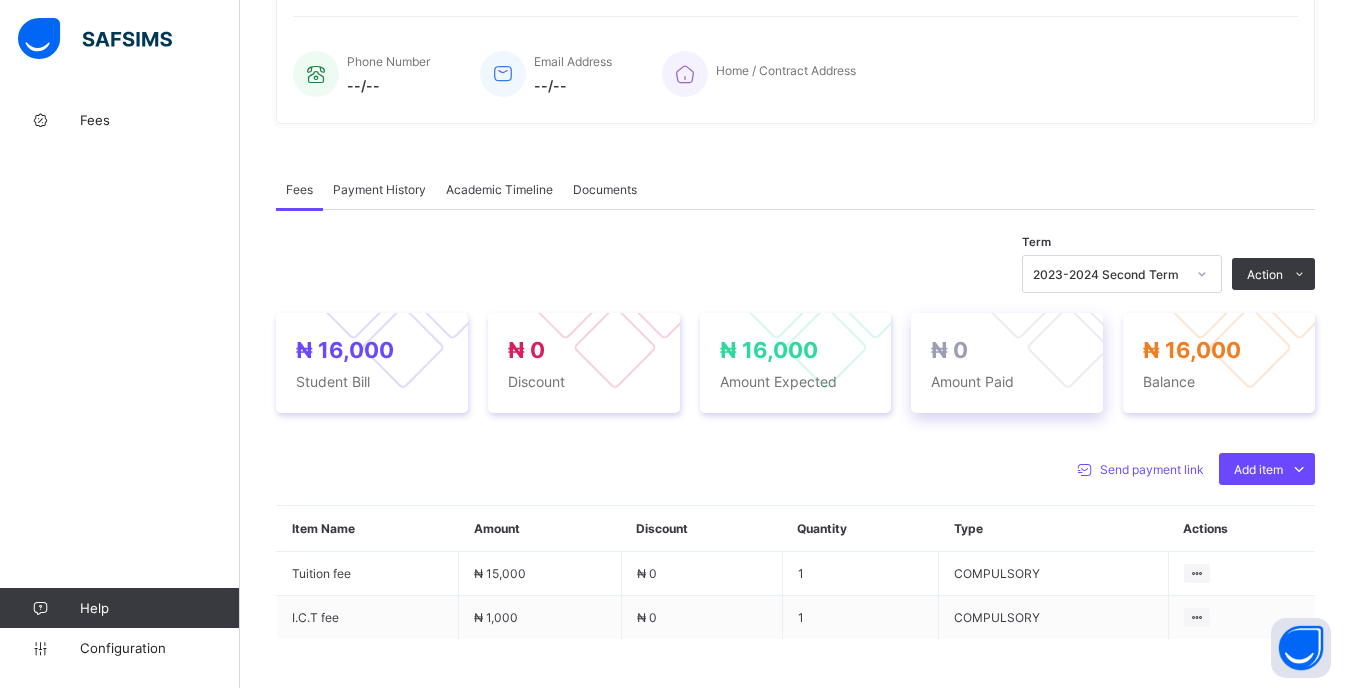 scroll, scrollTop: 500, scrollLeft: 0, axis: vertical 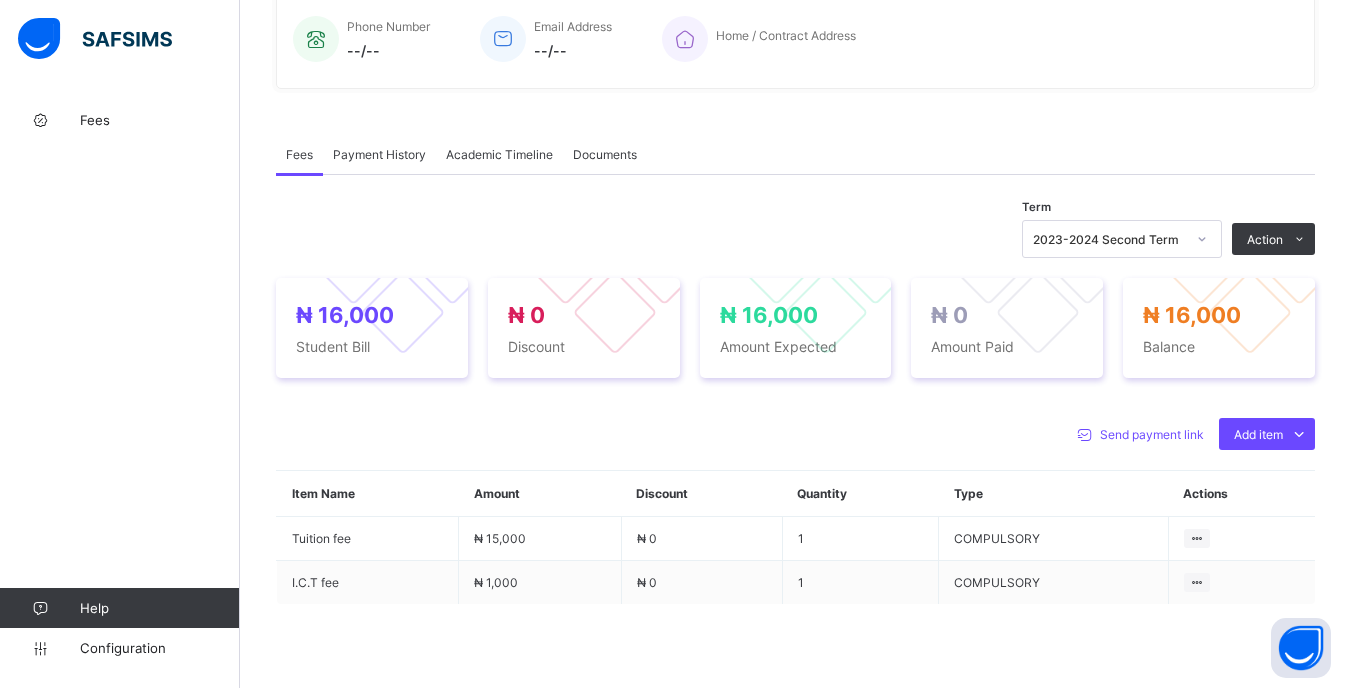 click at bounding box center [1202, 239] 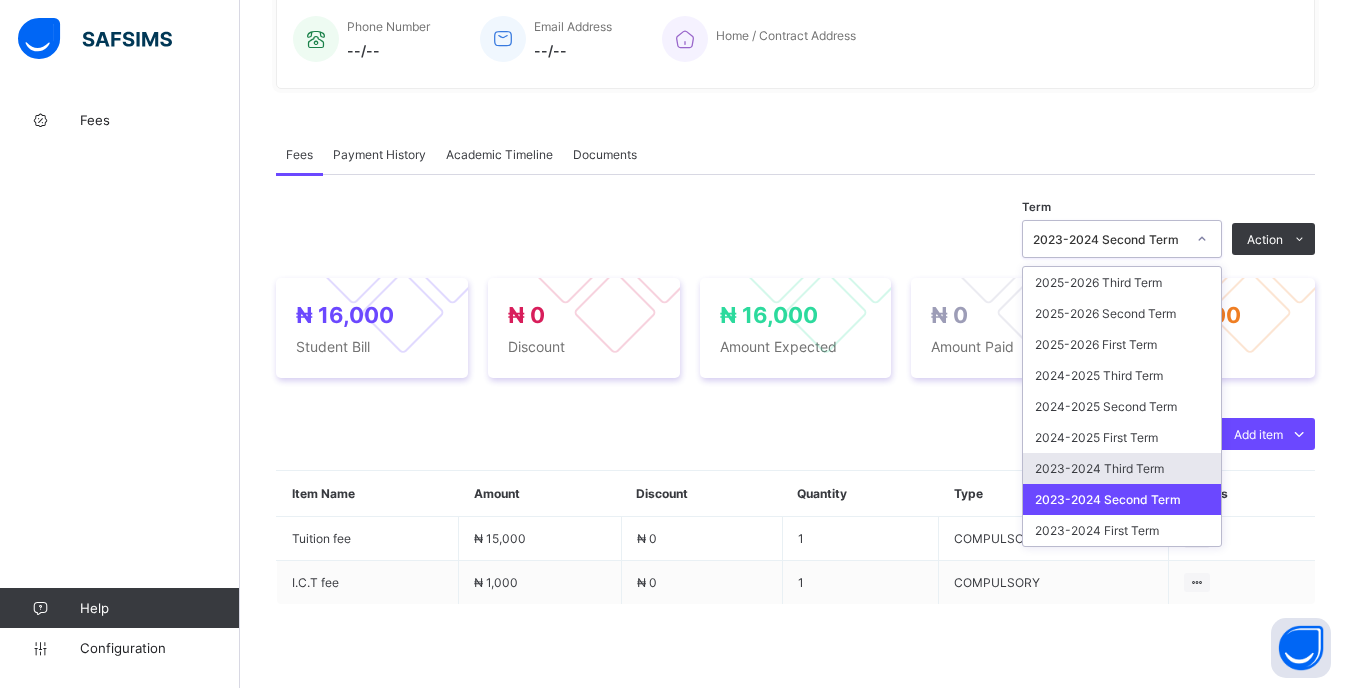 click on "2023-2024 Third Term" at bounding box center [1122, 468] 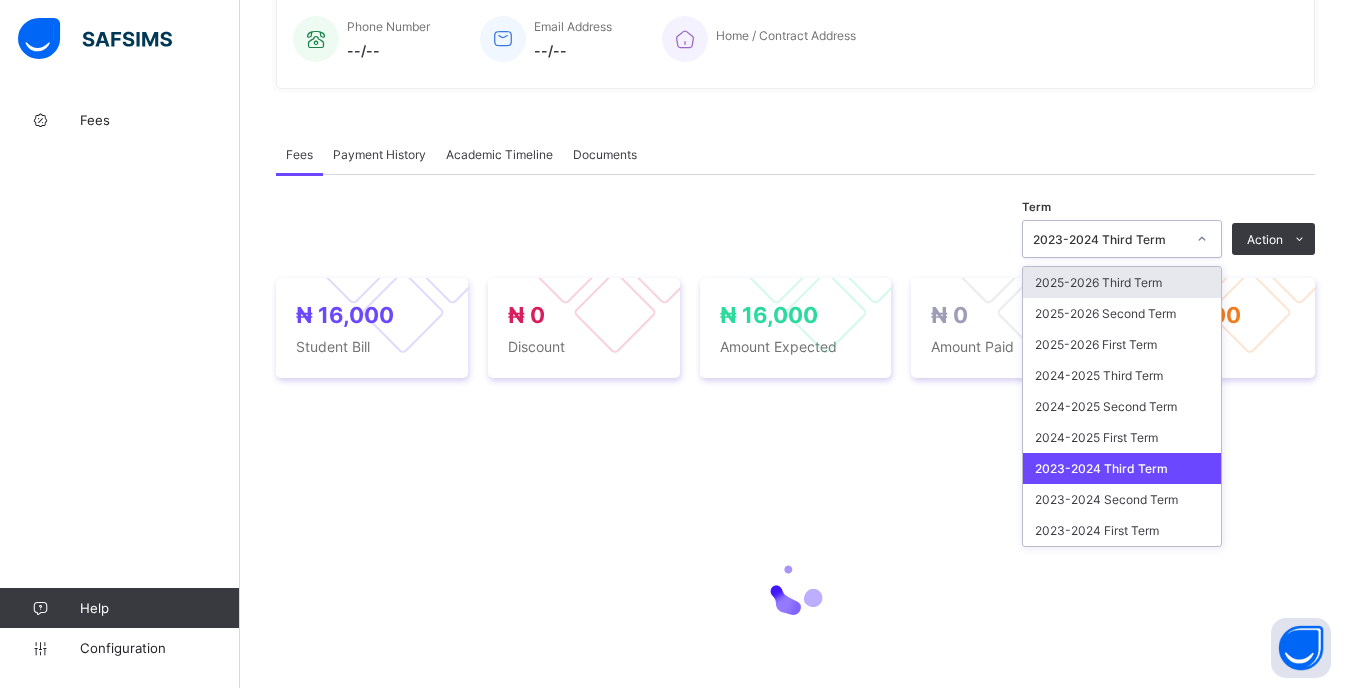 click on "2023-2024 Third Term" at bounding box center [1109, 239] 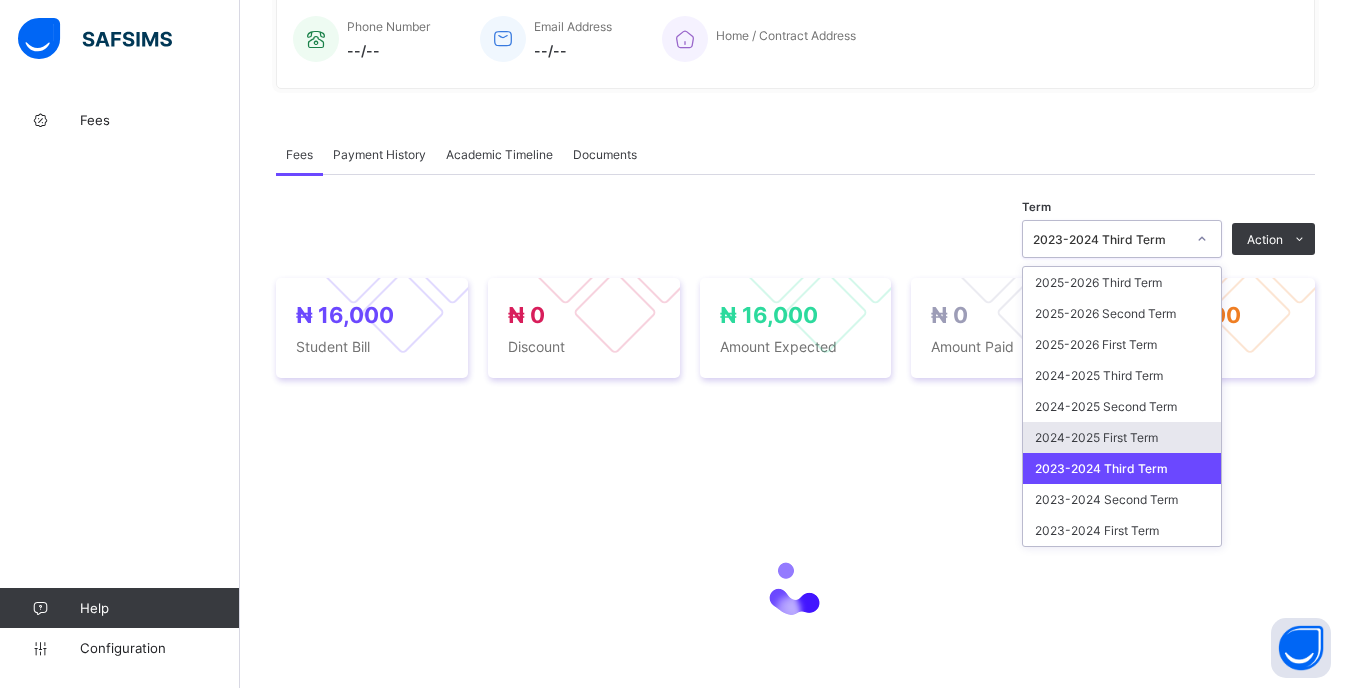 click on "2024-2025 First Term" at bounding box center [1122, 437] 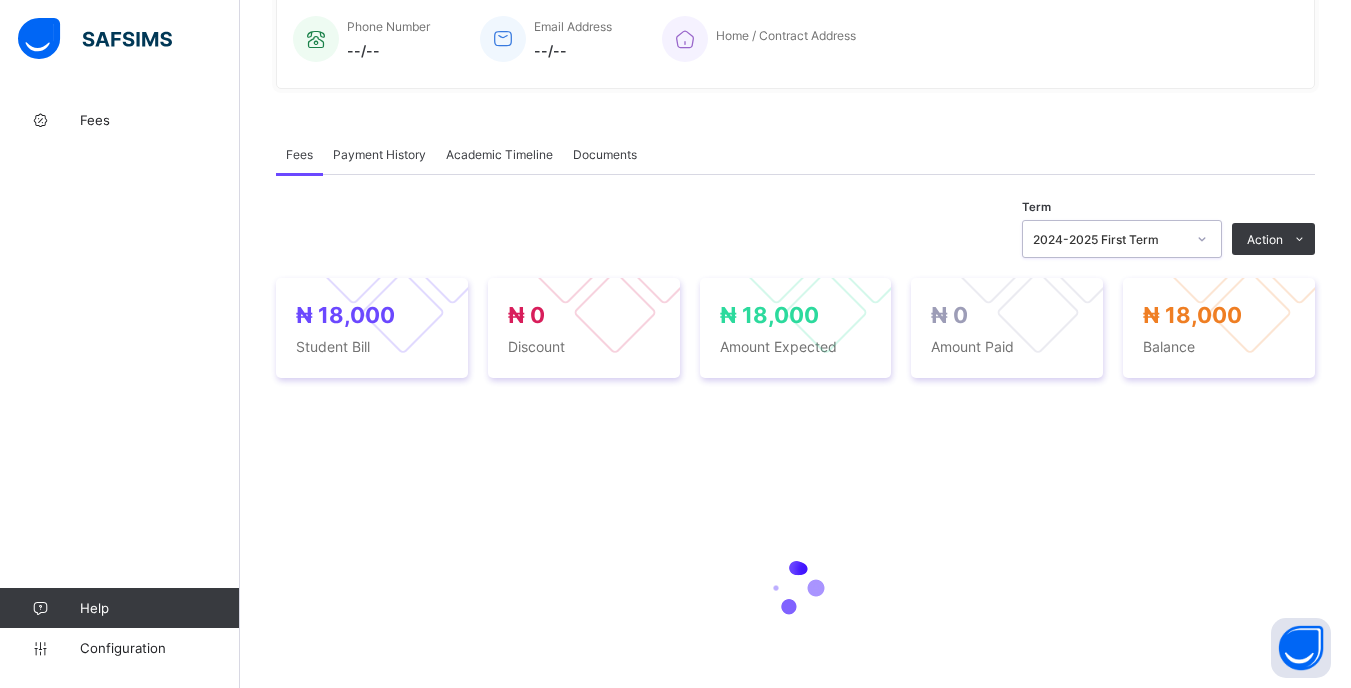 click on "2024-2025 First Term" at bounding box center [1109, 239] 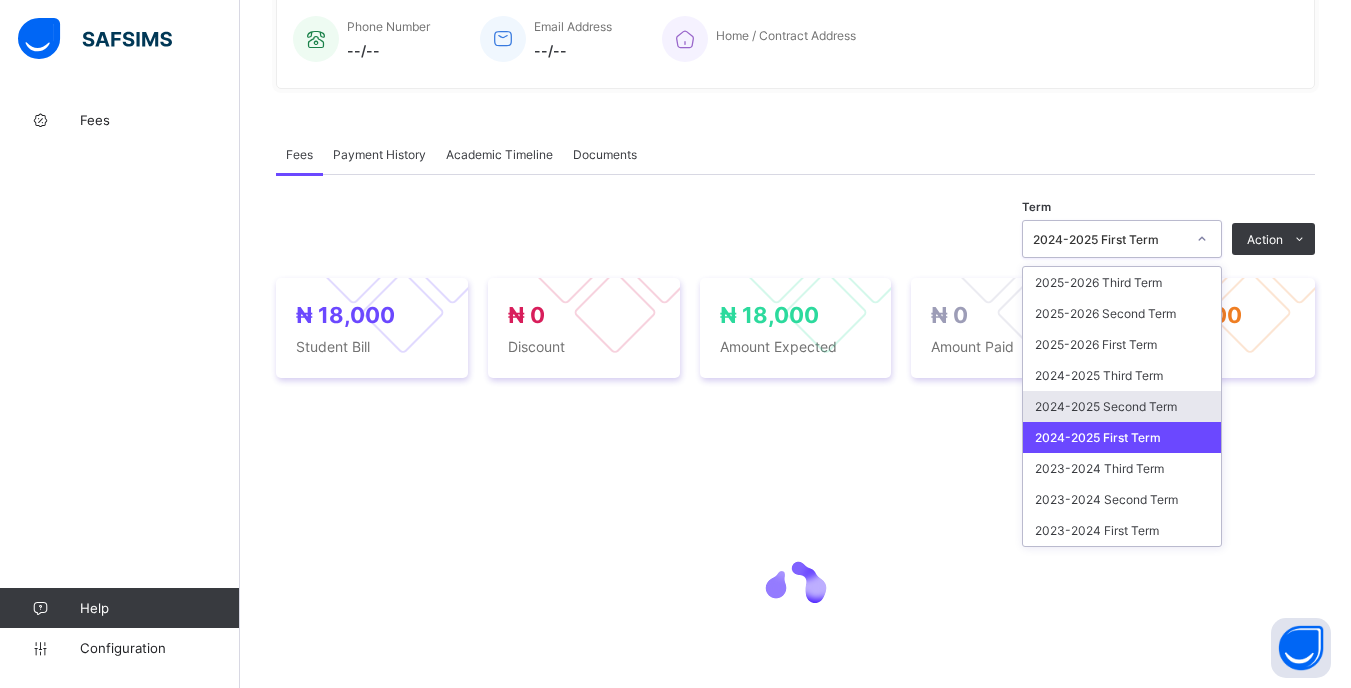 click on "2024-2025 Second Term" at bounding box center (1122, 406) 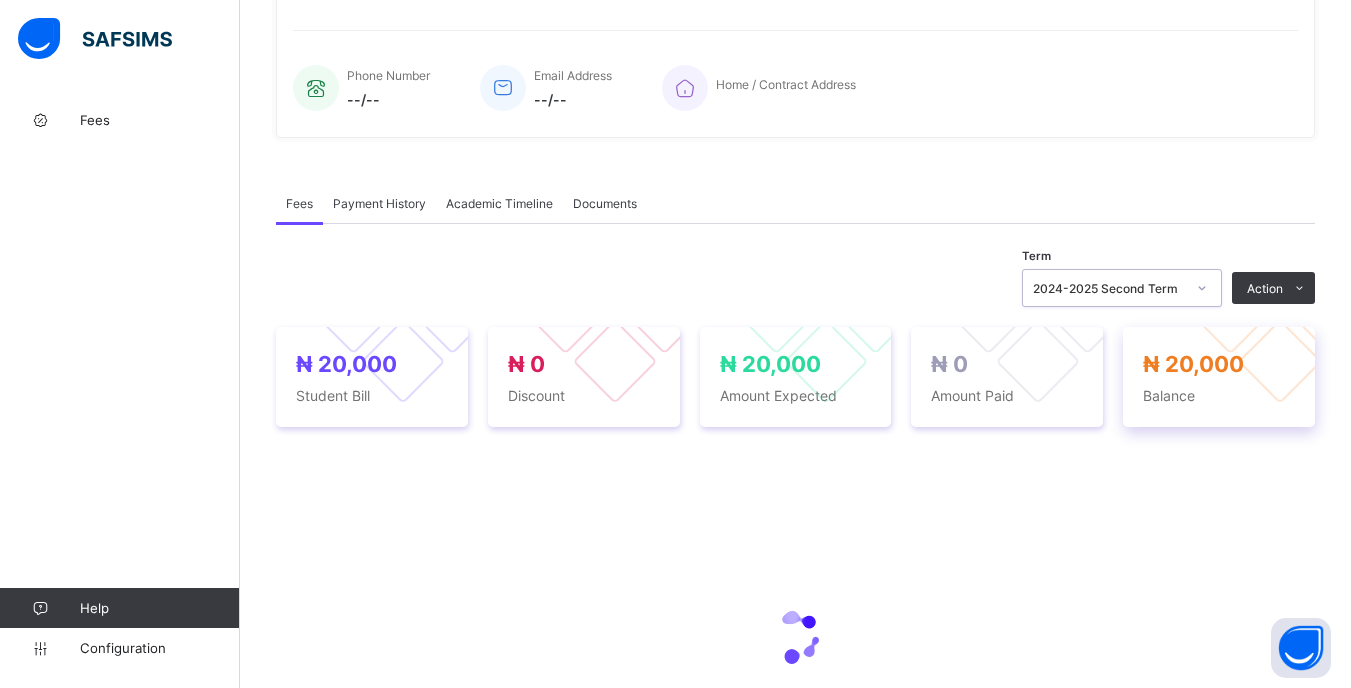 scroll, scrollTop: 500, scrollLeft: 0, axis: vertical 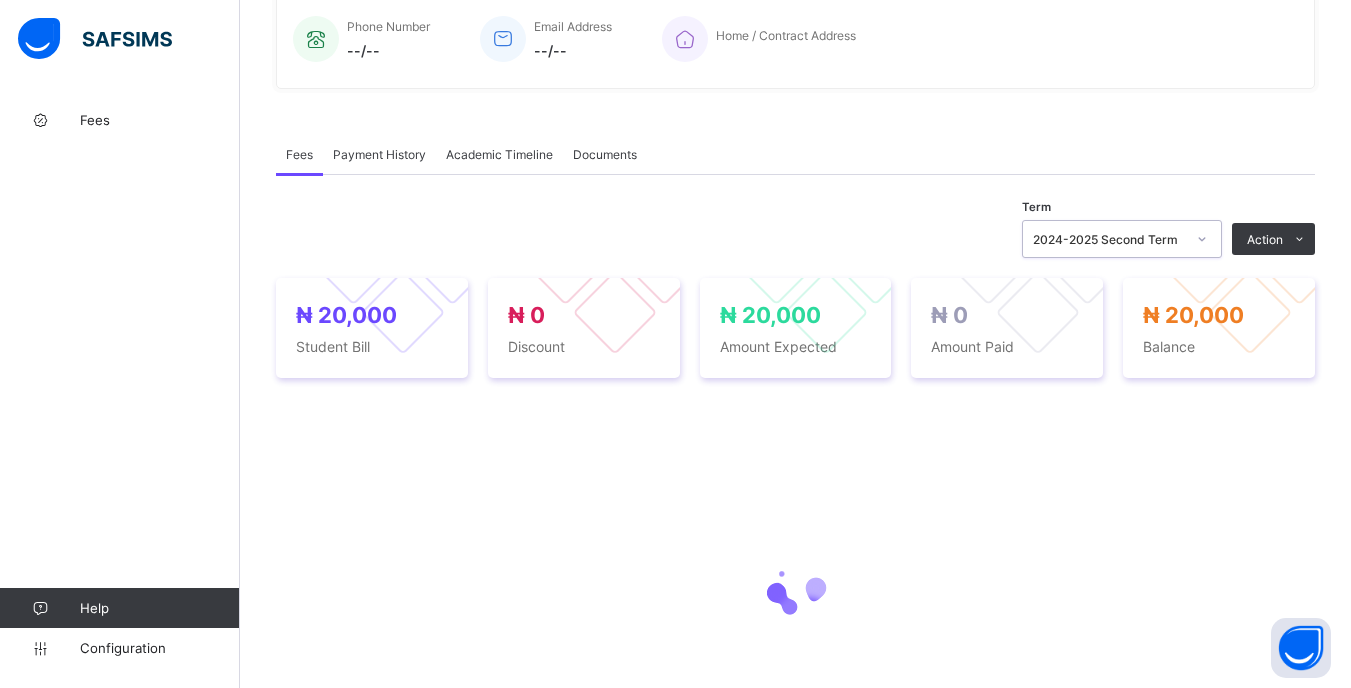 click at bounding box center (1202, 239) 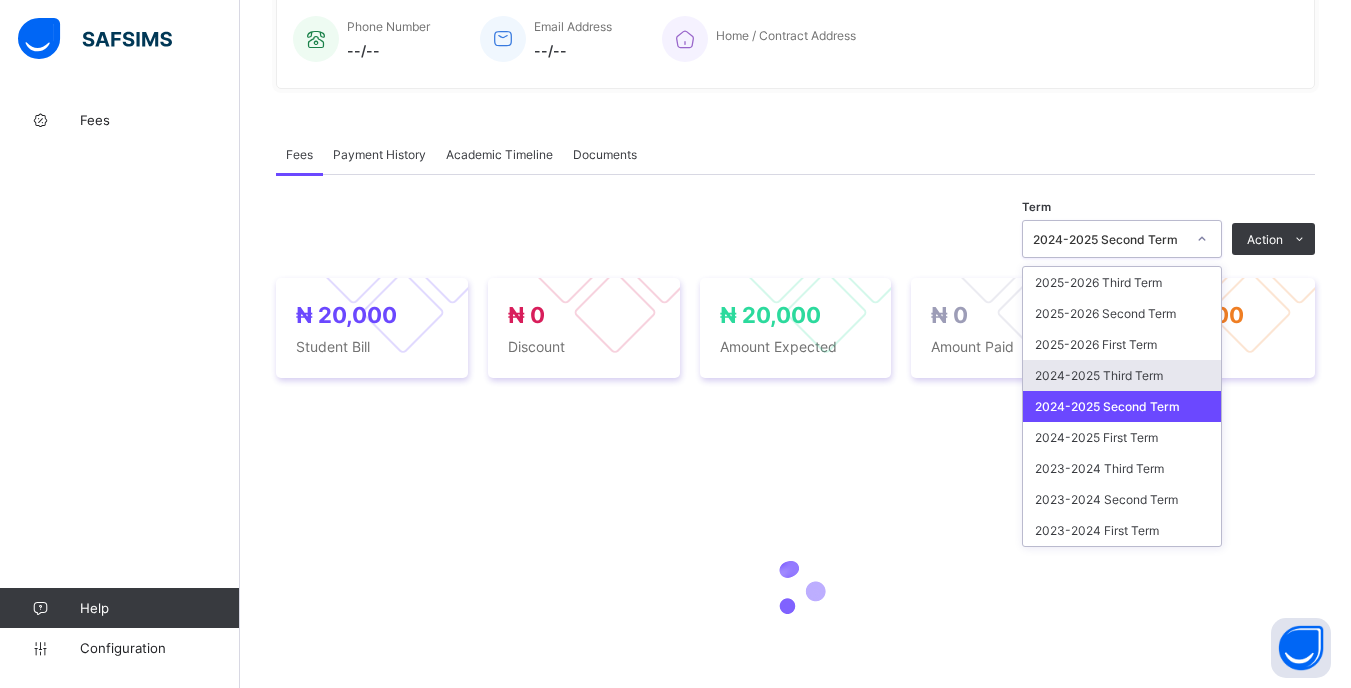 click on "2024-2025 Third Term" at bounding box center [1122, 375] 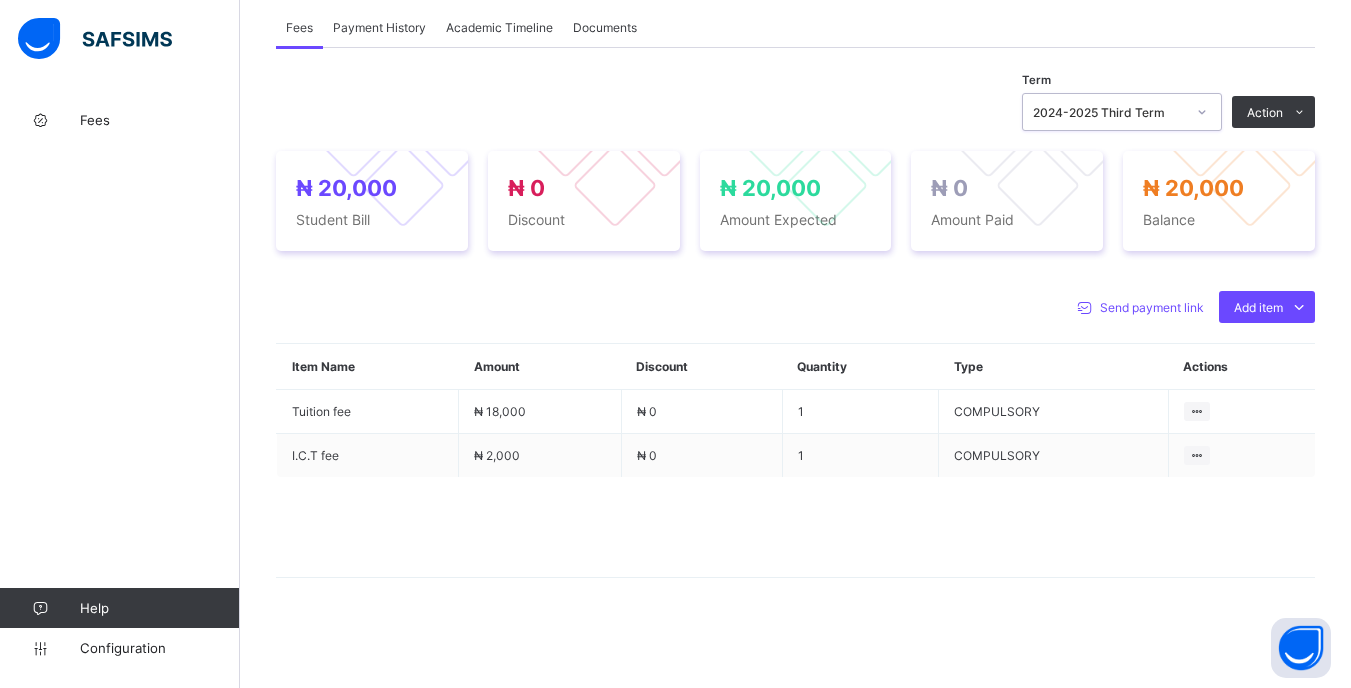 scroll, scrollTop: 627, scrollLeft: 0, axis: vertical 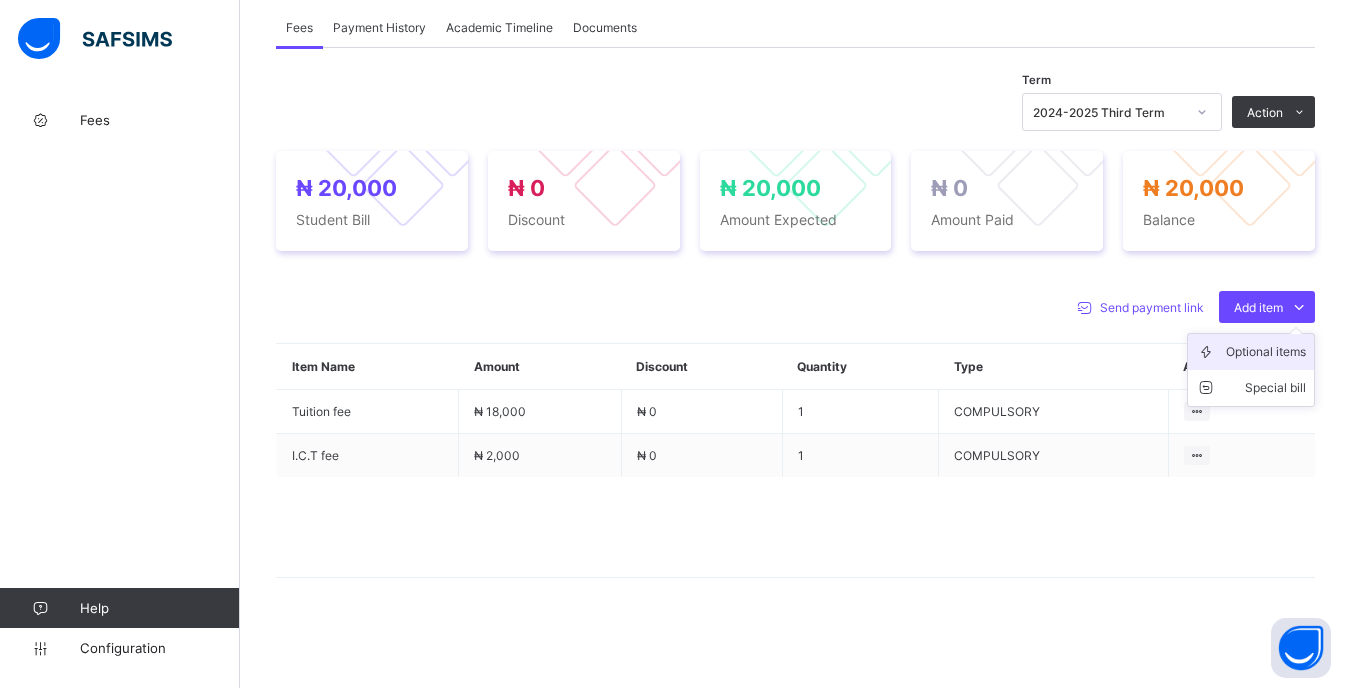click on "Optional items" at bounding box center (1266, 352) 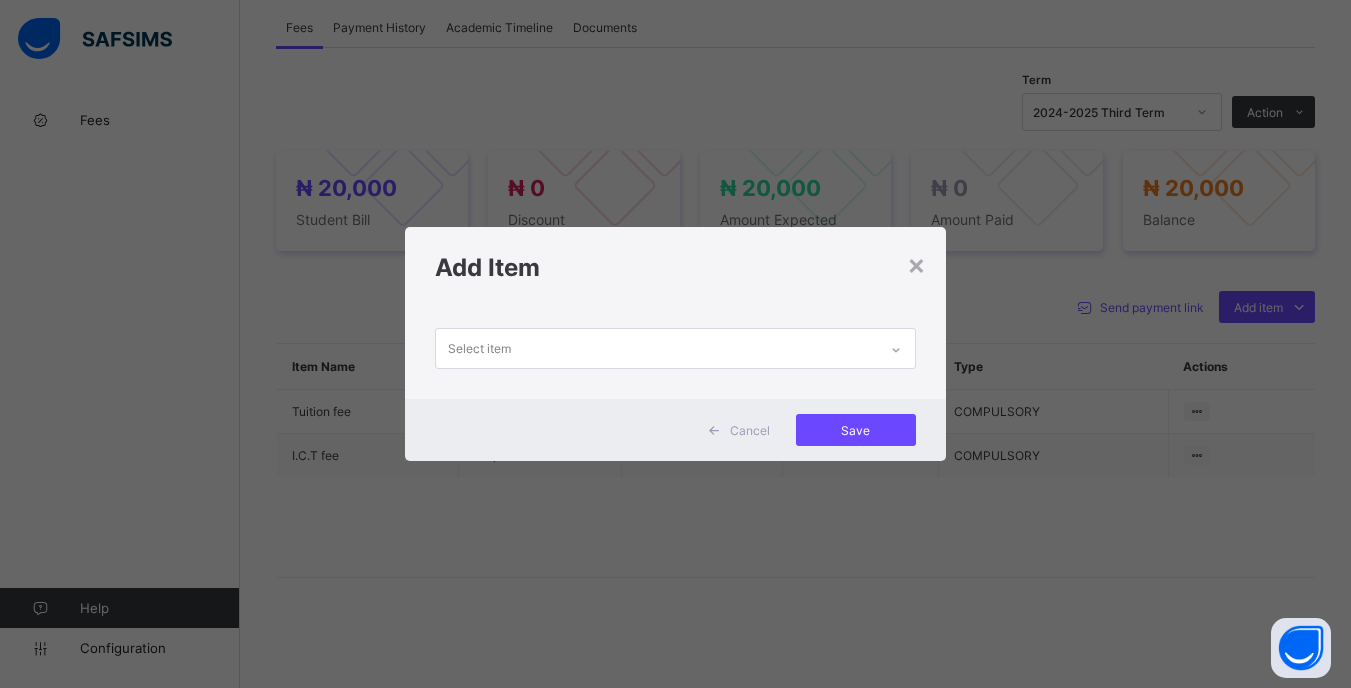 click at bounding box center [896, 350] 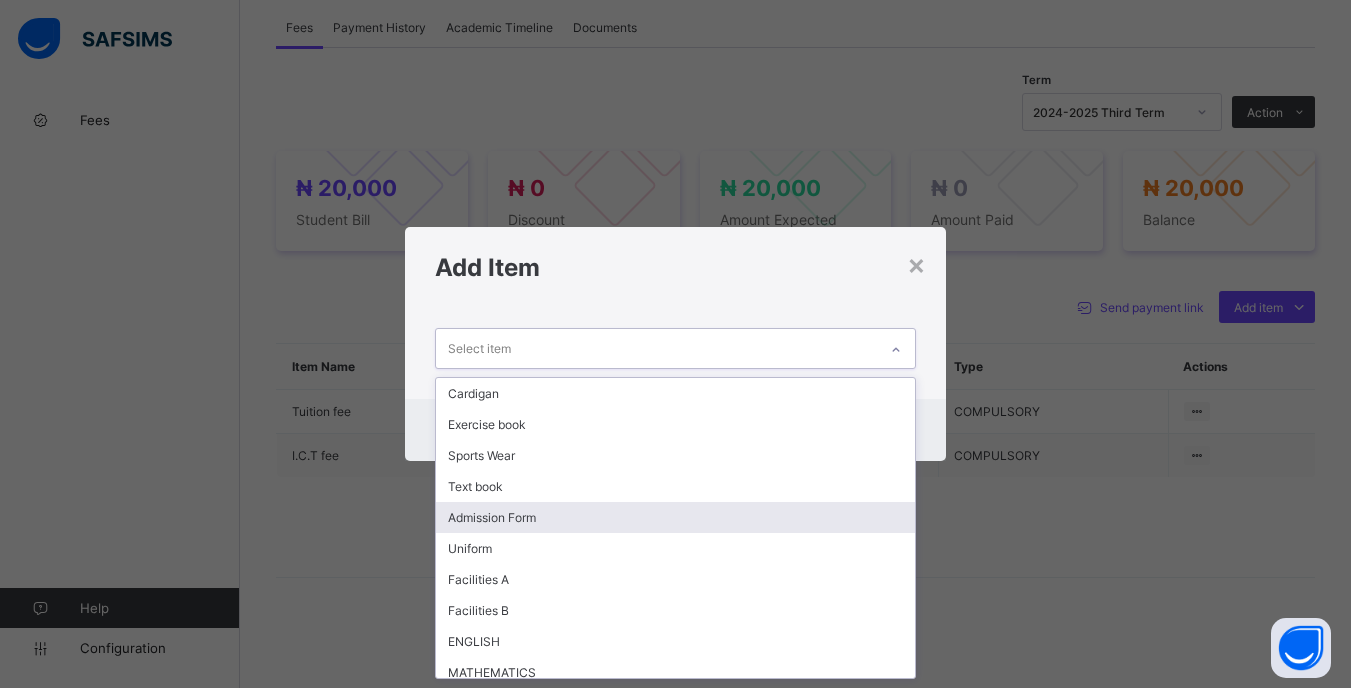click on "Admission Form" at bounding box center [675, 517] 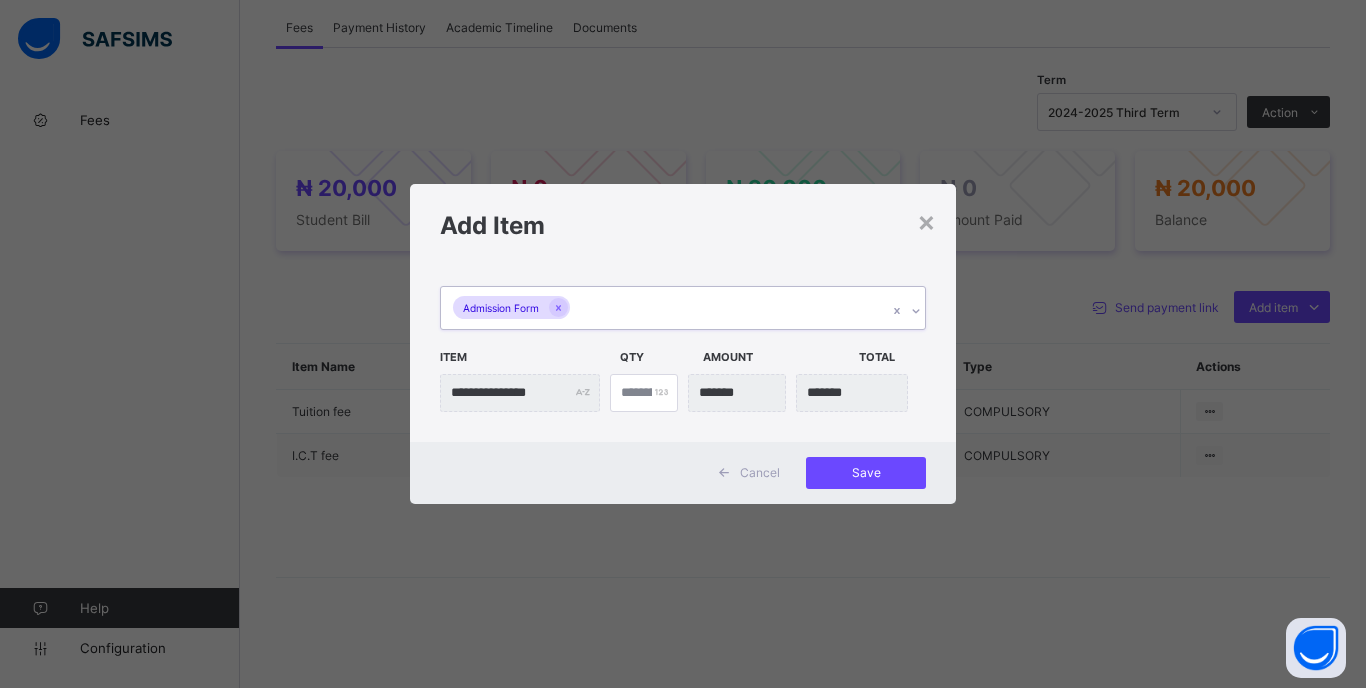 click on "Admission Form" at bounding box center (664, 308) 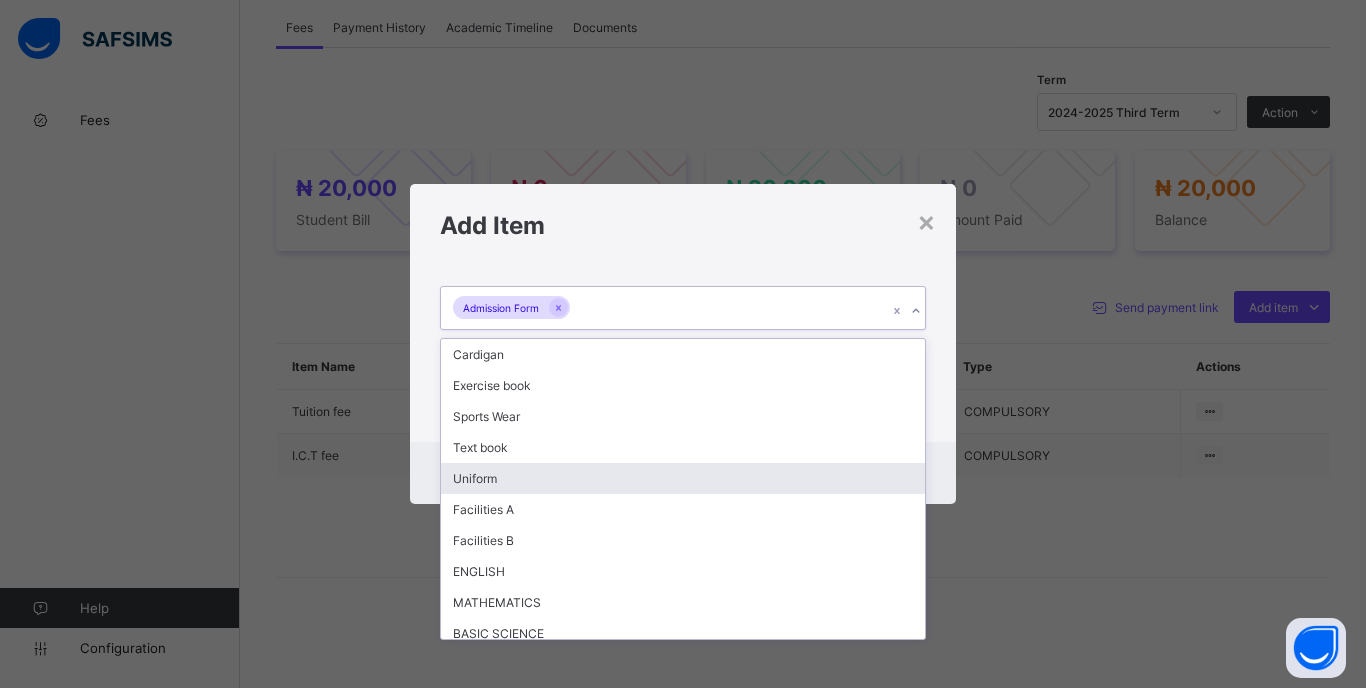 click on "Uniform" at bounding box center (683, 478) 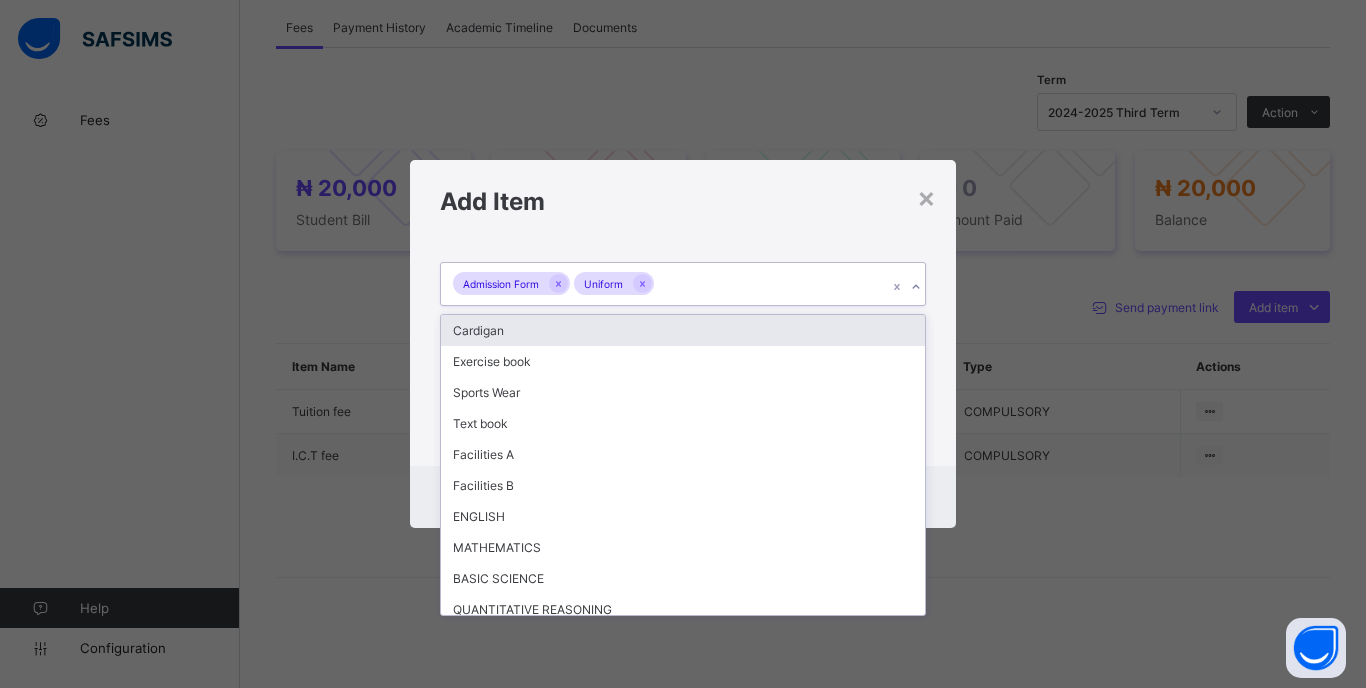 click on "Admission Form  Uniform" at bounding box center [664, 284] 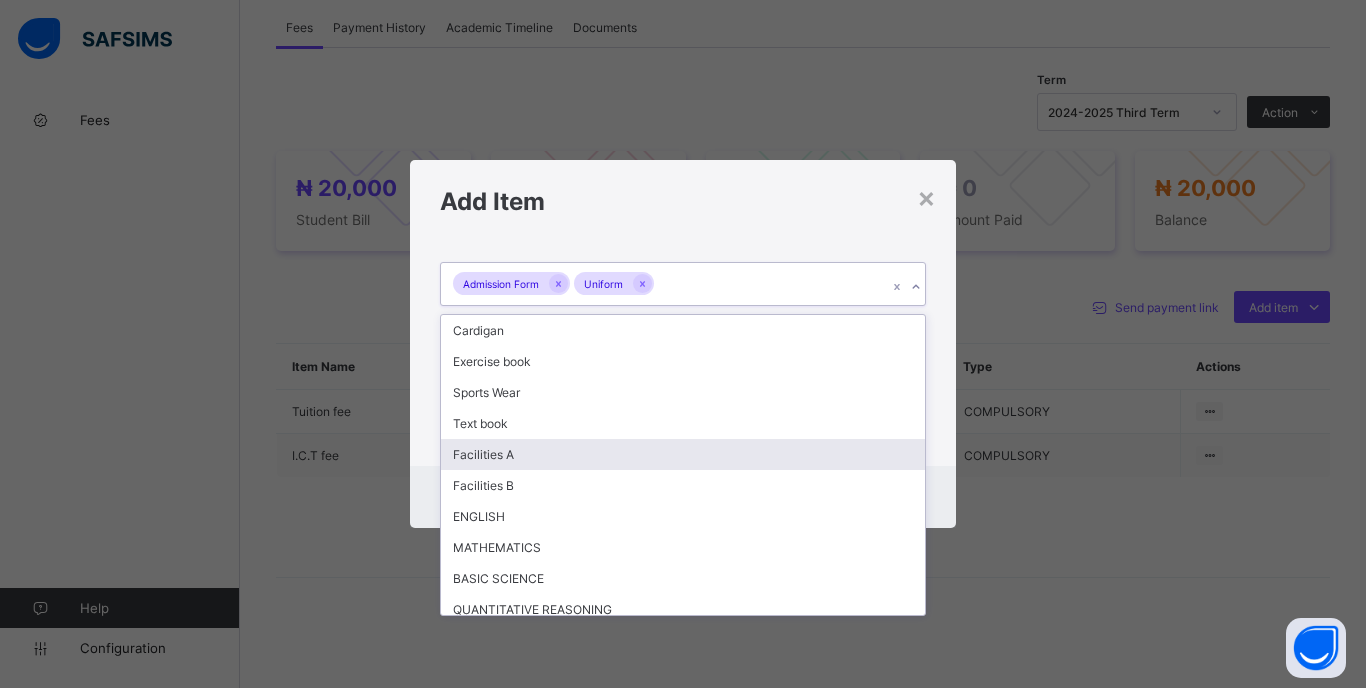 click on "Facilities A" at bounding box center (683, 454) 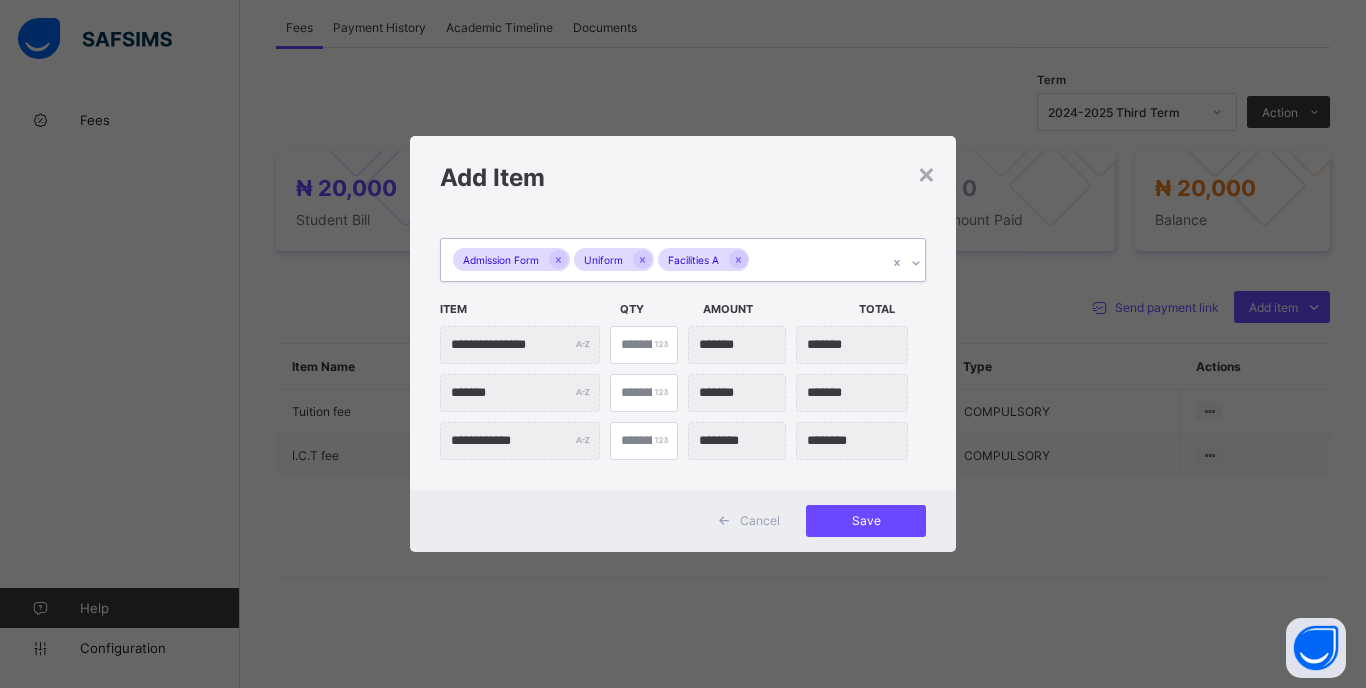 click on "Admission Form  Uniform Facilities A" at bounding box center [664, 260] 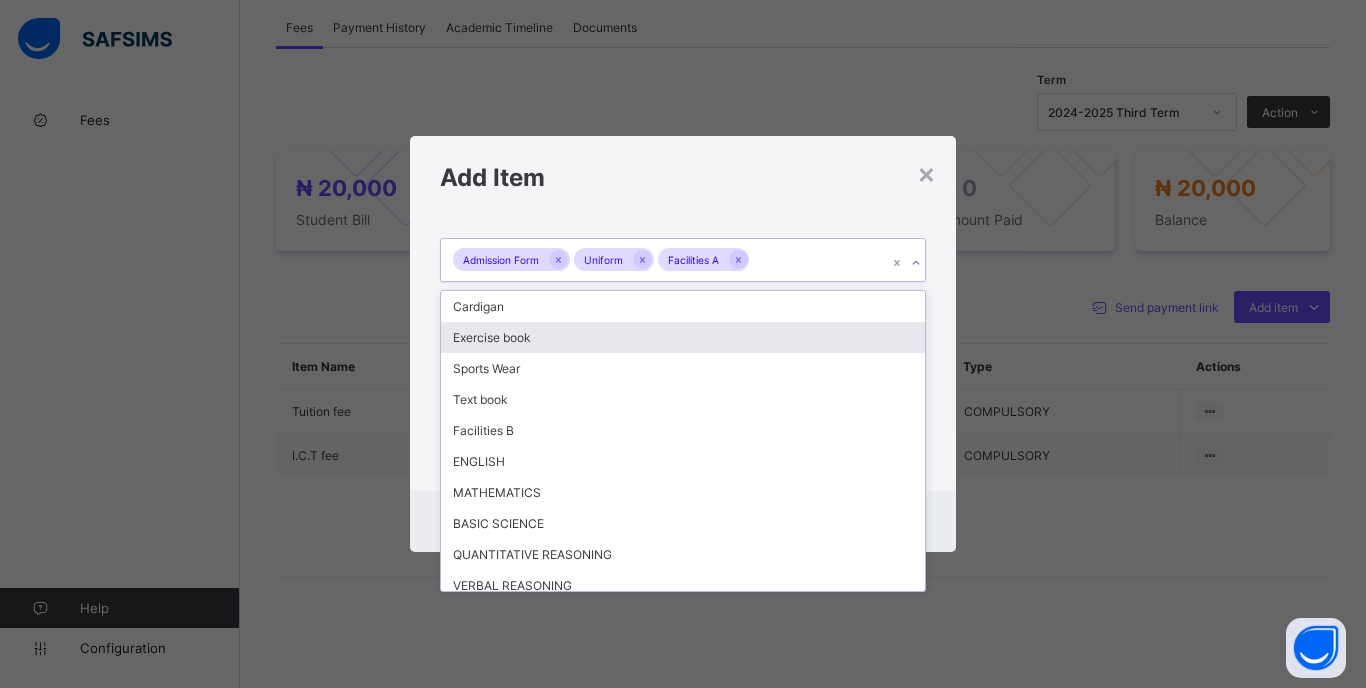 click on "Exercise book" at bounding box center [683, 337] 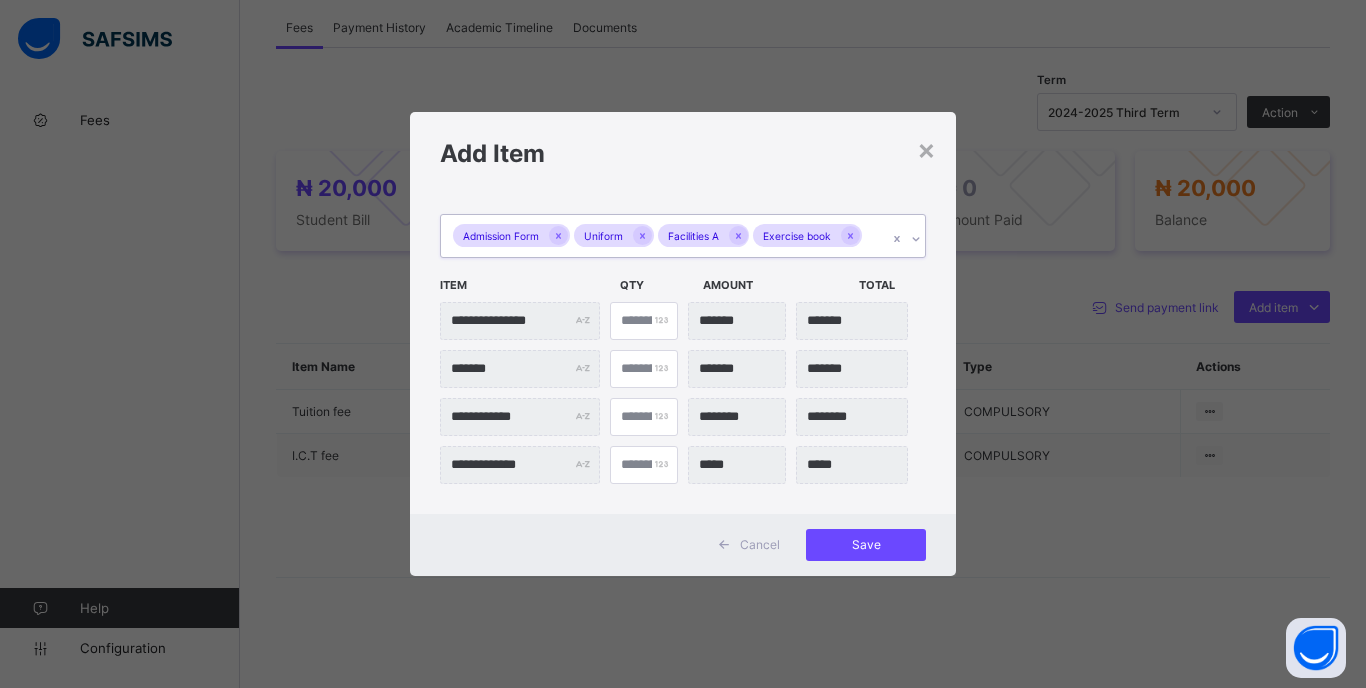 click on "Admission Form  Uniform Facilities A Exercise book" at bounding box center [664, 236] 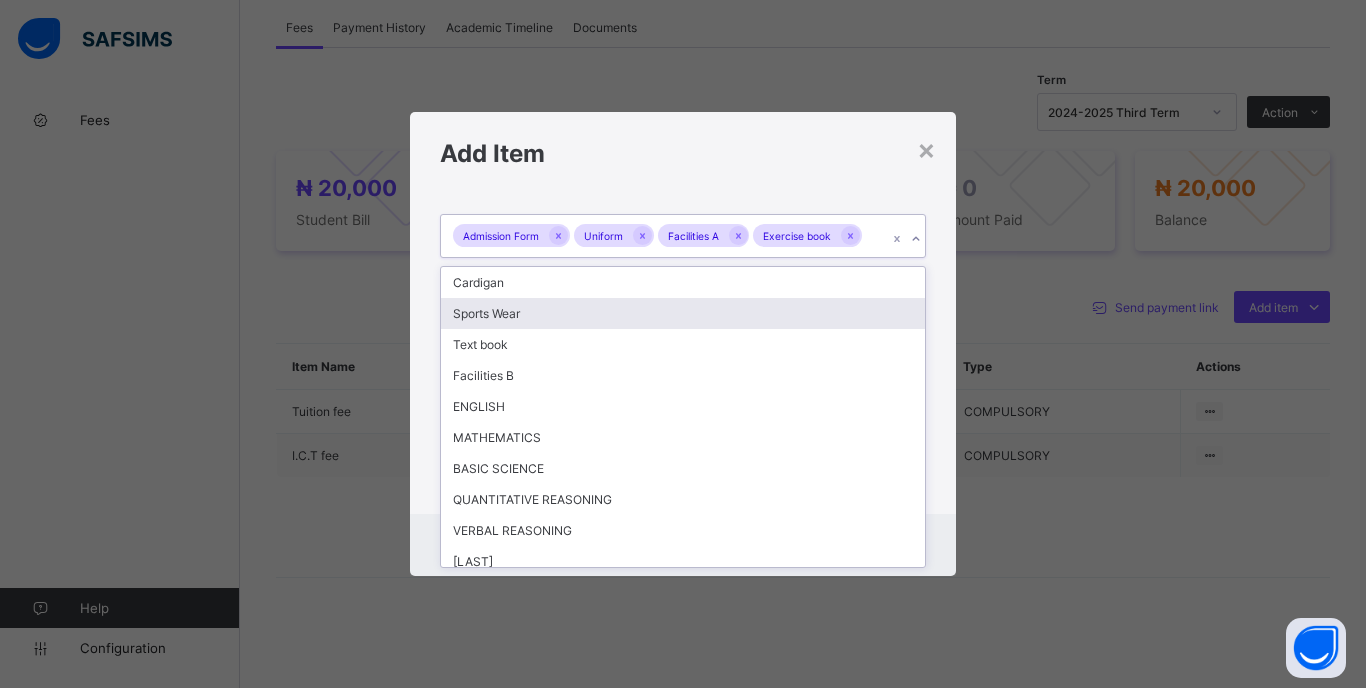 click on "Sports Wear" at bounding box center [683, 313] 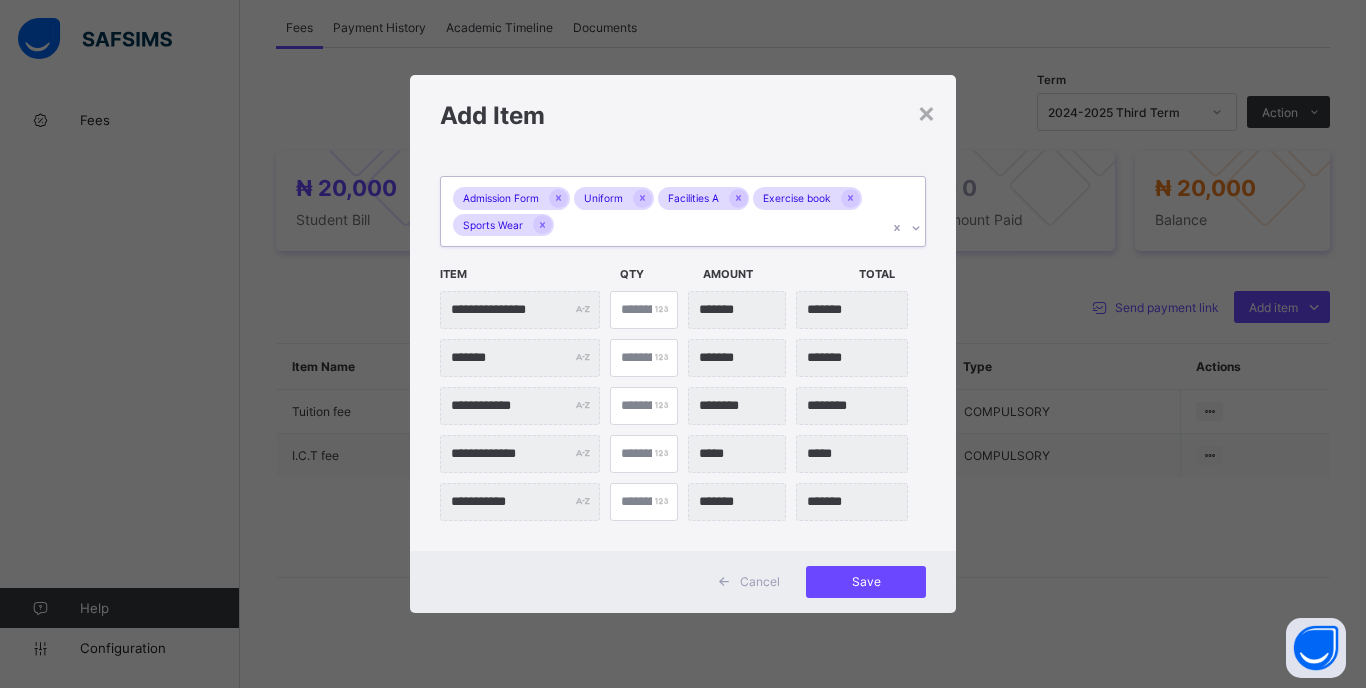 click on "Admission Form  Uniform Facilities A Exercise book Sports Wear" at bounding box center (664, 211) 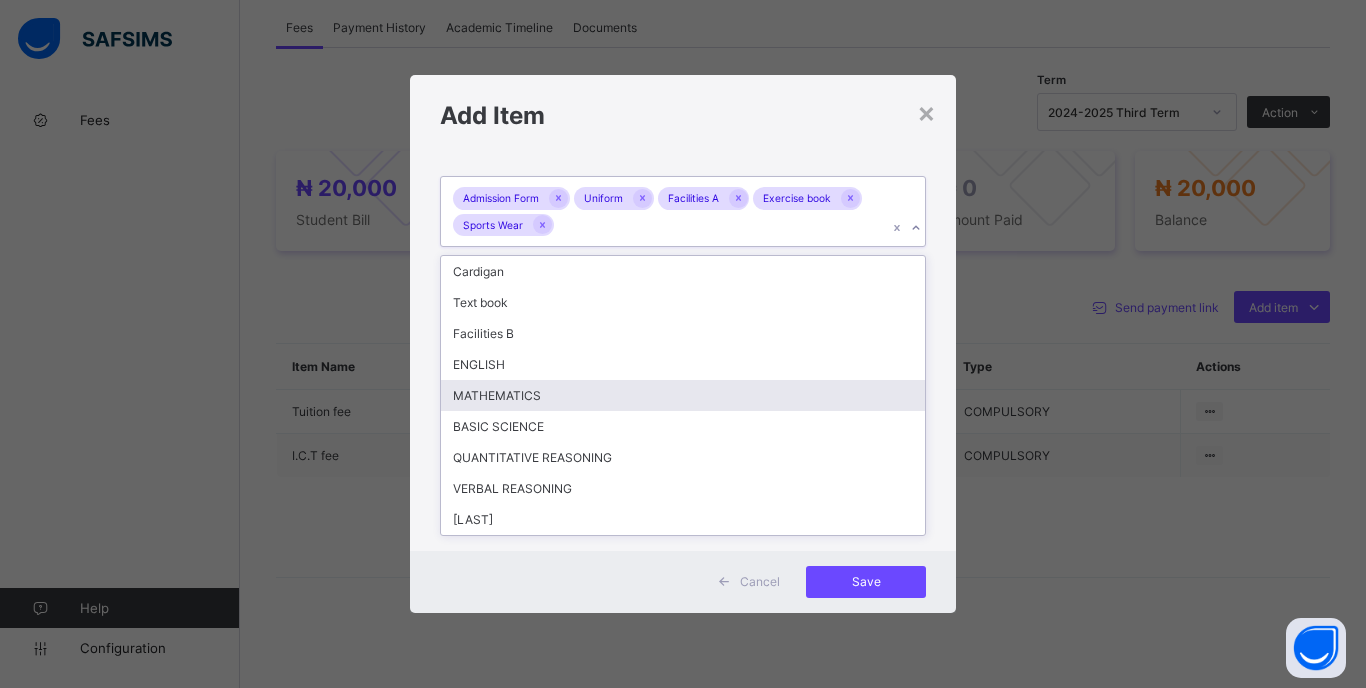 click on "**********" at bounding box center [683, 353] 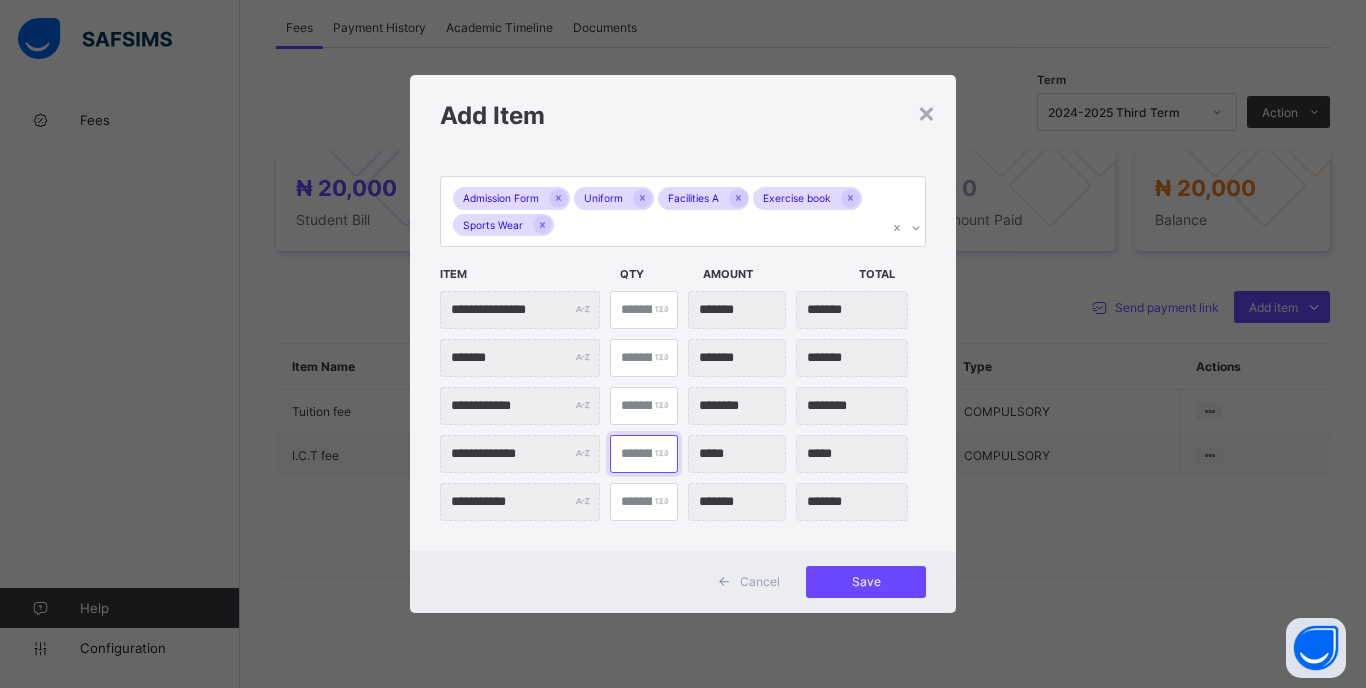 click on "*" at bounding box center (644, 454) 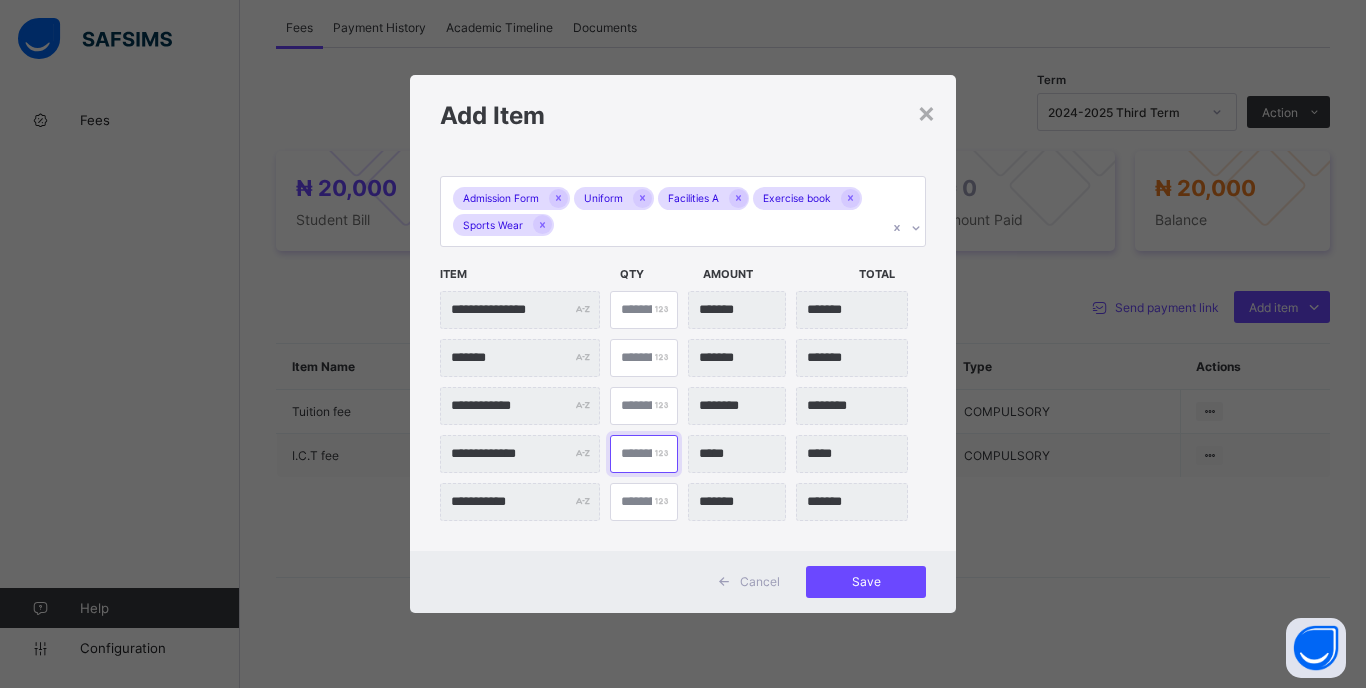 type on "**" 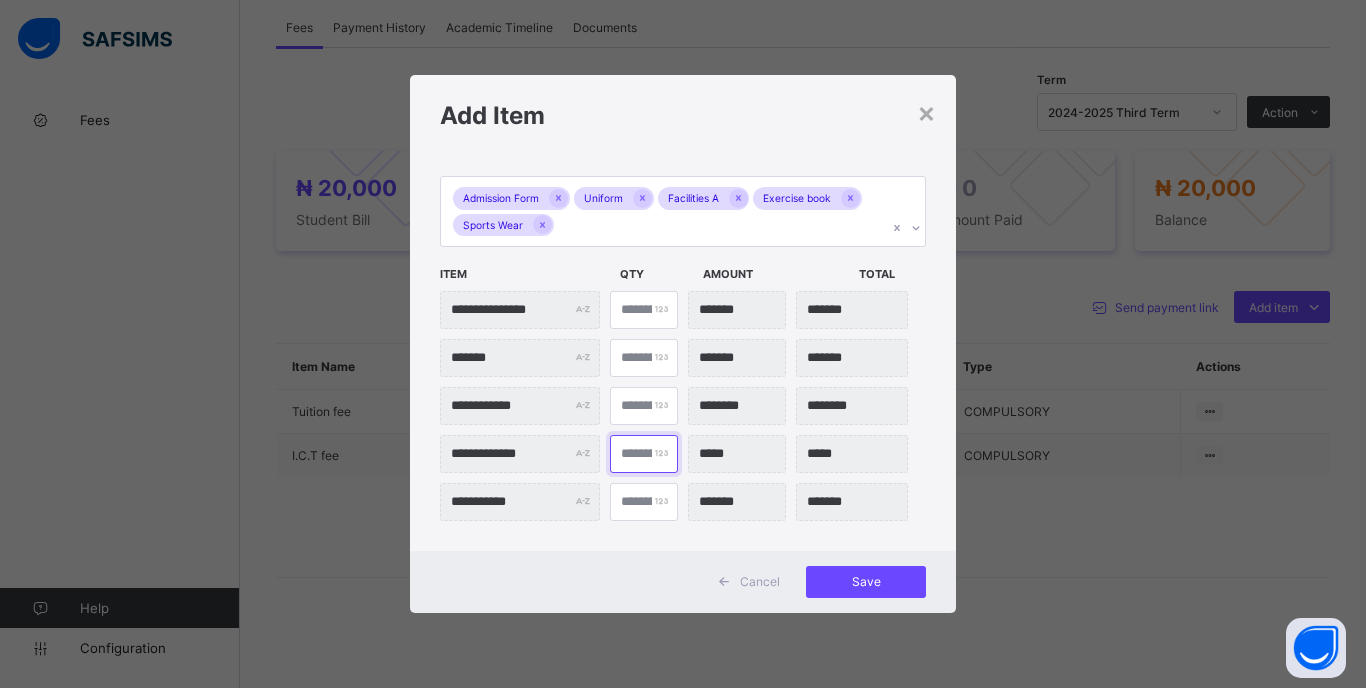 type on "*******" 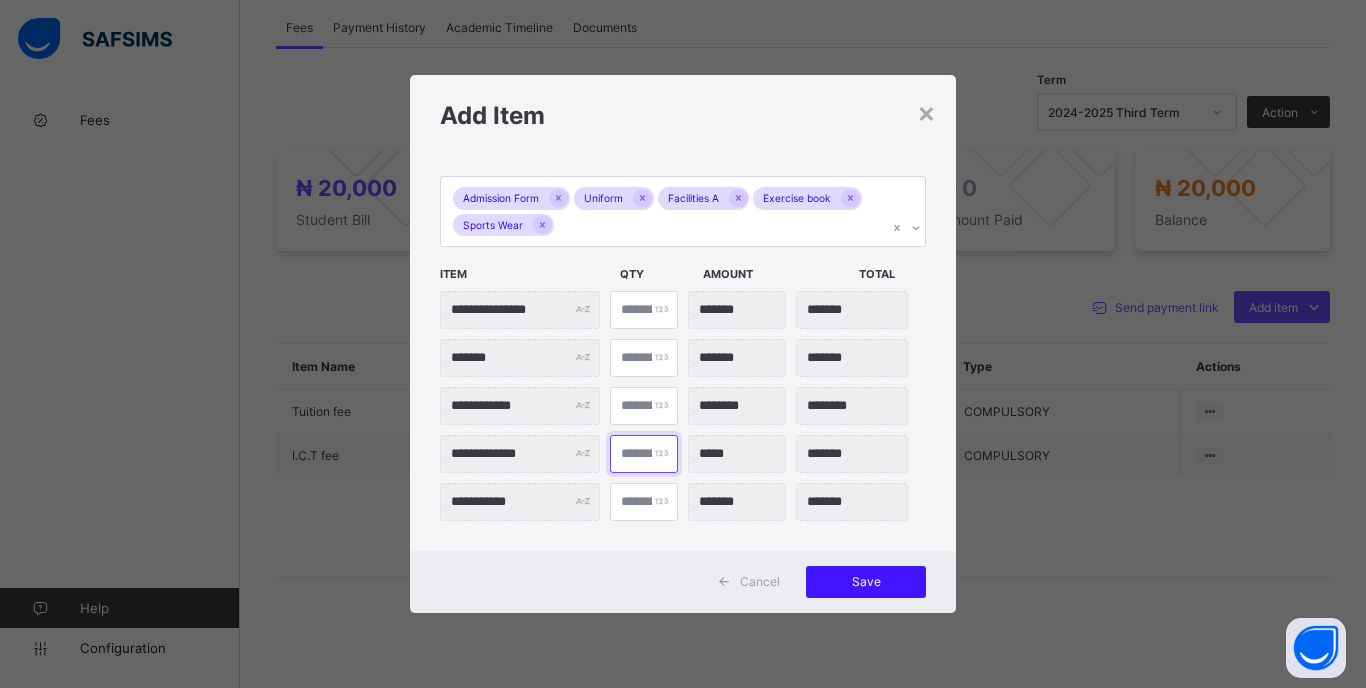 type on "**" 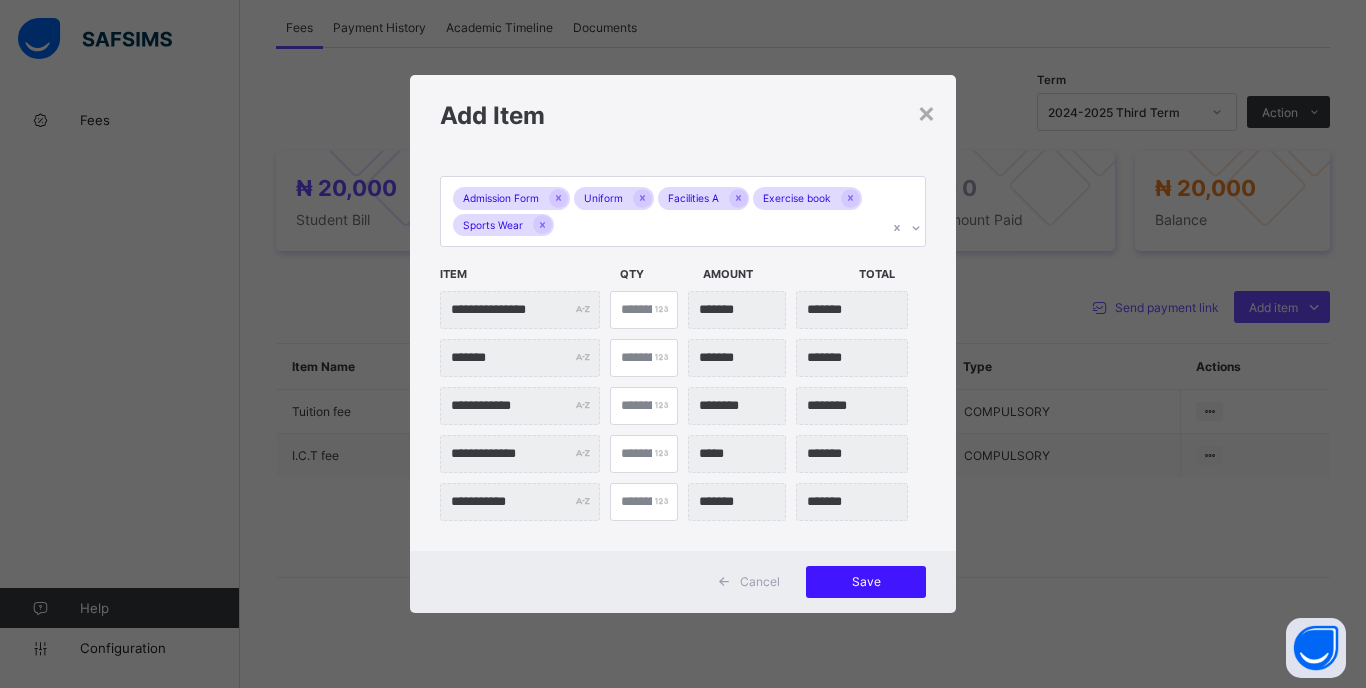 click on "Save" at bounding box center (866, 581) 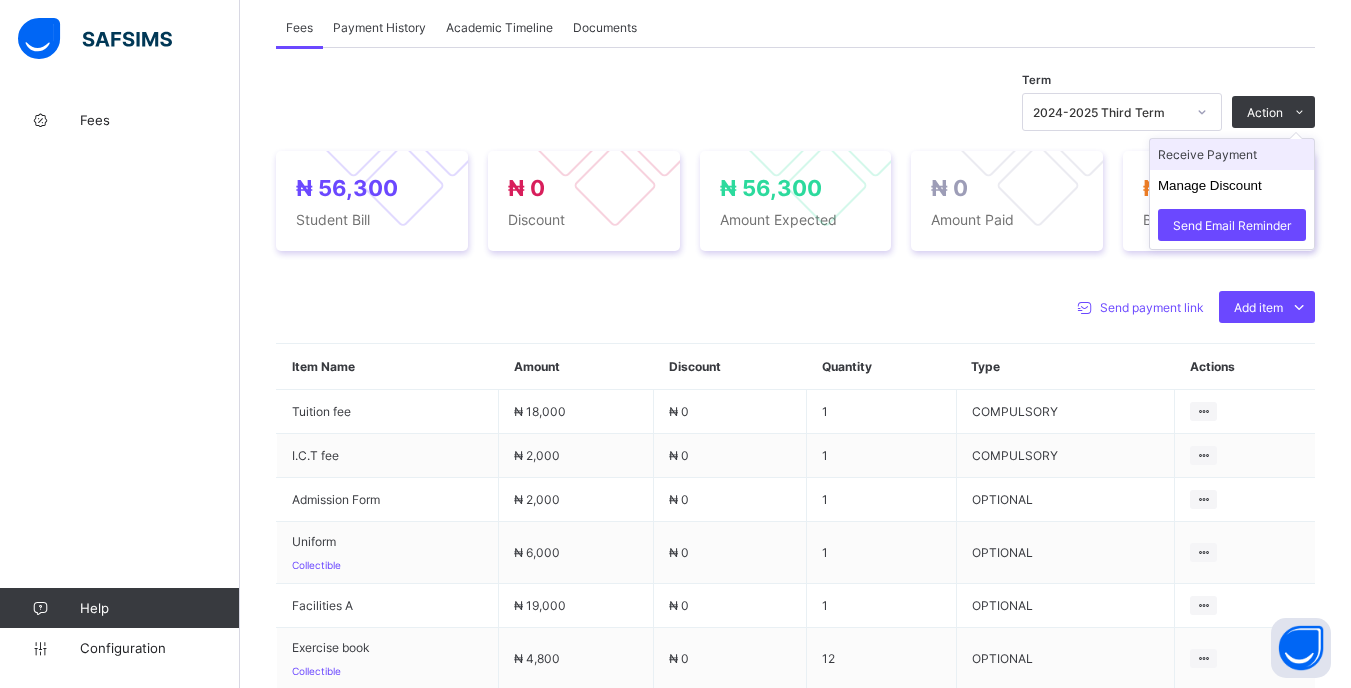 click on "Receive Payment" at bounding box center (1232, 154) 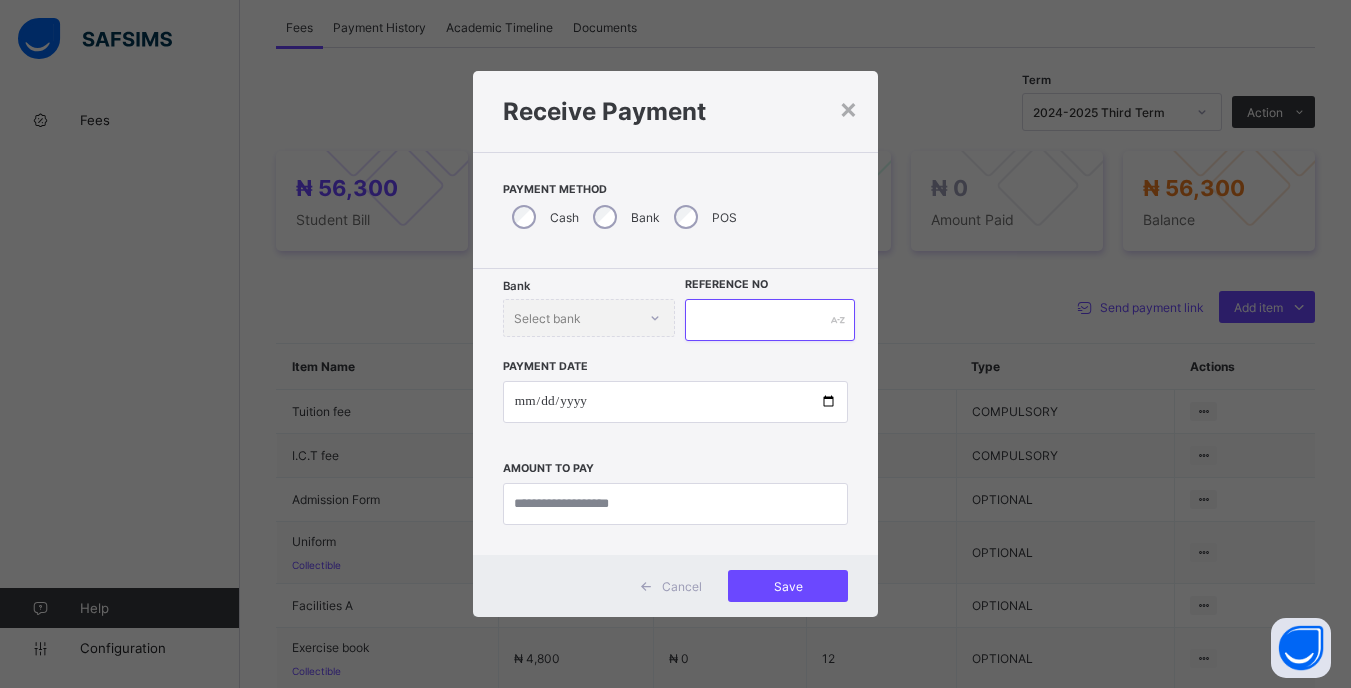 click at bounding box center (769, 320) 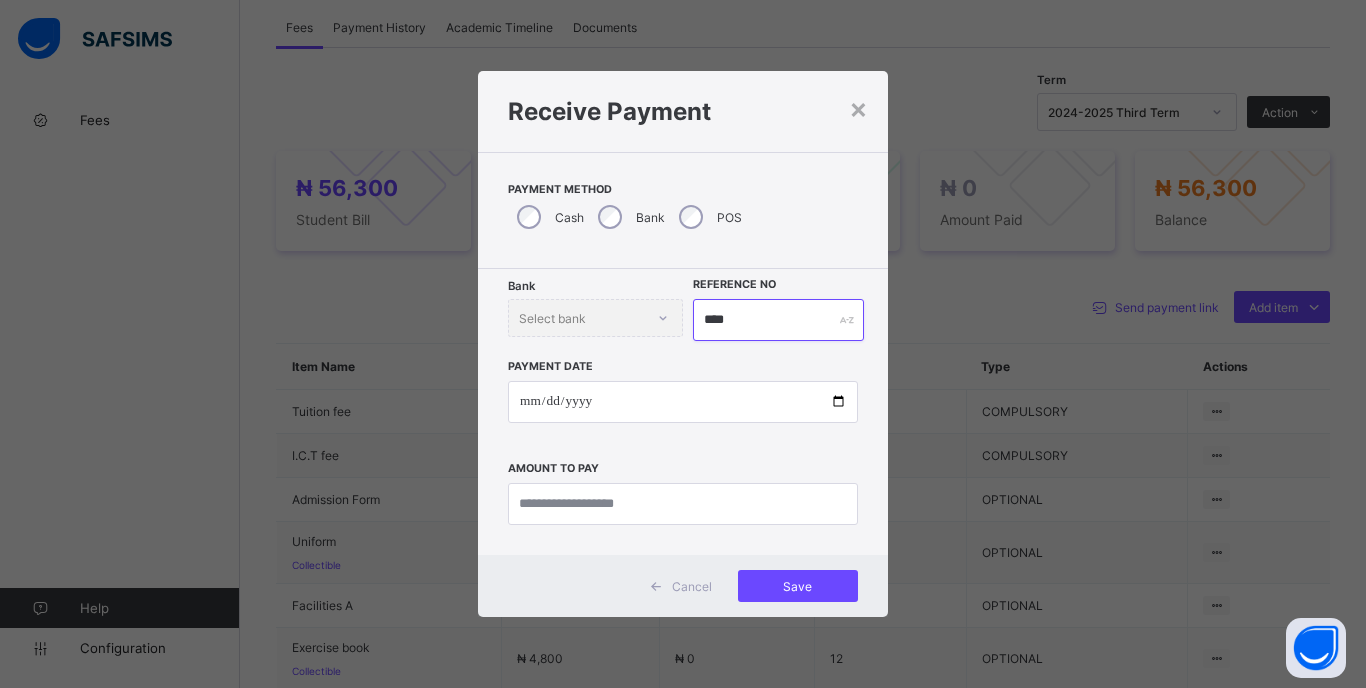 type on "****" 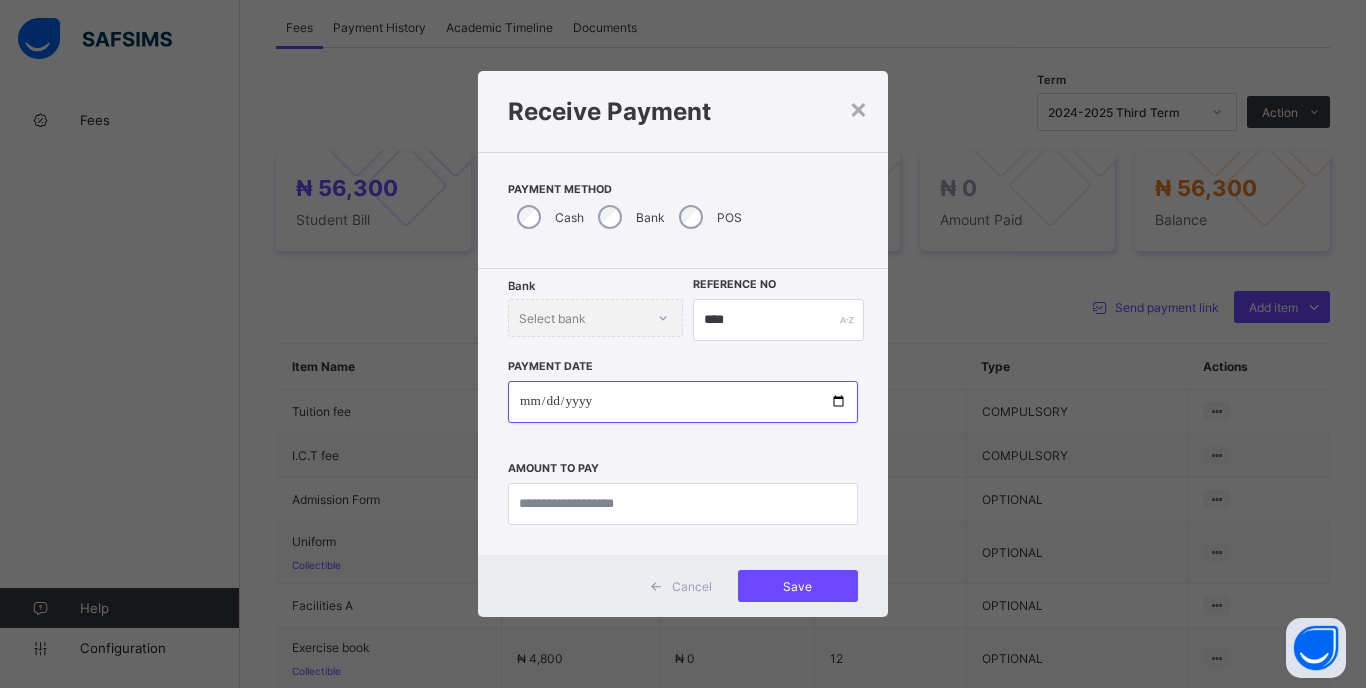 click at bounding box center (683, 402) 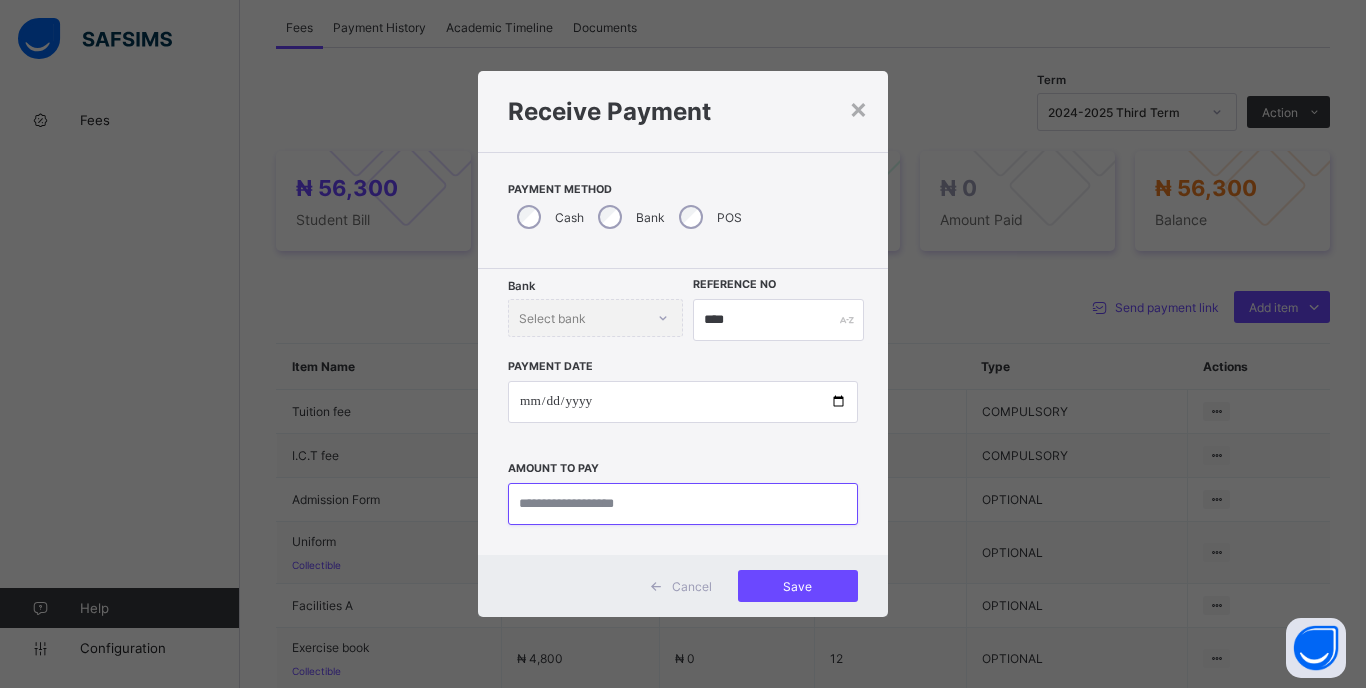click at bounding box center (683, 504) 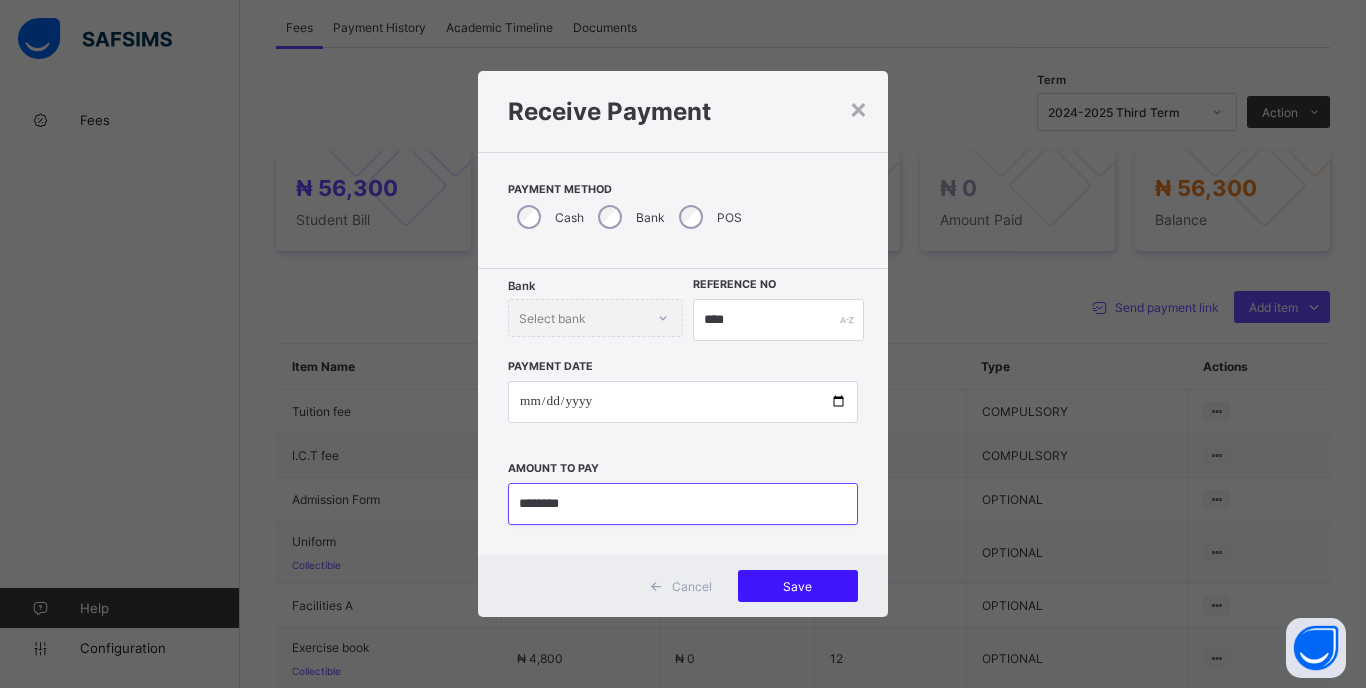 type on "********" 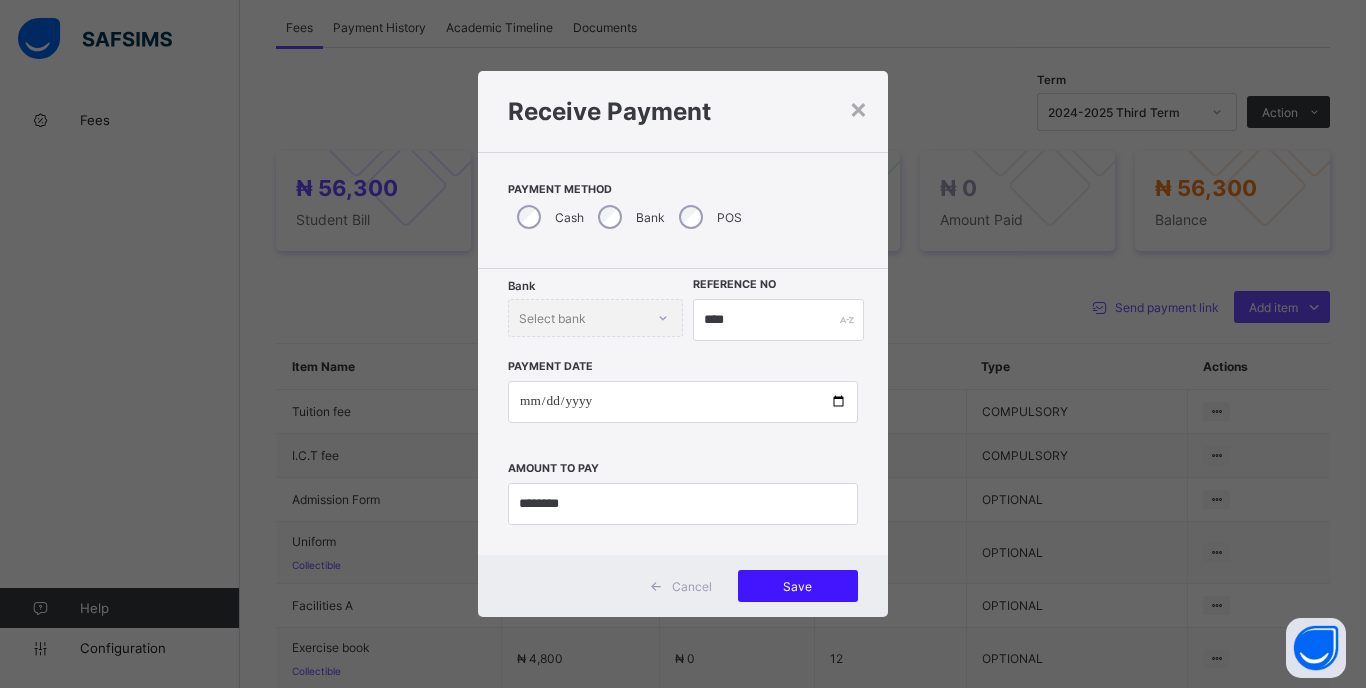 click on "Save" at bounding box center (798, 586) 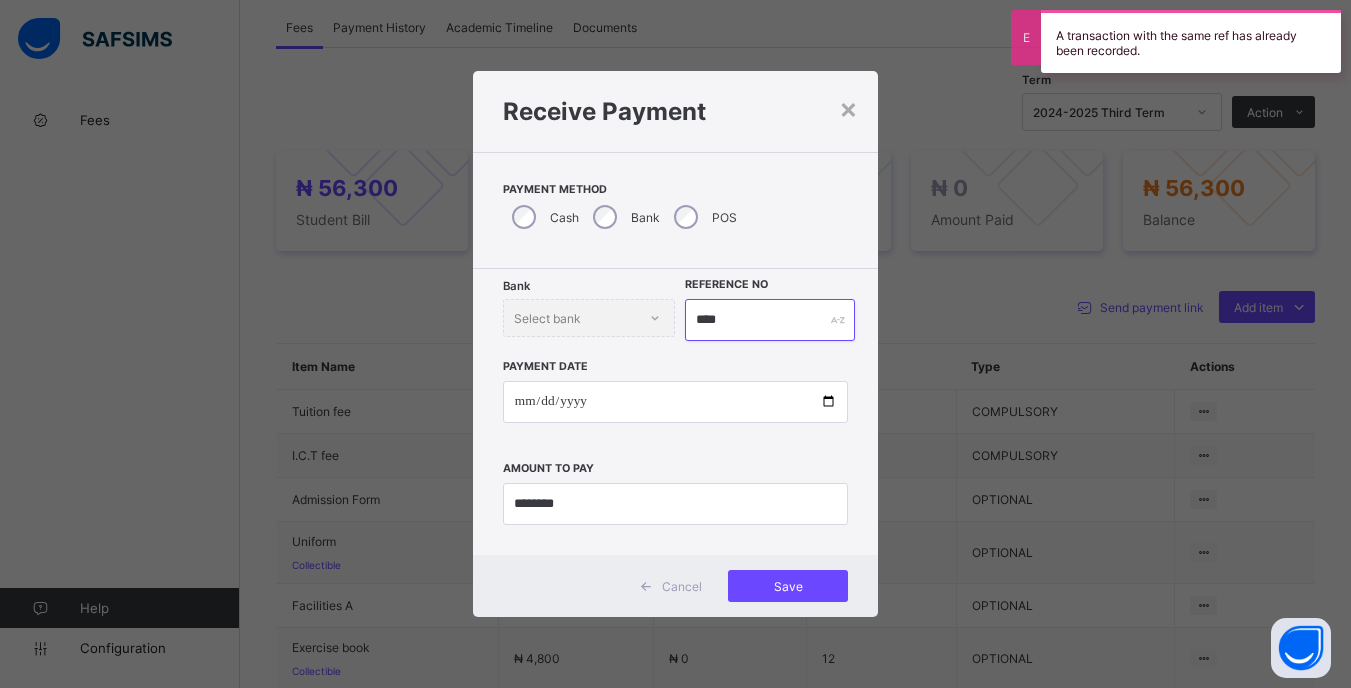click on "****" at bounding box center [769, 320] 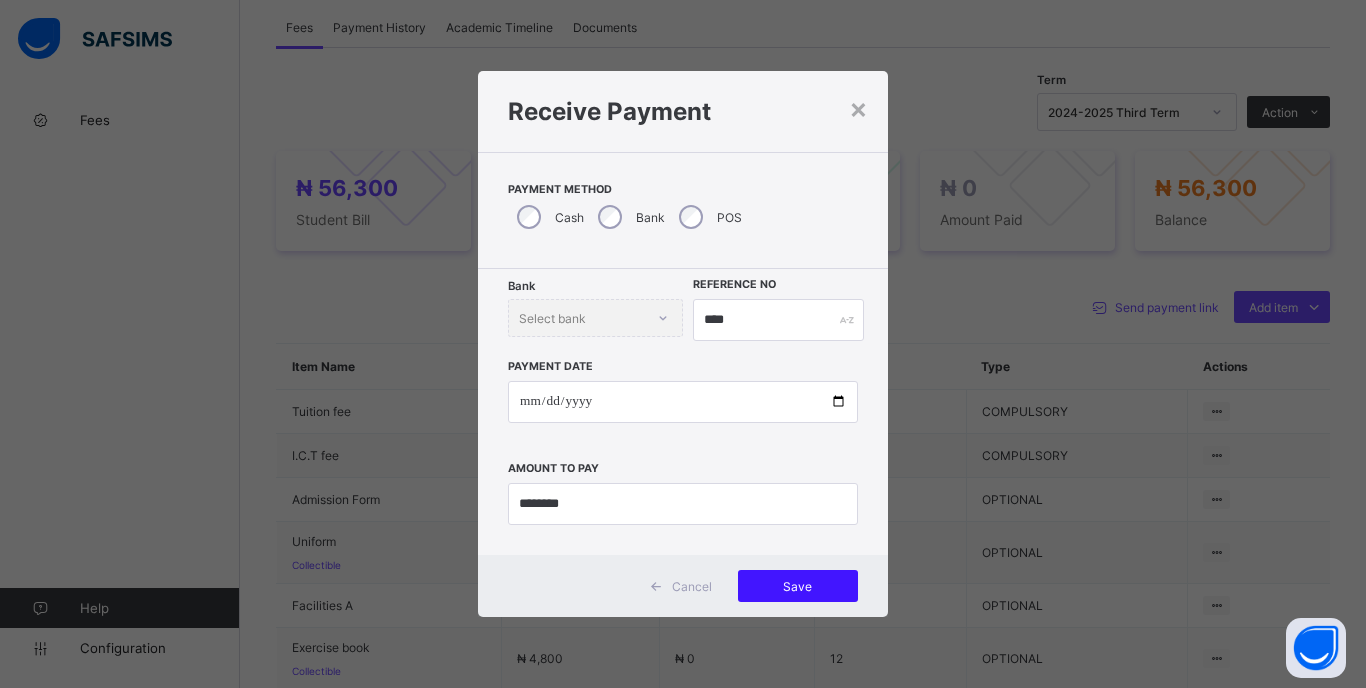 click on "Save" at bounding box center (798, 586) 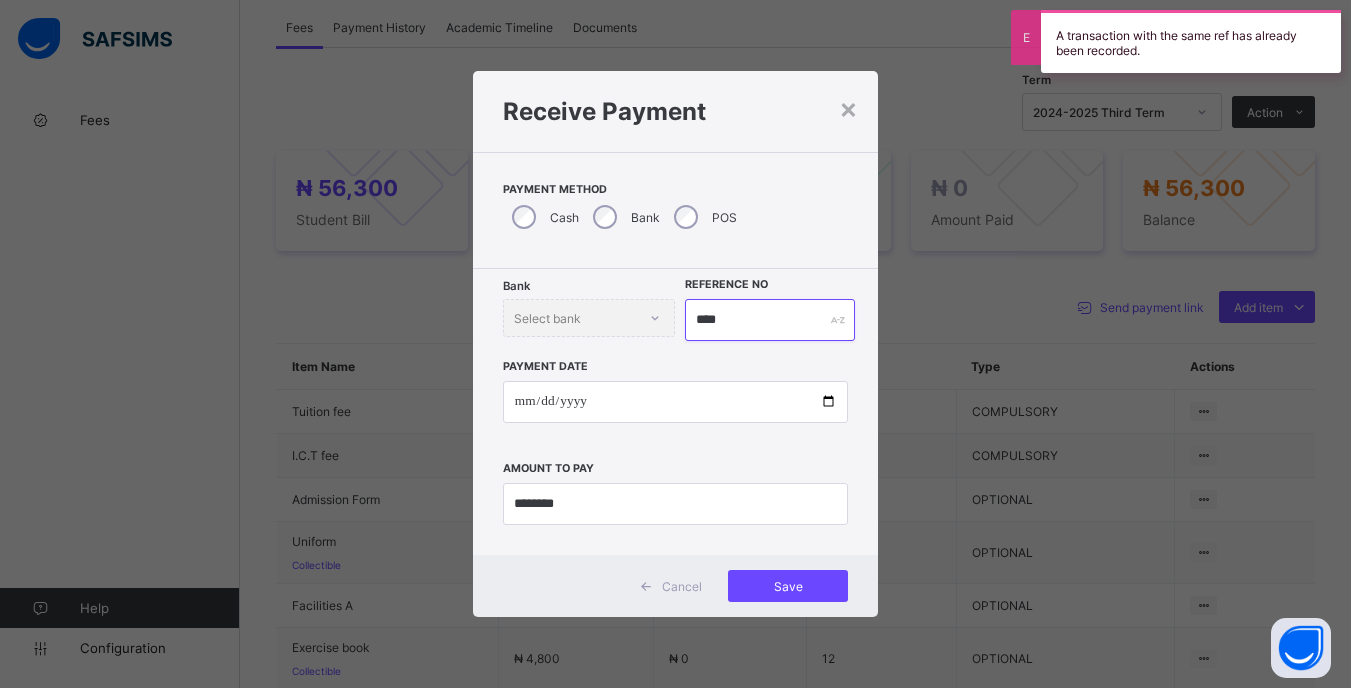 click on "****" at bounding box center [769, 320] 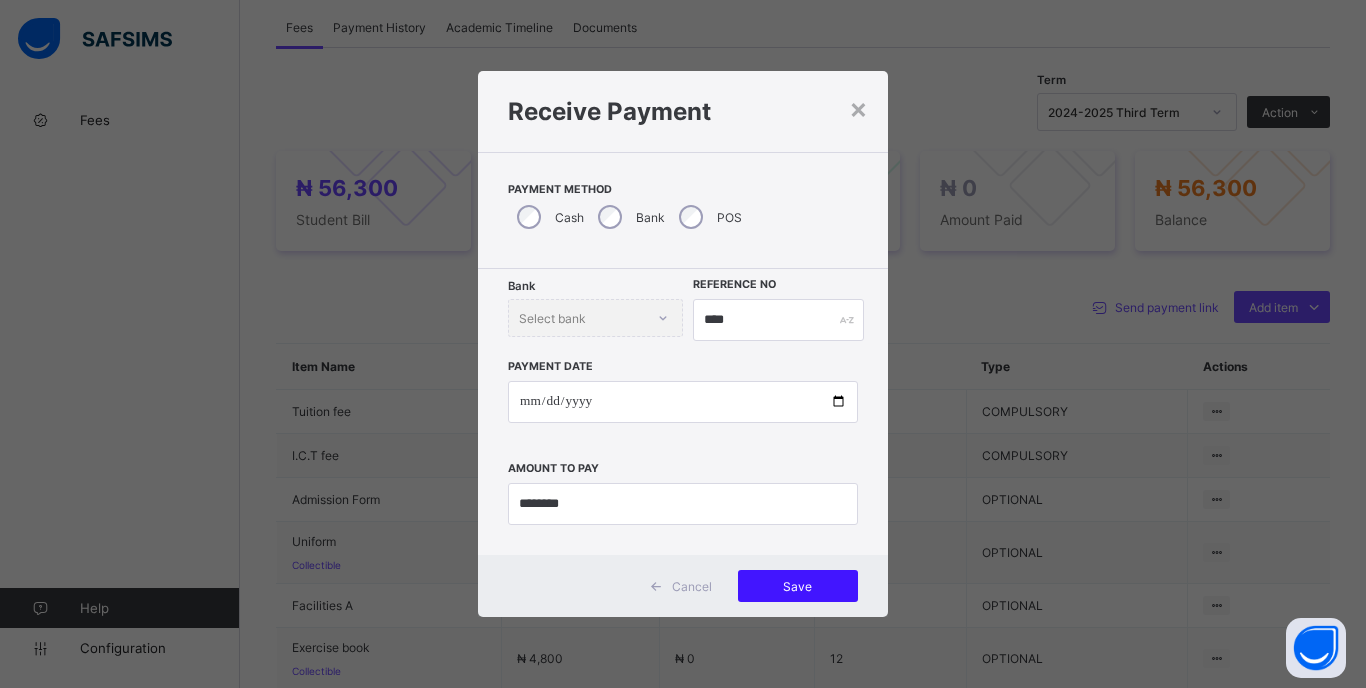 click on "Save" at bounding box center (798, 586) 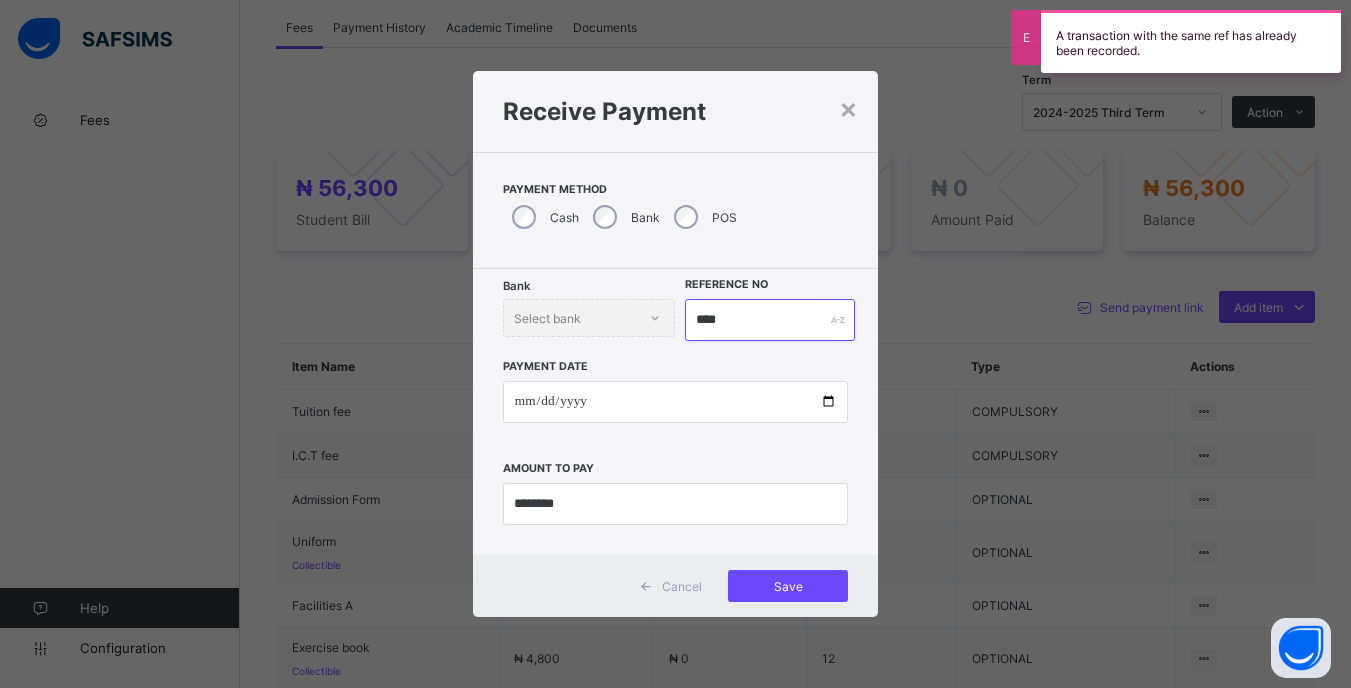 click on "****" at bounding box center (769, 320) 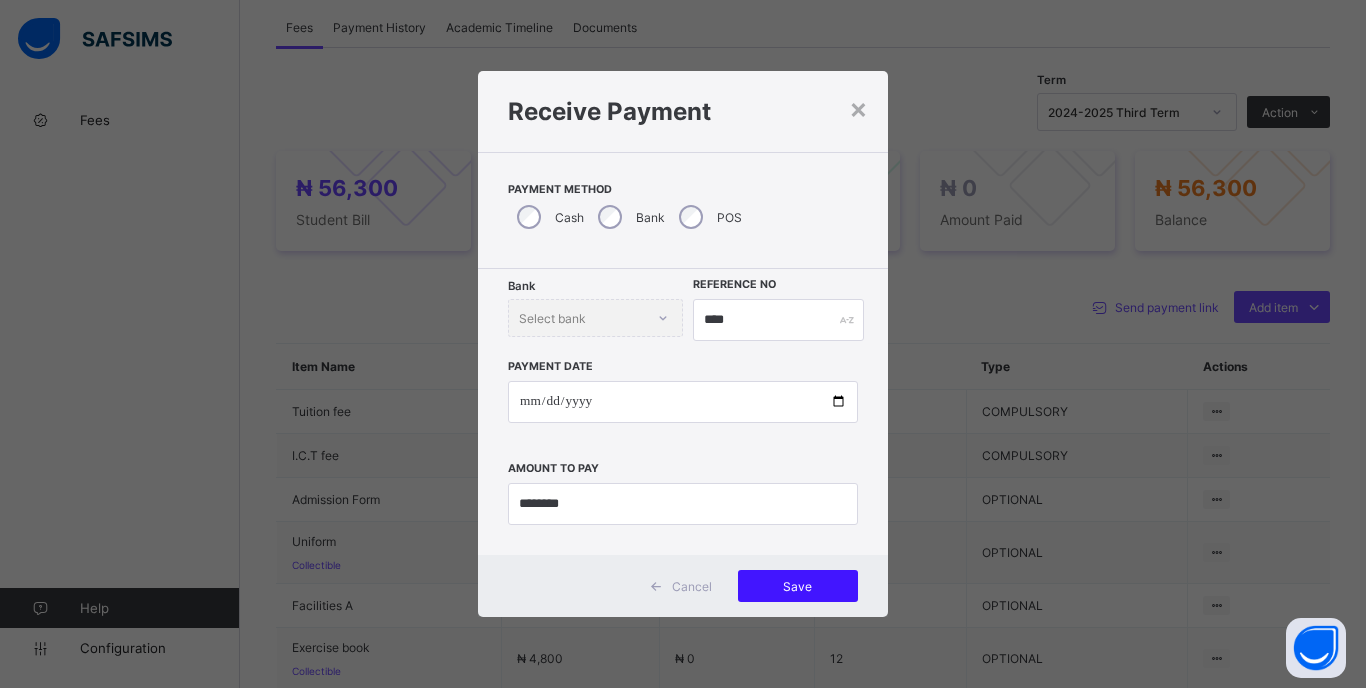 click on "Save" at bounding box center (798, 586) 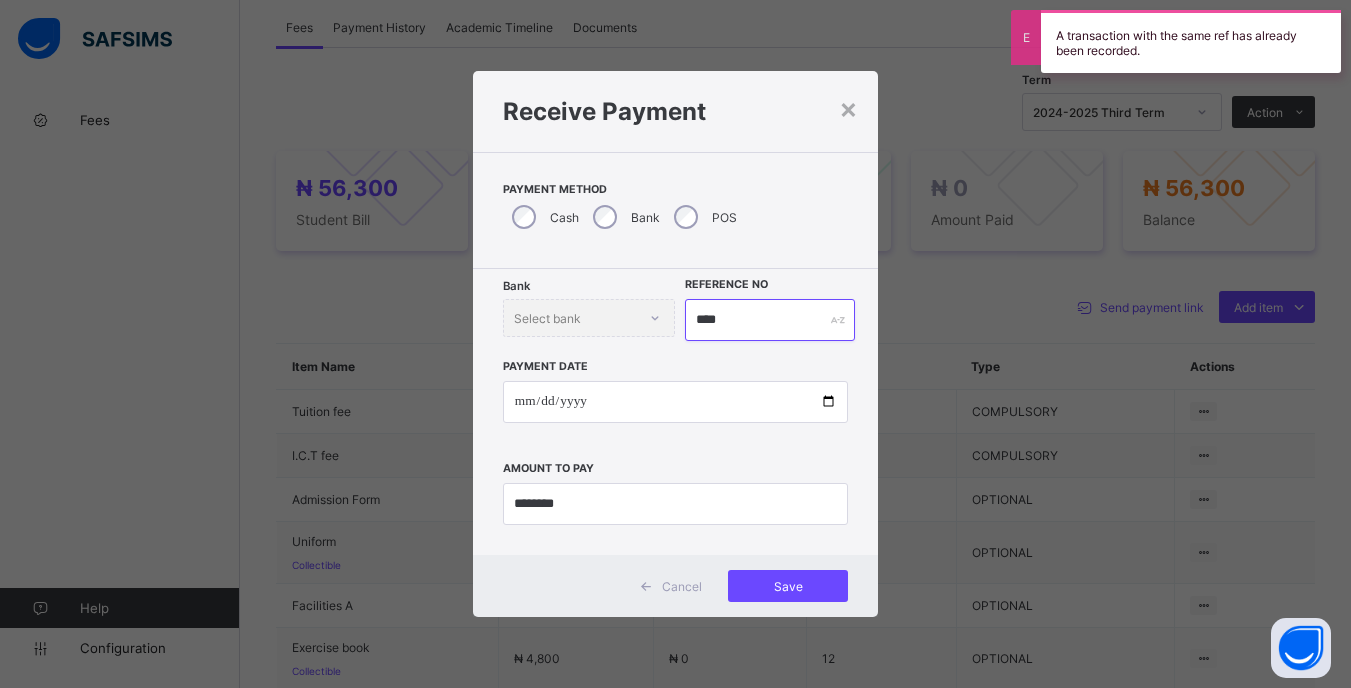 click on "****" at bounding box center [769, 320] 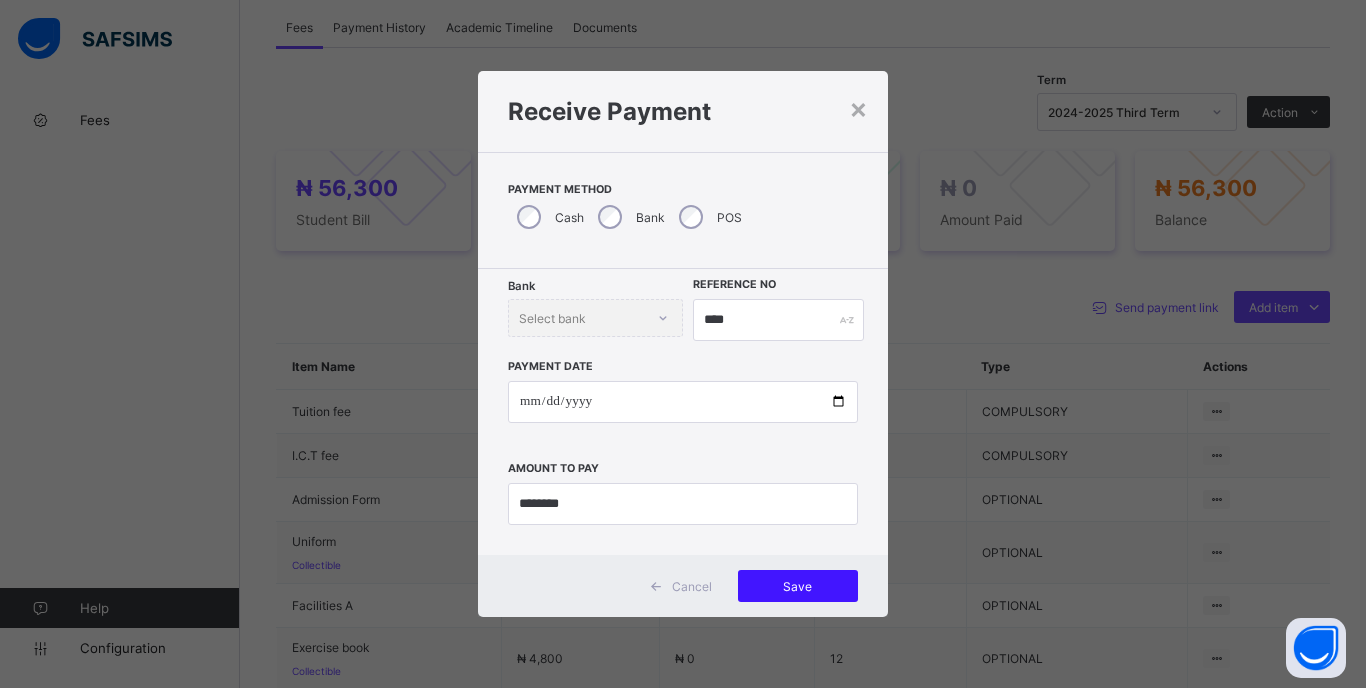 click on "Save" at bounding box center [798, 586] 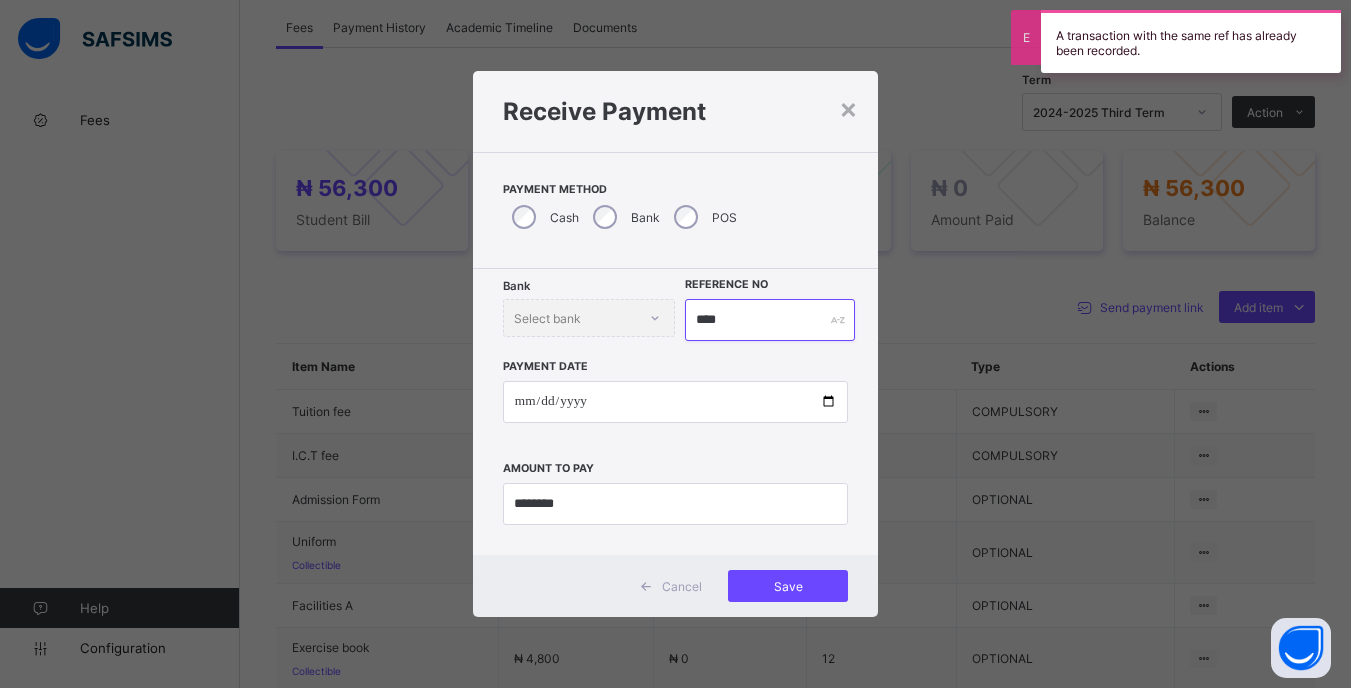 click on "****" at bounding box center (769, 320) 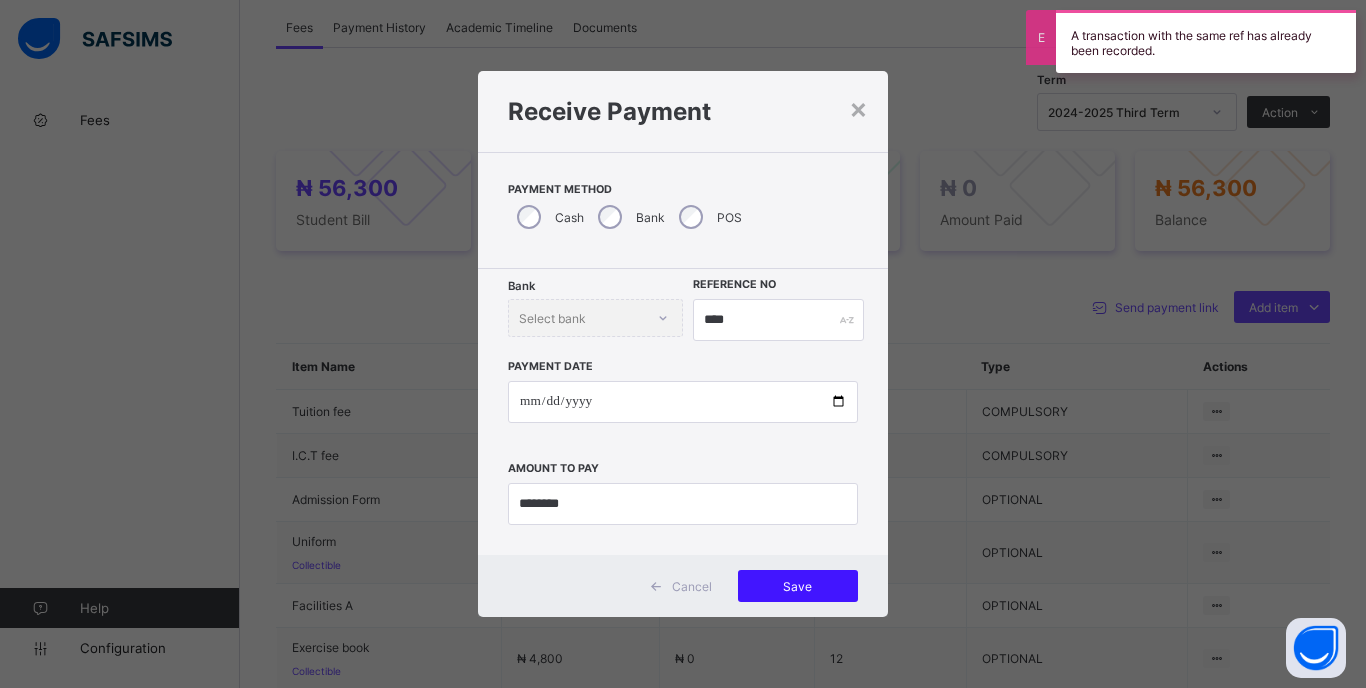 click on "Save" at bounding box center [798, 586] 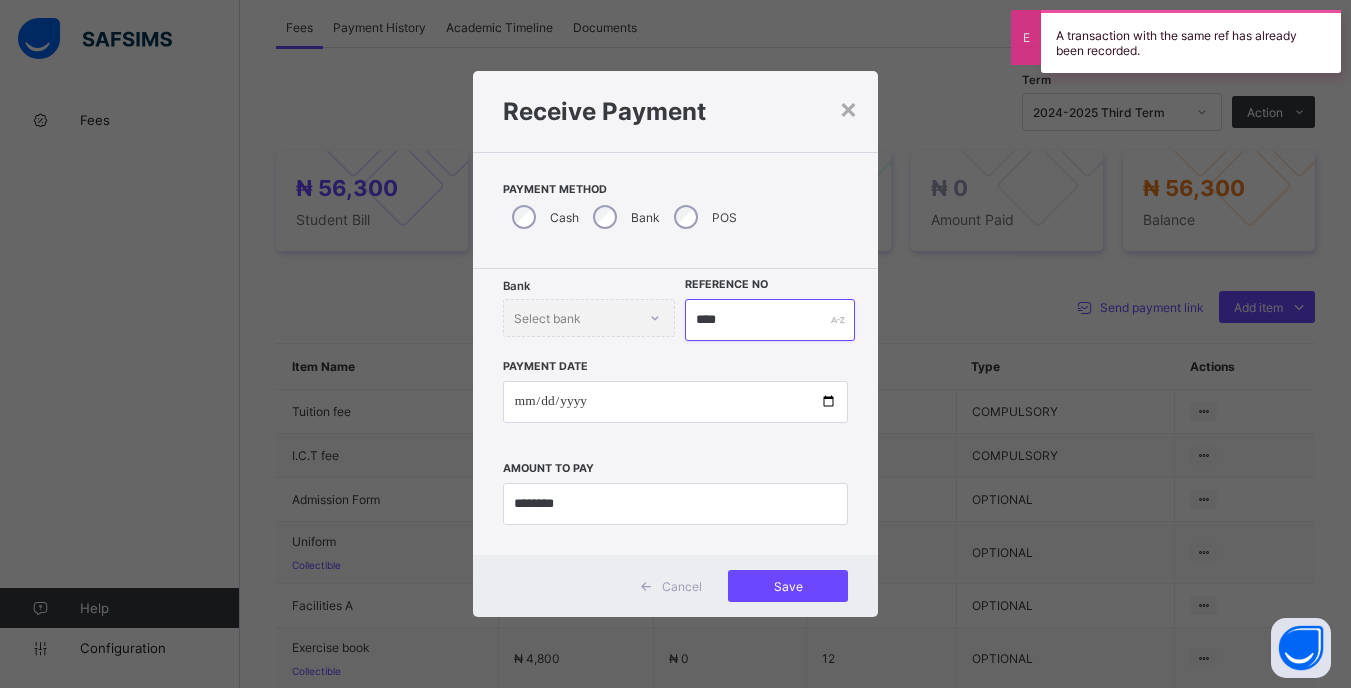 click on "****" at bounding box center (769, 320) 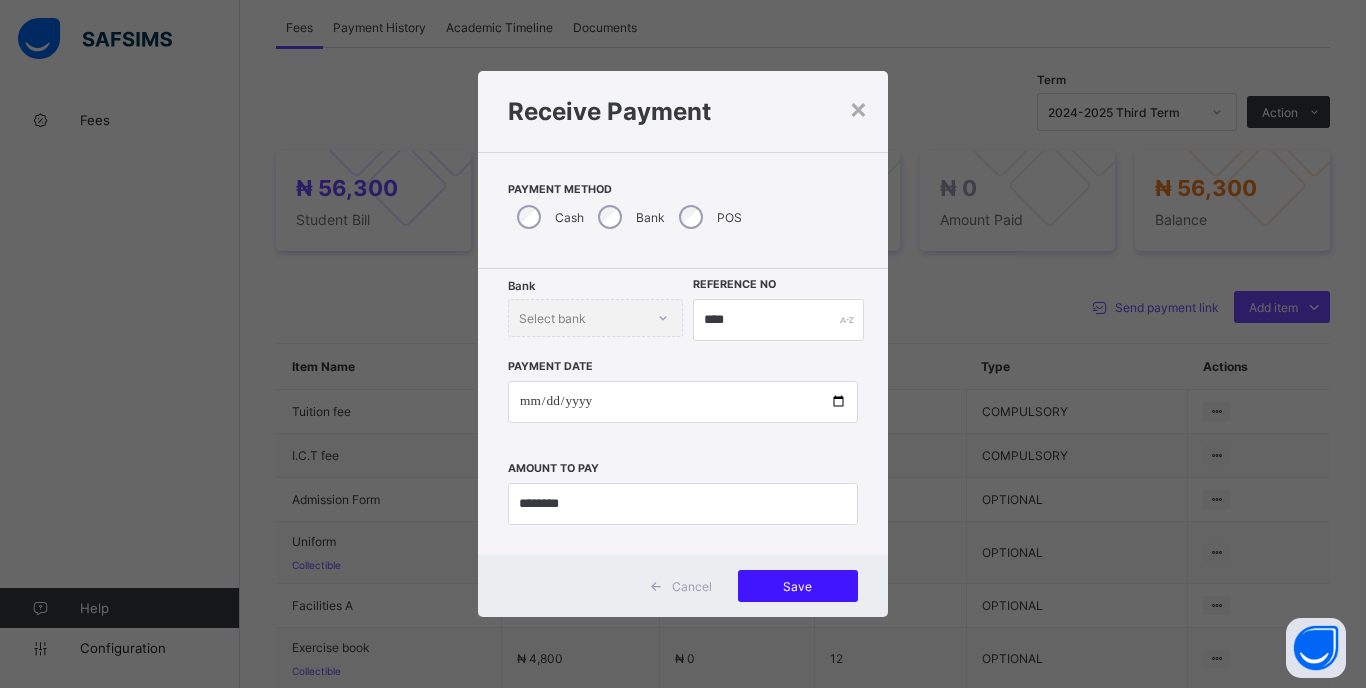 click on "Save" at bounding box center (798, 586) 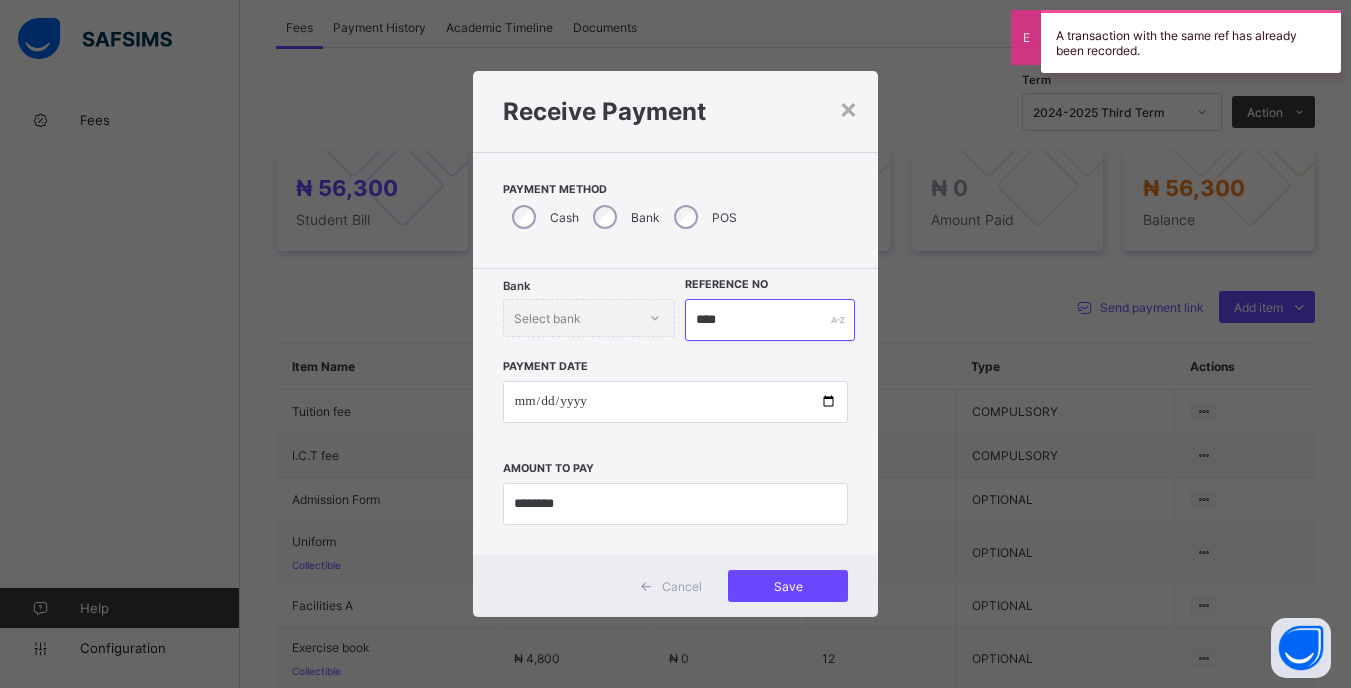 click on "****" at bounding box center (769, 320) 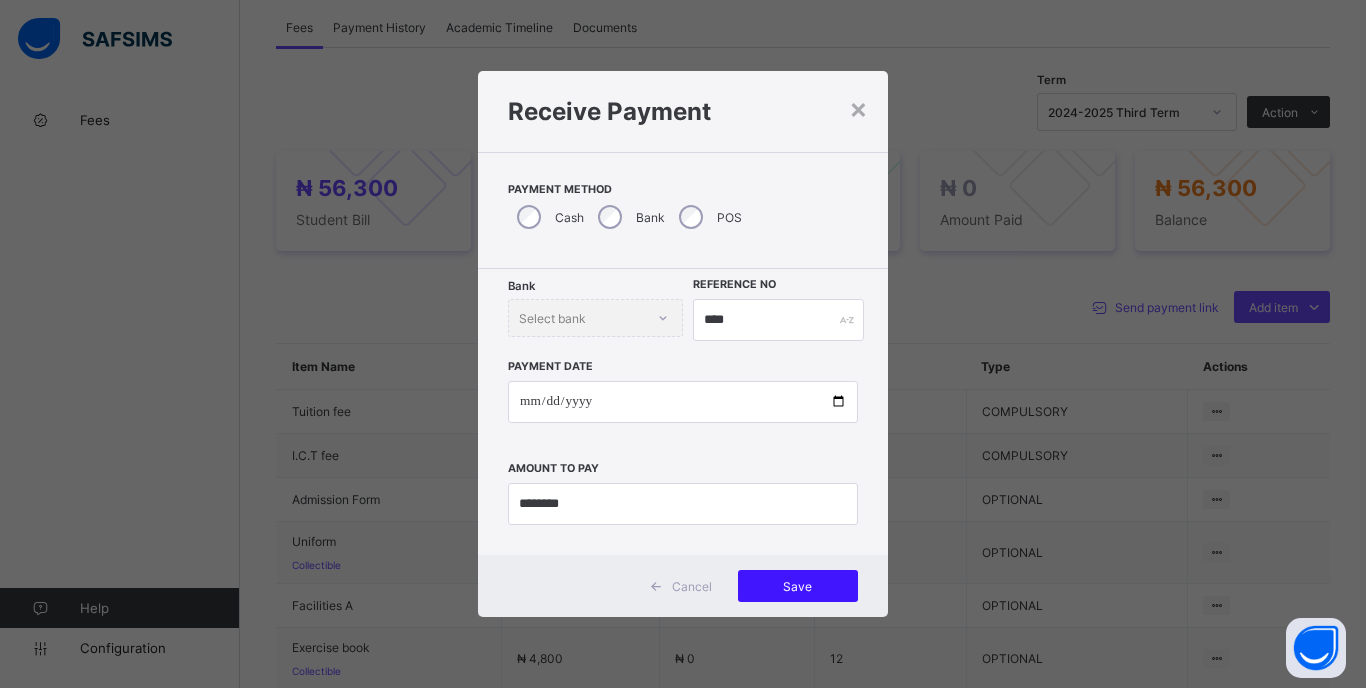 click on "Save" at bounding box center [798, 586] 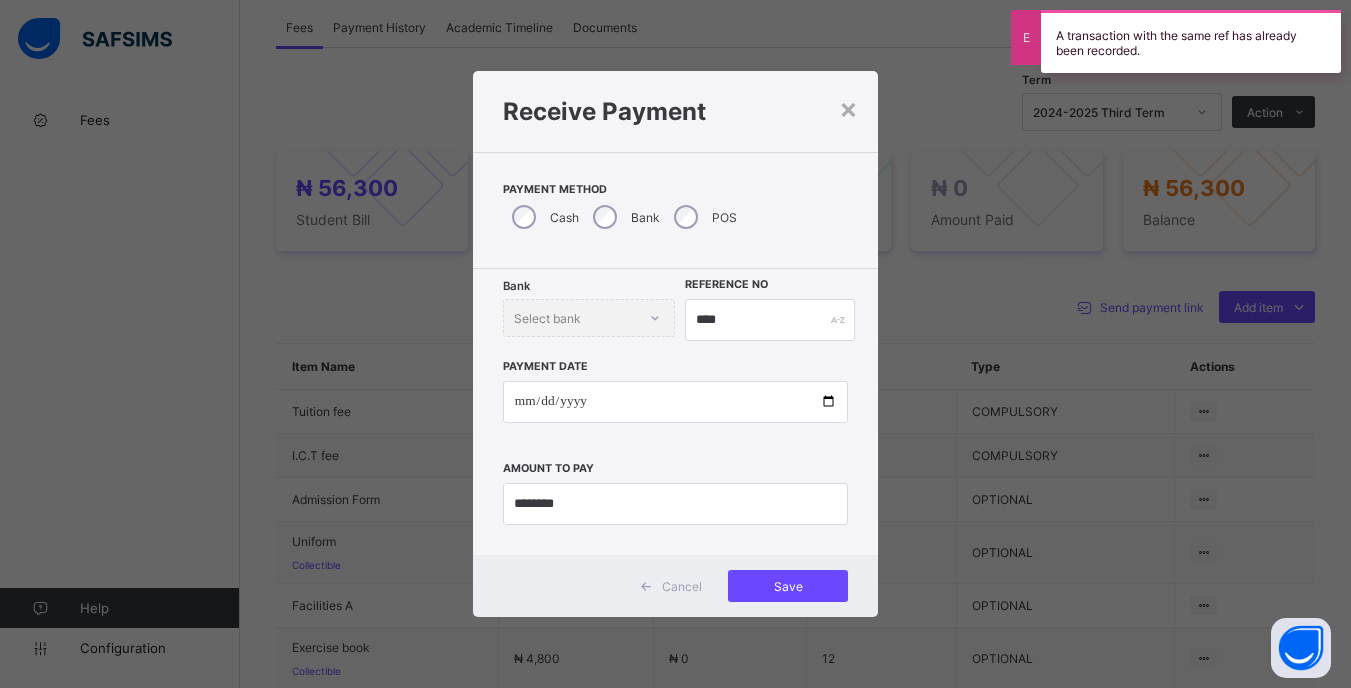 click on "**********" at bounding box center (675, 412) 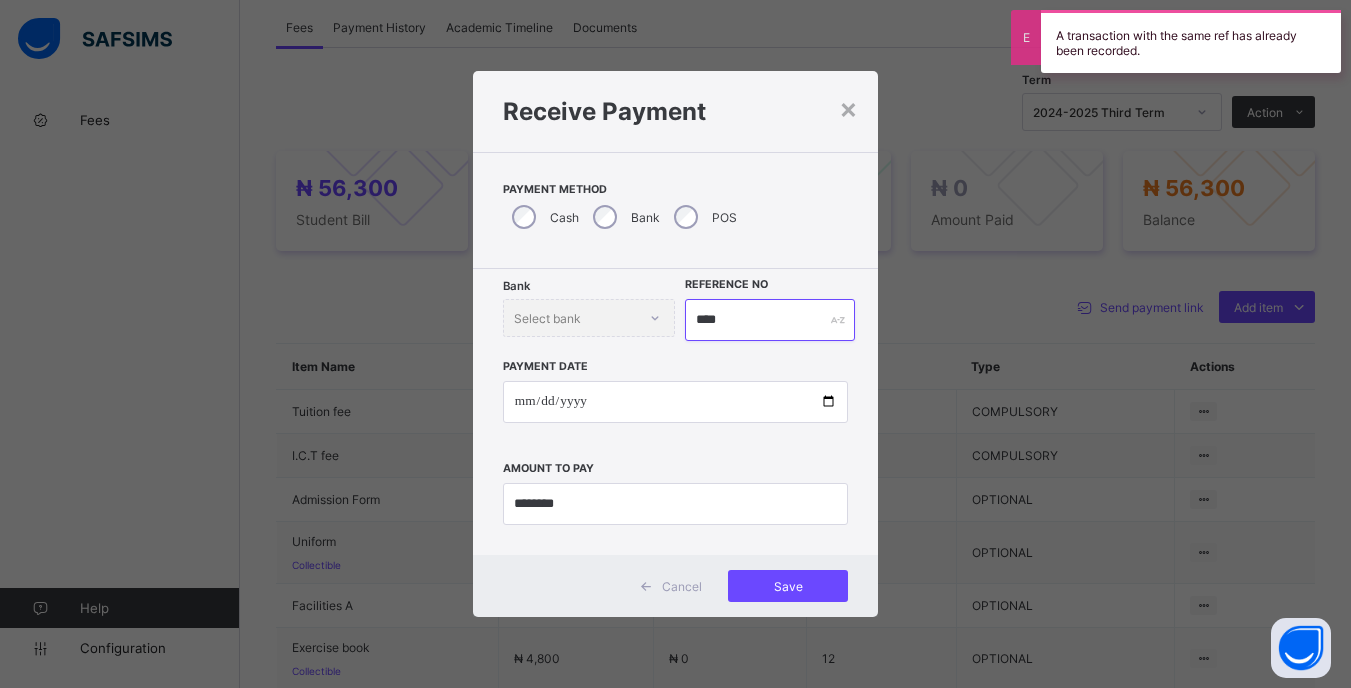click on "****" at bounding box center (769, 320) 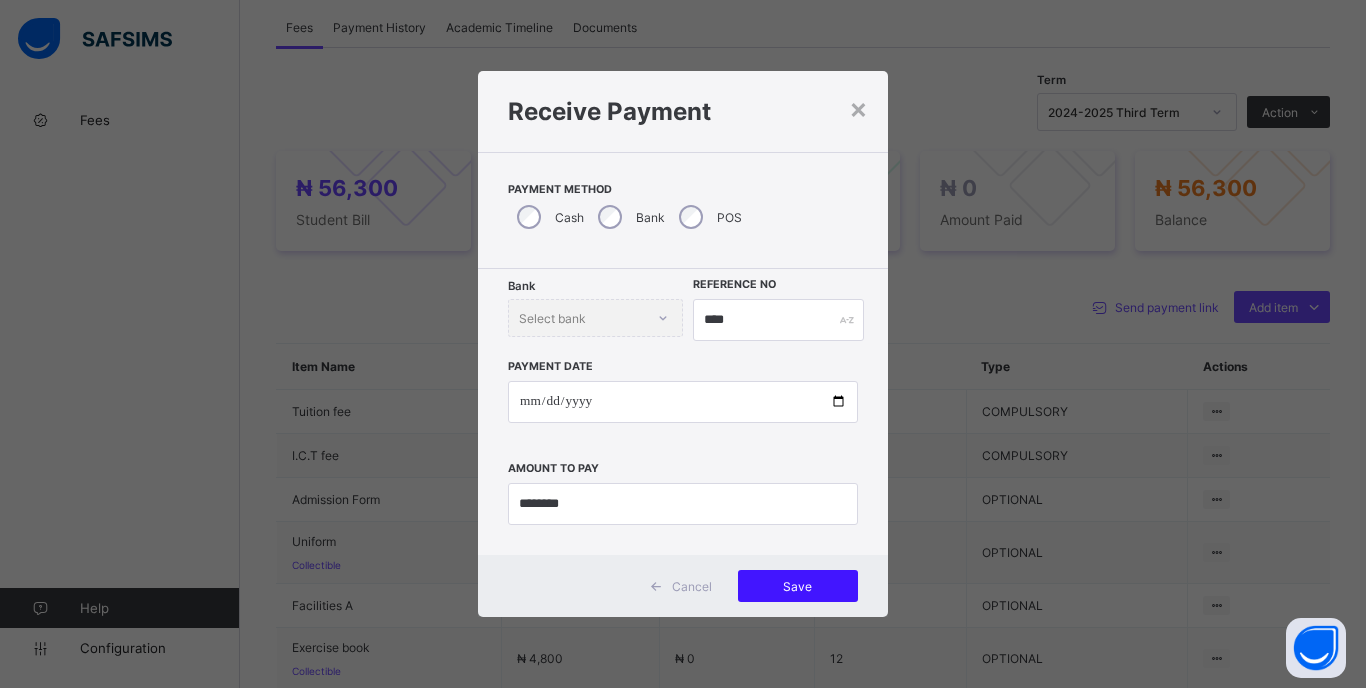 click on "Save" at bounding box center (798, 586) 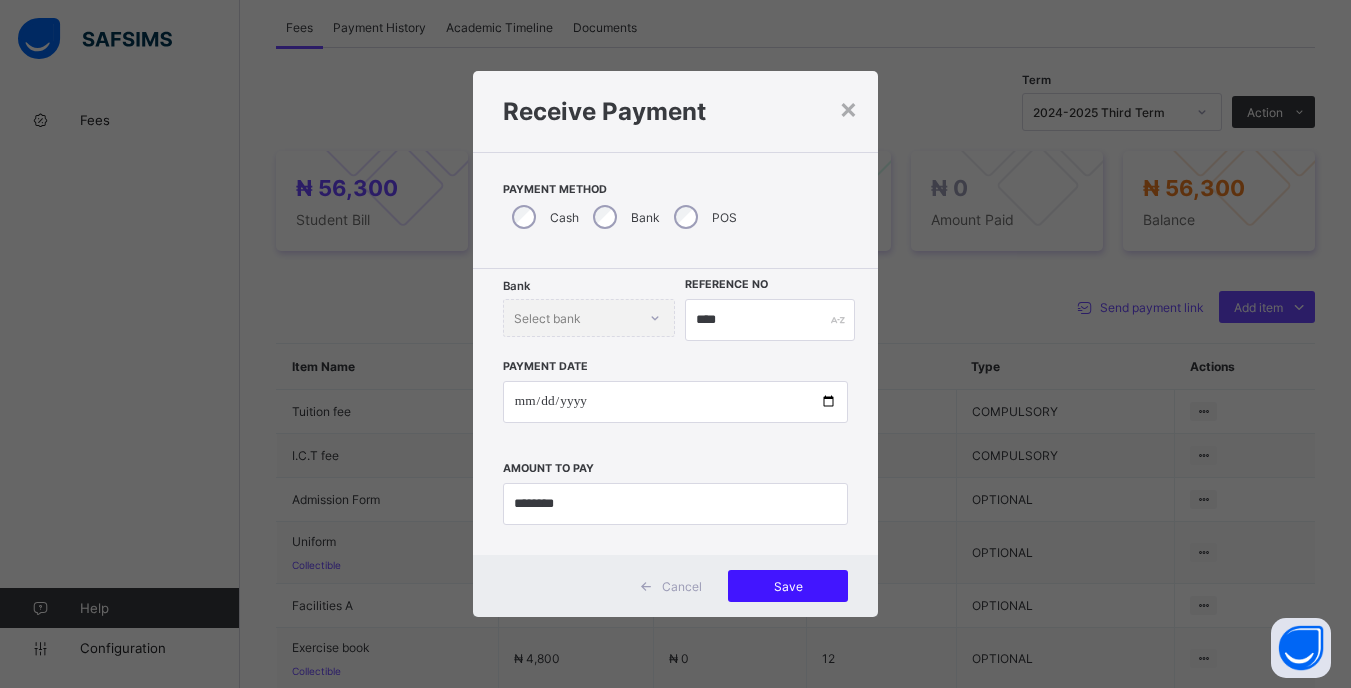click on "Save" at bounding box center (788, 586) 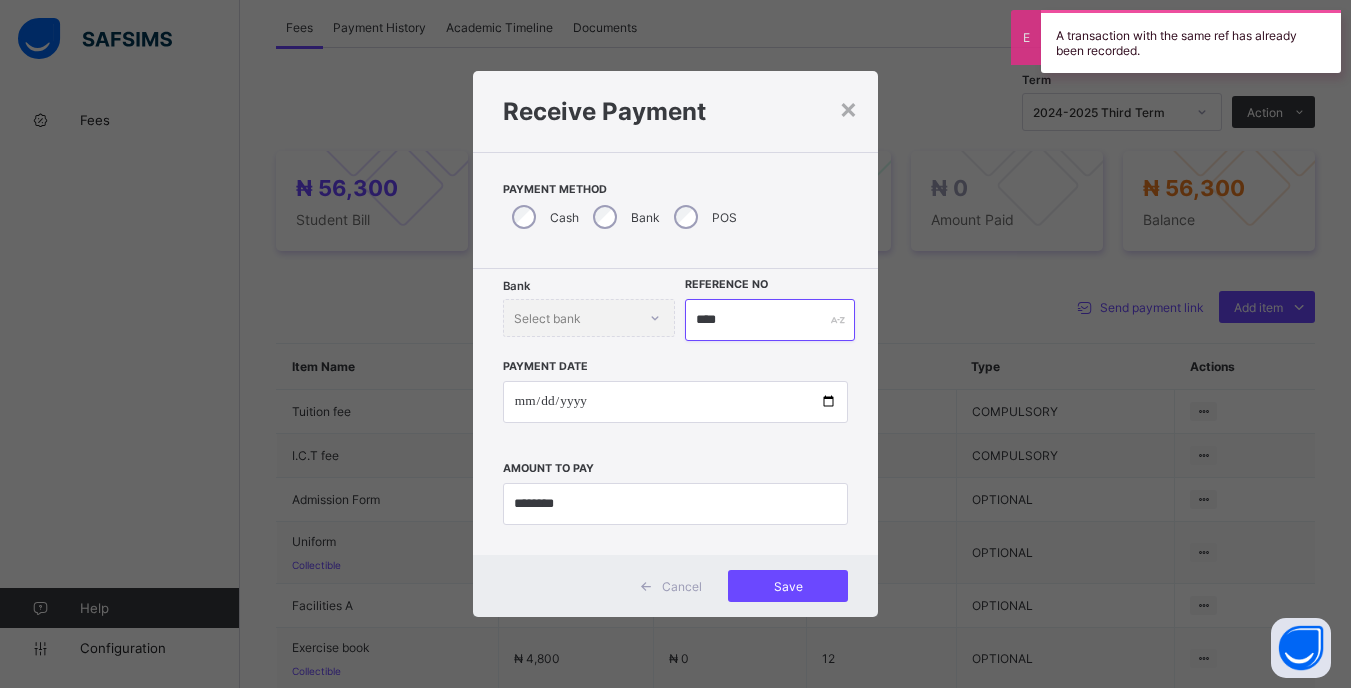 click on "****" at bounding box center (769, 320) 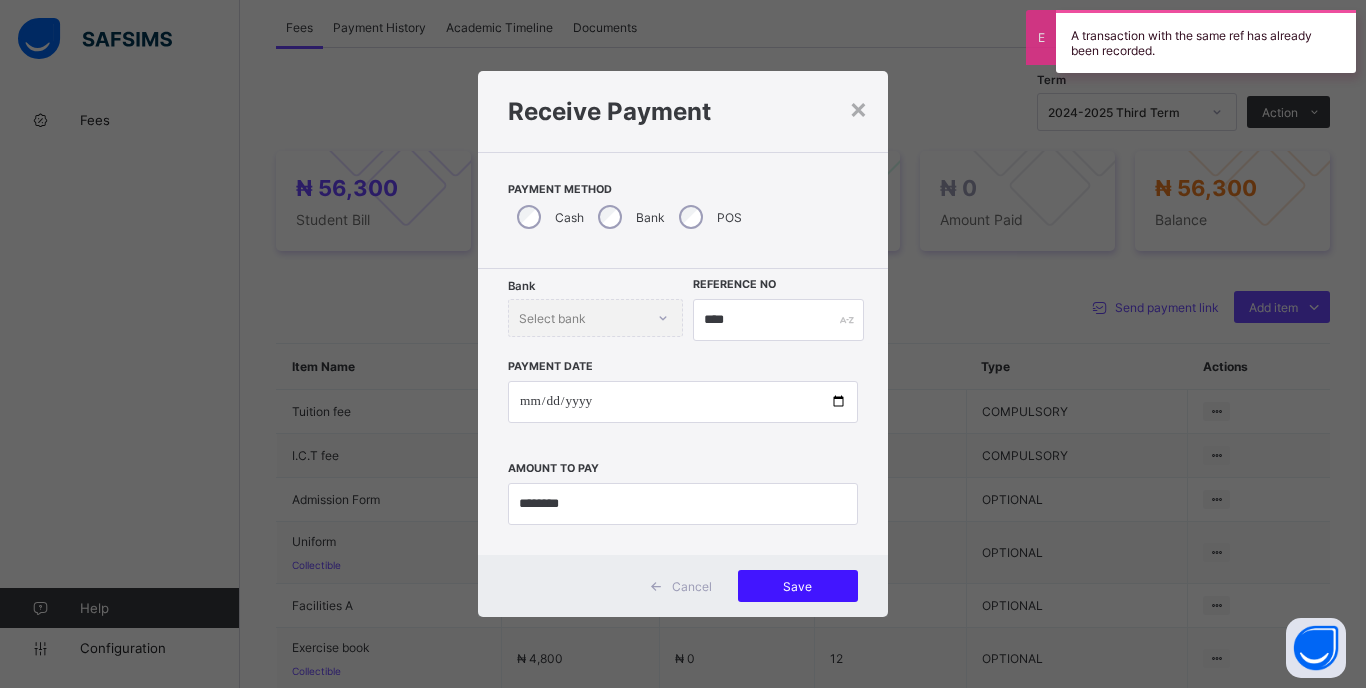 click on "Save" at bounding box center [798, 586] 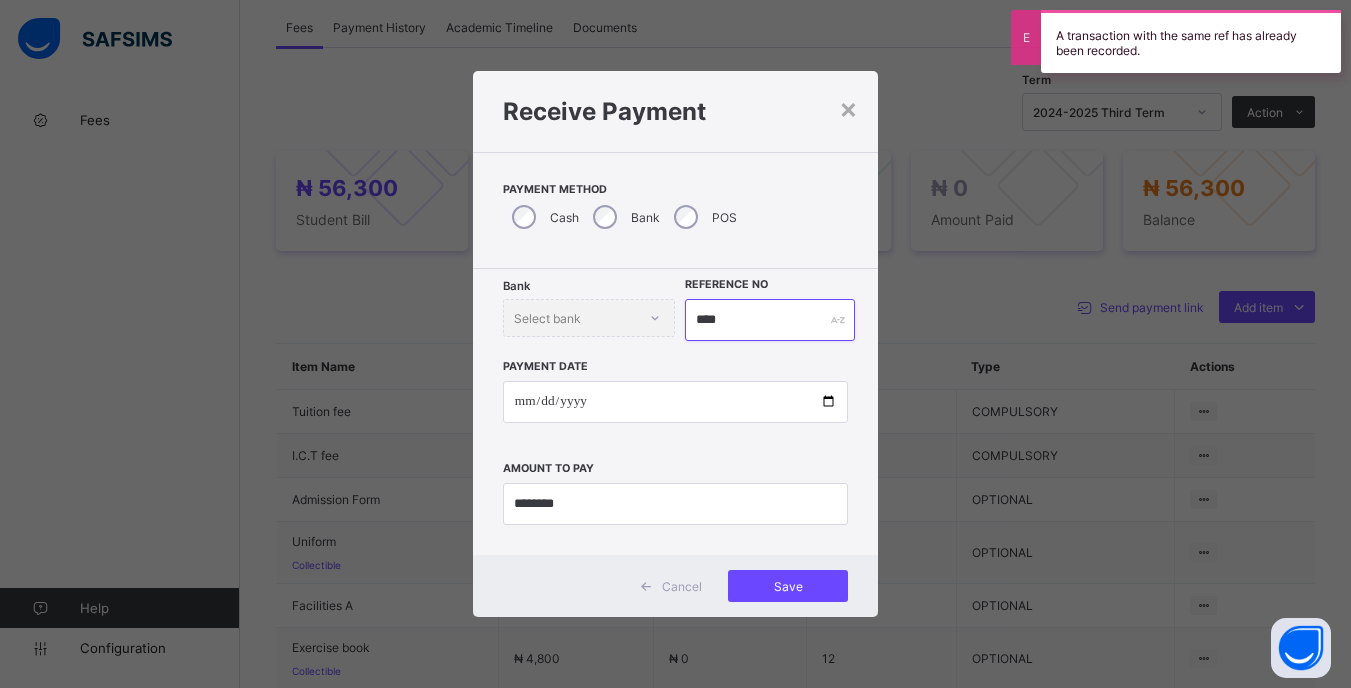click on "****" at bounding box center (769, 320) 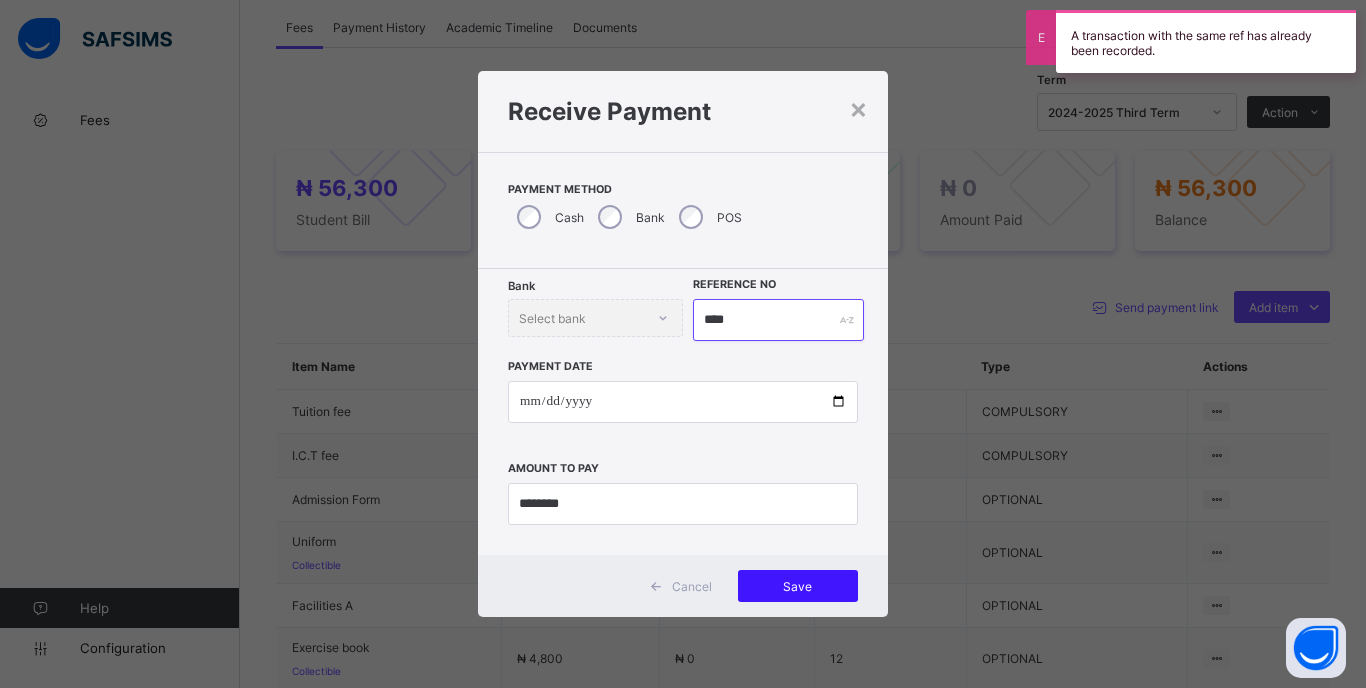 type on "****" 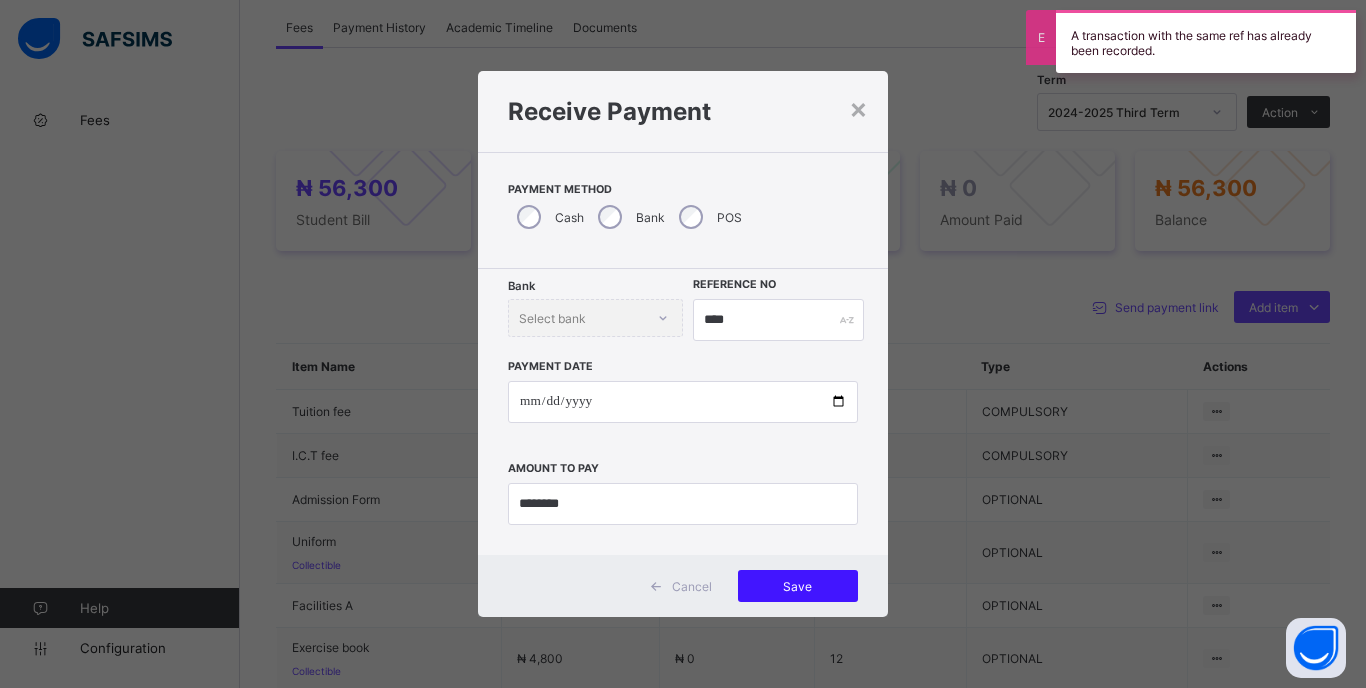 click on "Save" at bounding box center (798, 586) 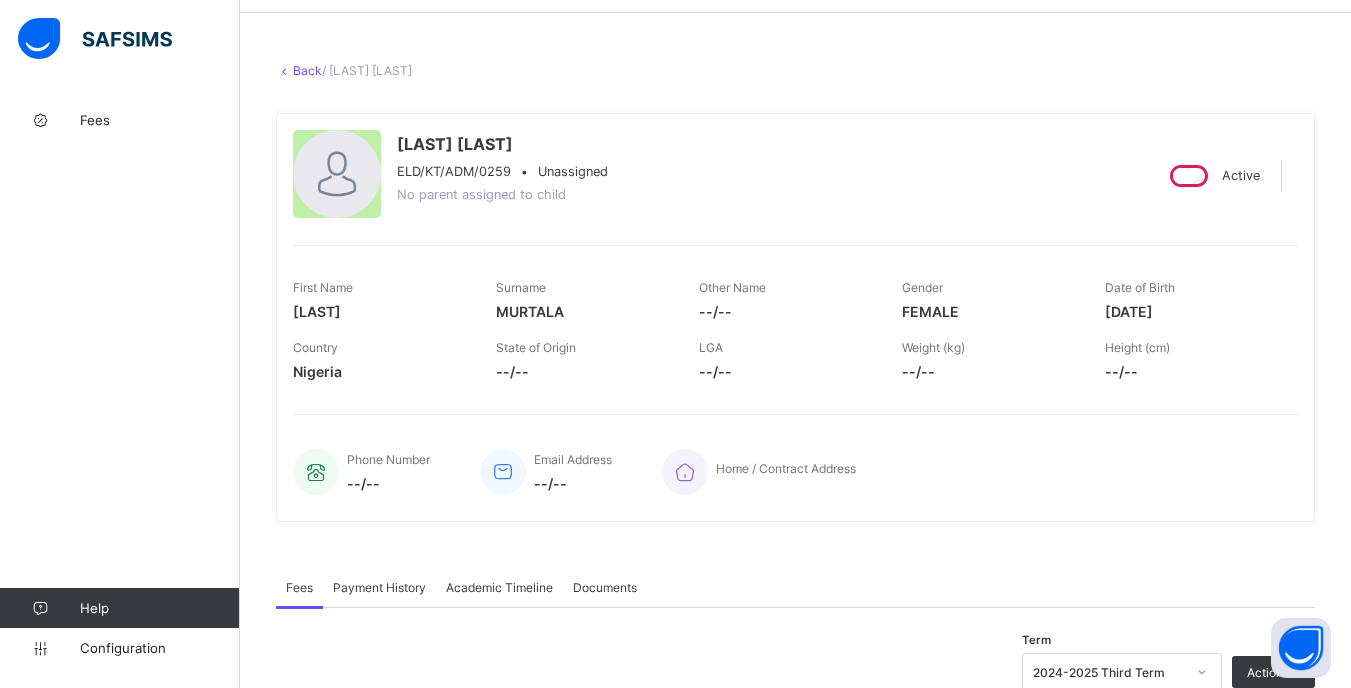 scroll, scrollTop: 0, scrollLeft: 0, axis: both 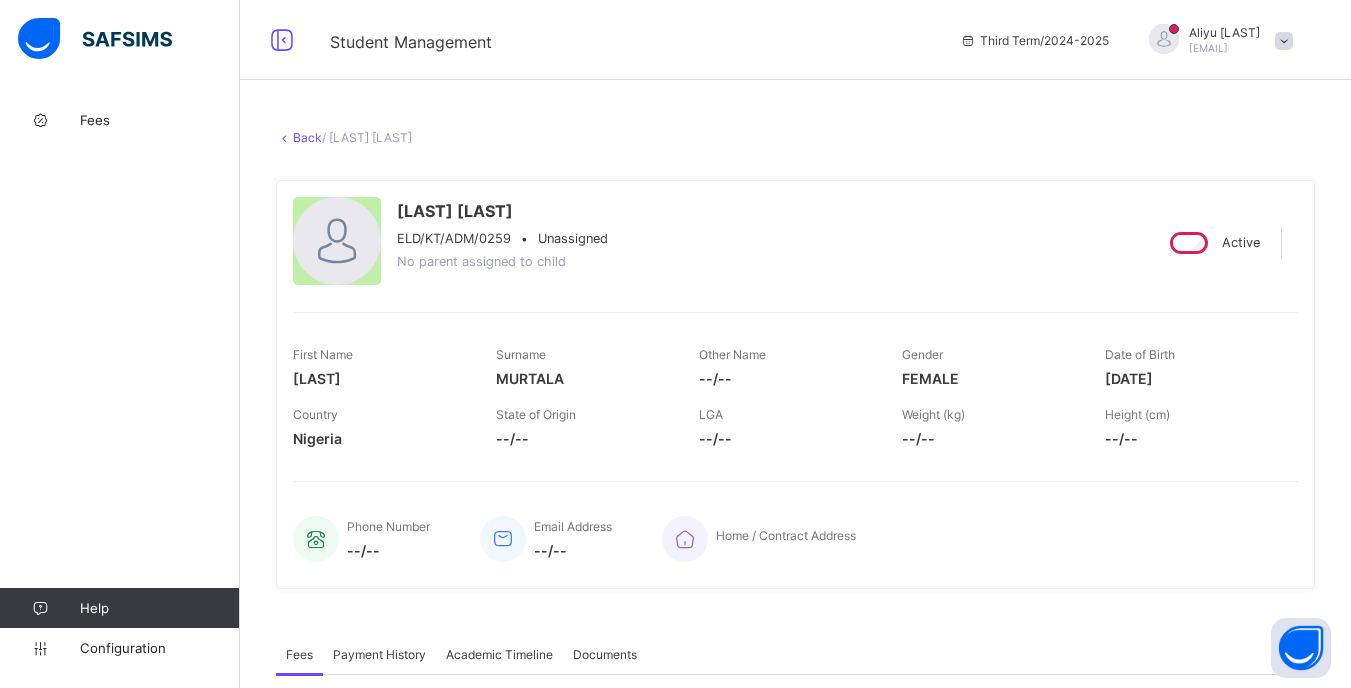 click on "Back" at bounding box center (307, 137) 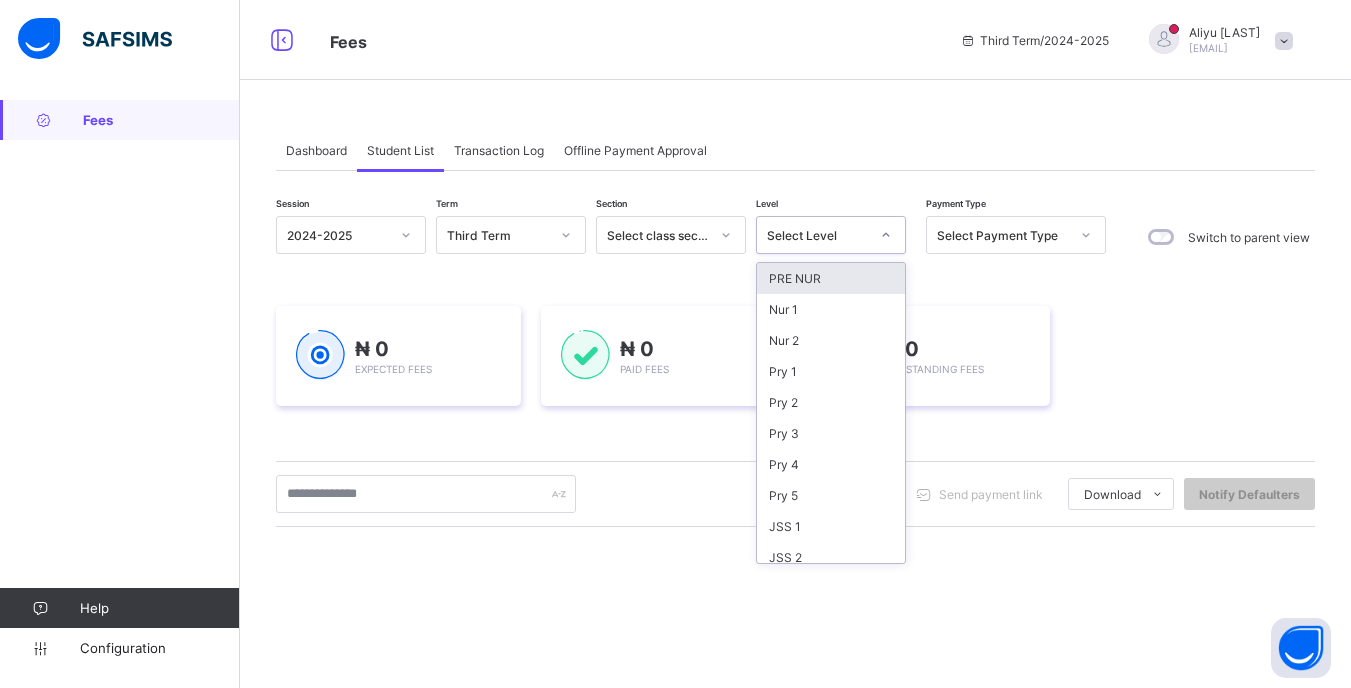 click on "Select Level" at bounding box center (818, 235) 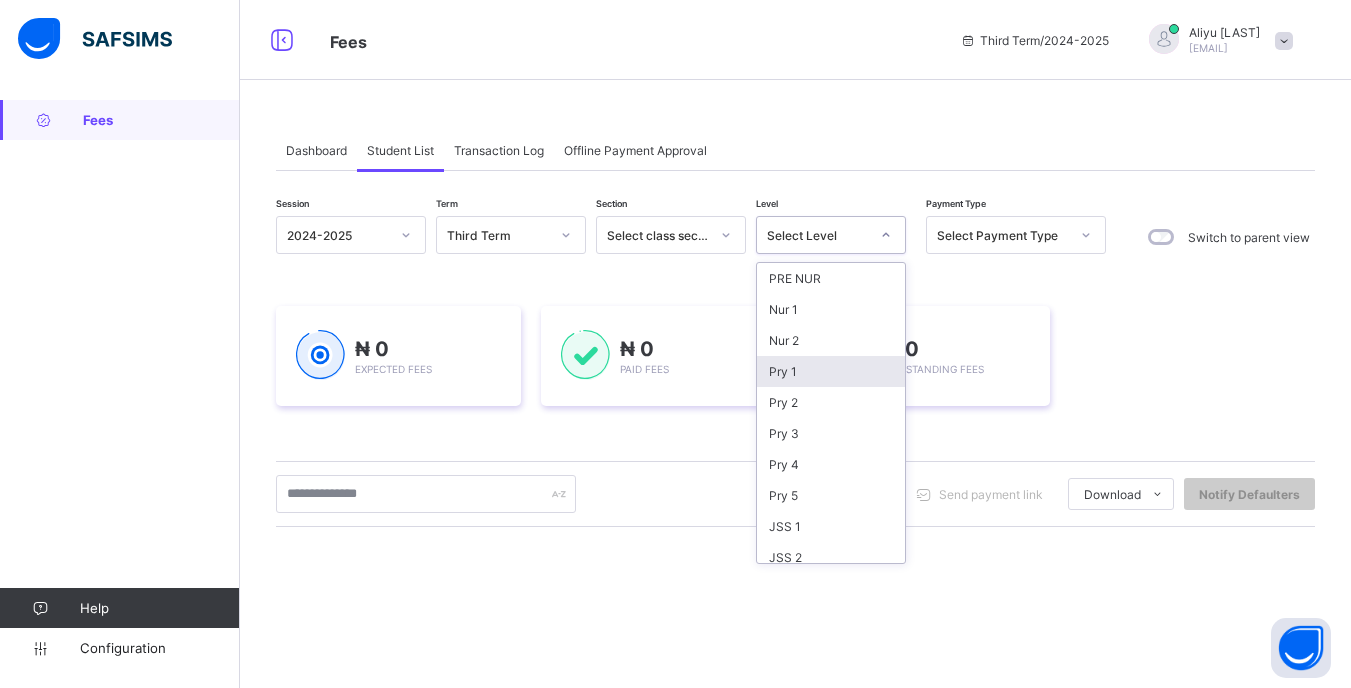 click on "Pry 1" at bounding box center (831, 371) 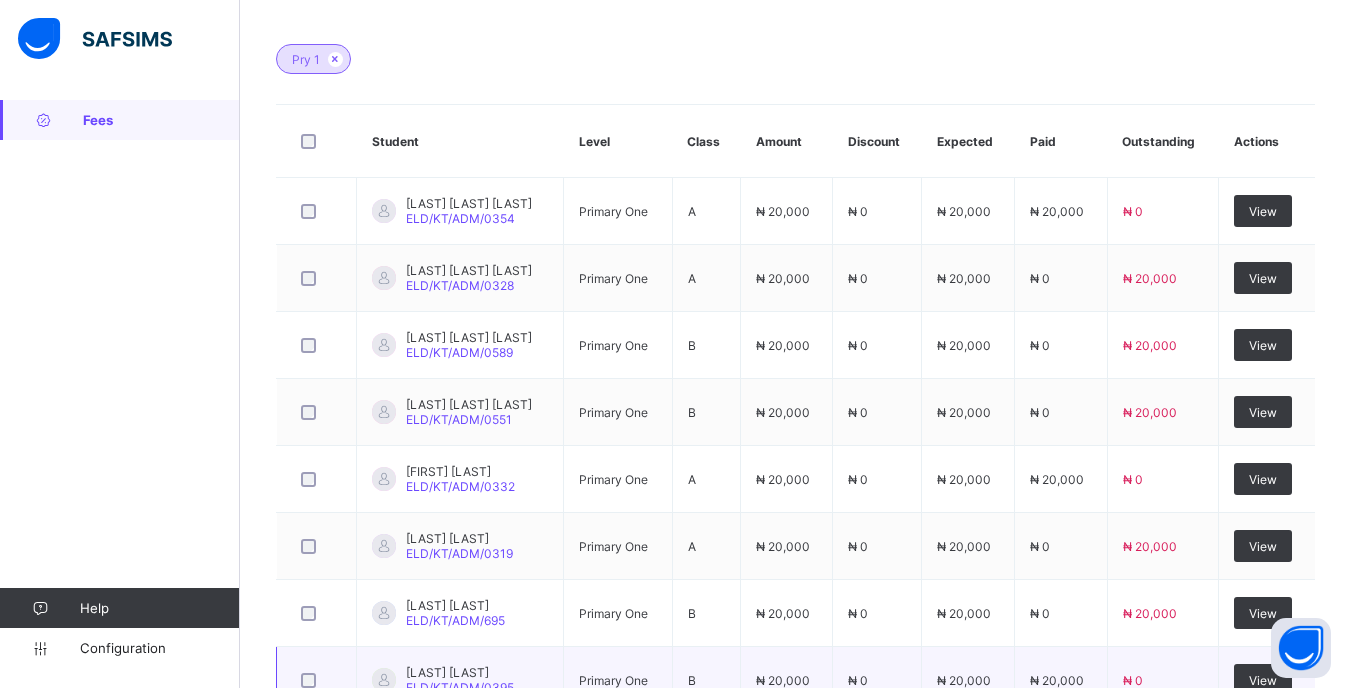 scroll, scrollTop: 855, scrollLeft: 0, axis: vertical 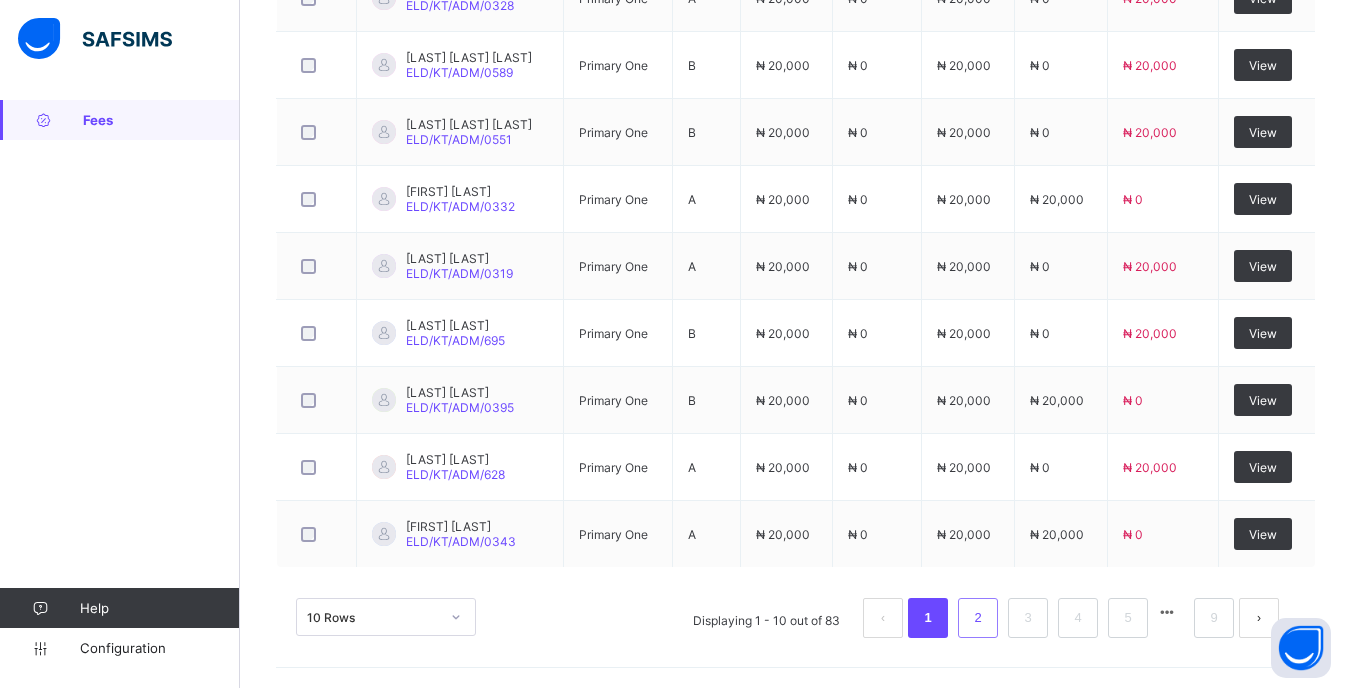 click on "2" at bounding box center [977, 618] 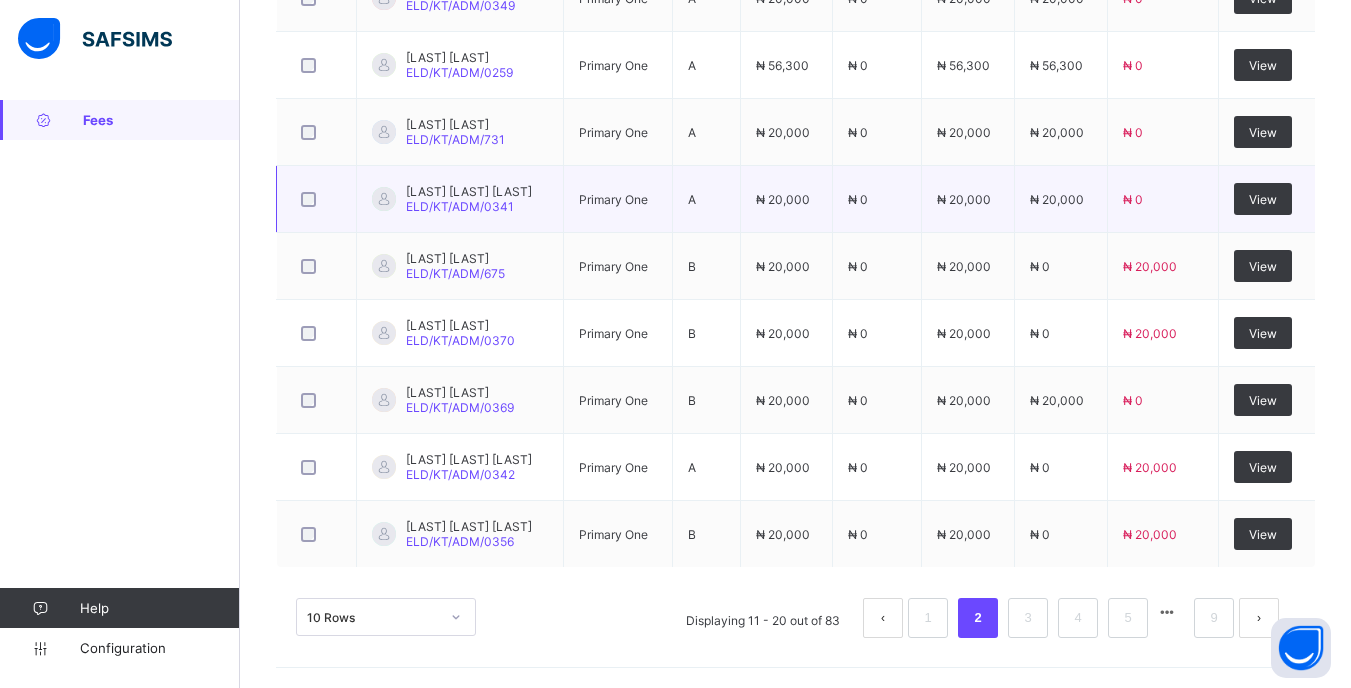 scroll, scrollTop: 655, scrollLeft: 0, axis: vertical 